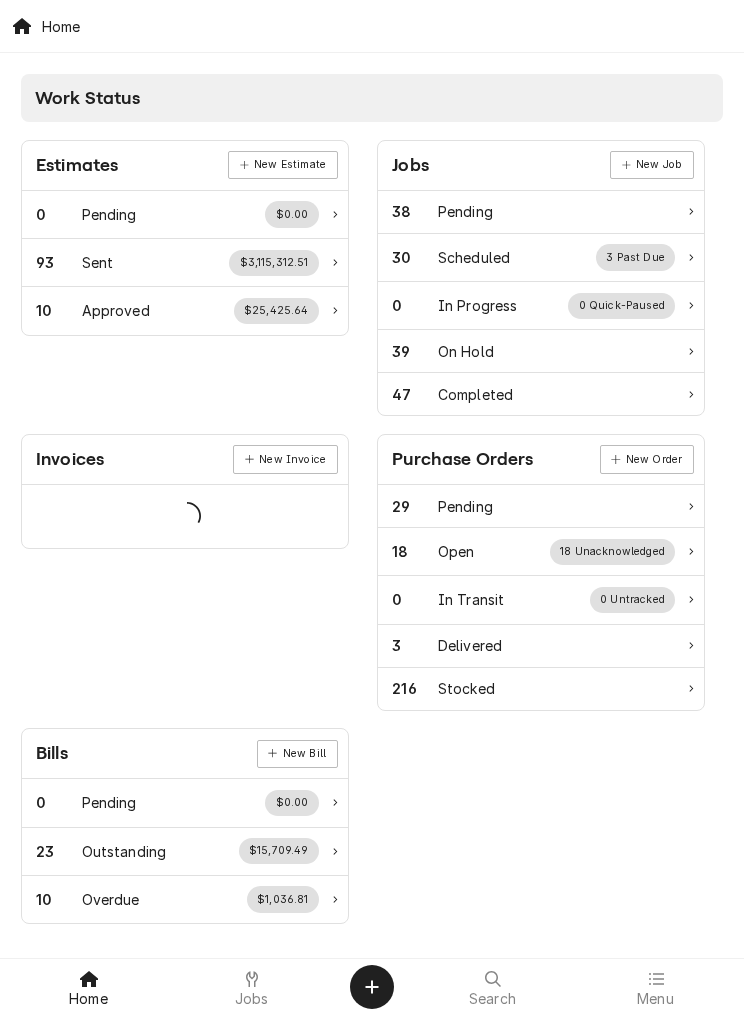 scroll, scrollTop: 0, scrollLeft: 0, axis: both 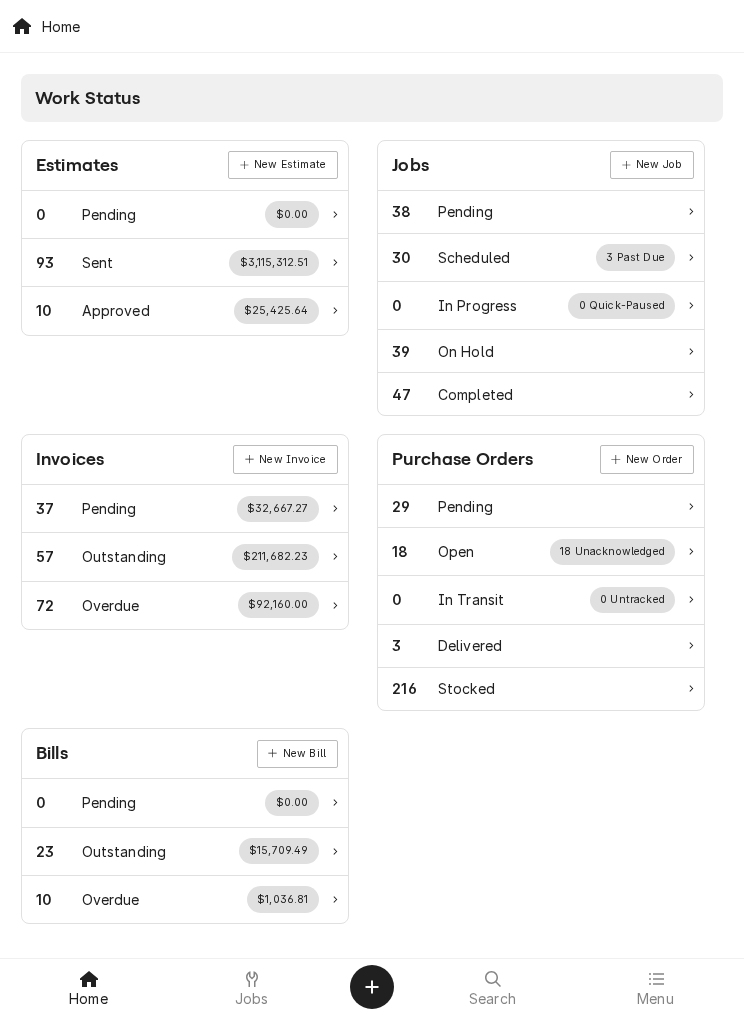 click 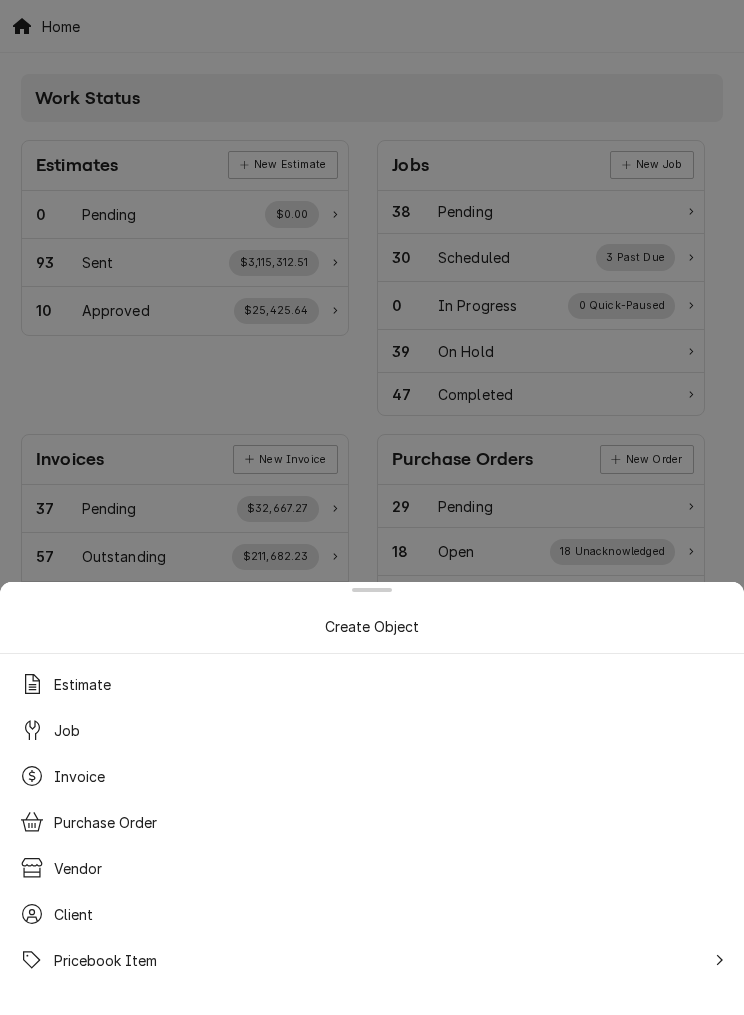 click on "Job" at bounding box center (67, 730) 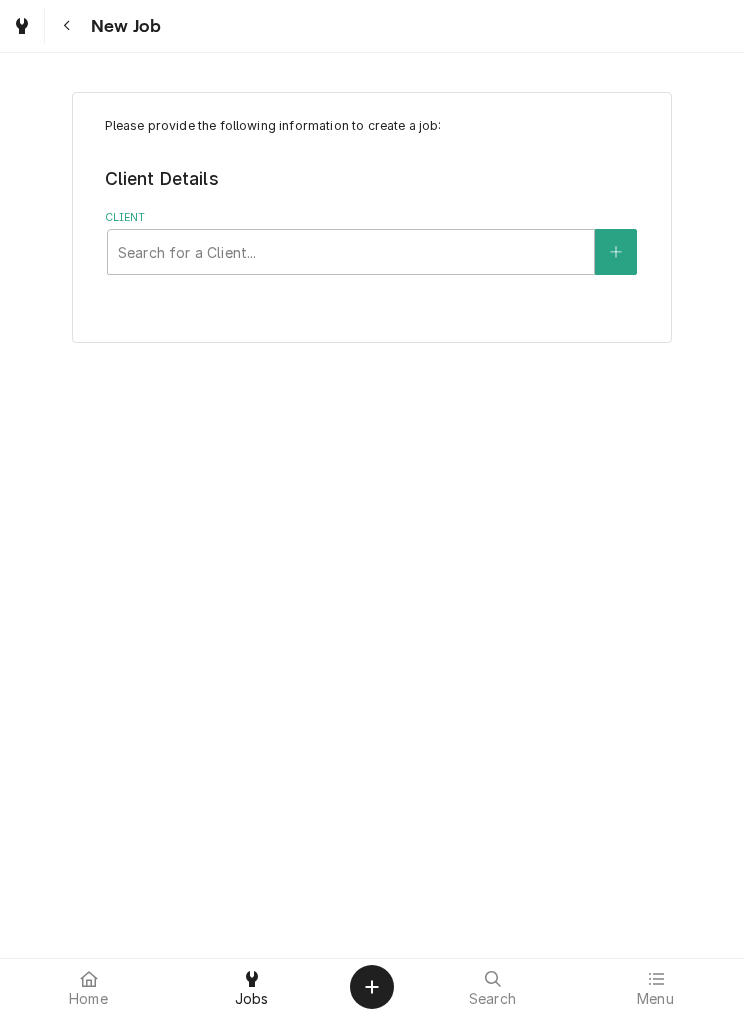 scroll, scrollTop: 0, scrollLeft: 0, axis: both 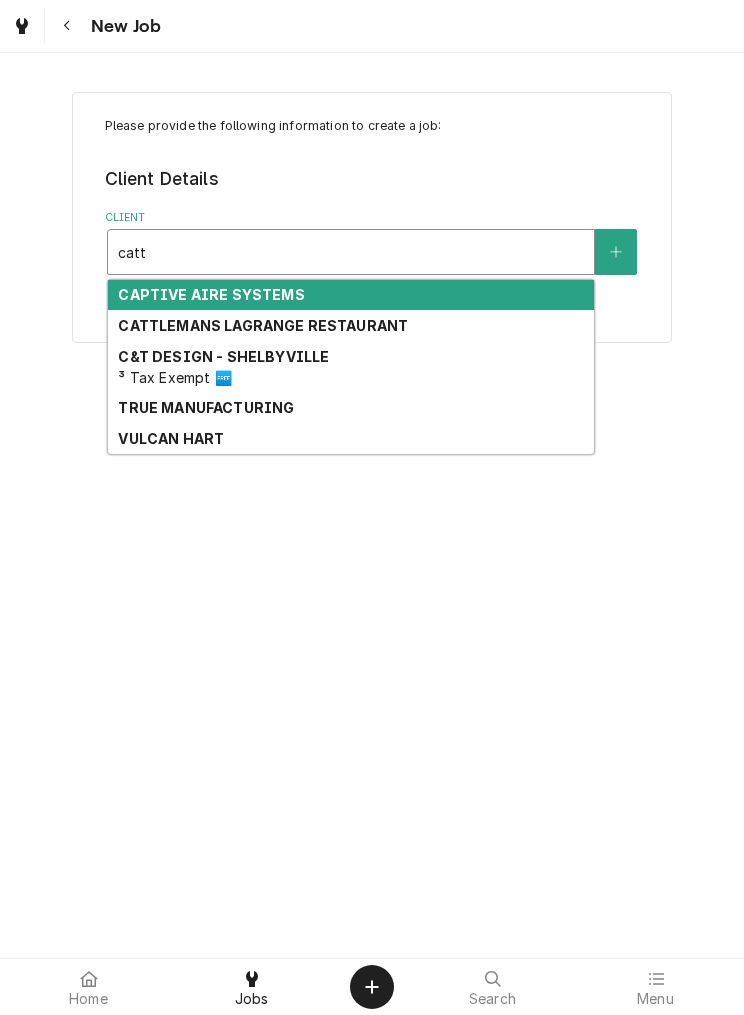 click on "C&T DESIGN - SHELBYVILLE ³ Tax Exempt 🆓" at bounding box center [351, 367] 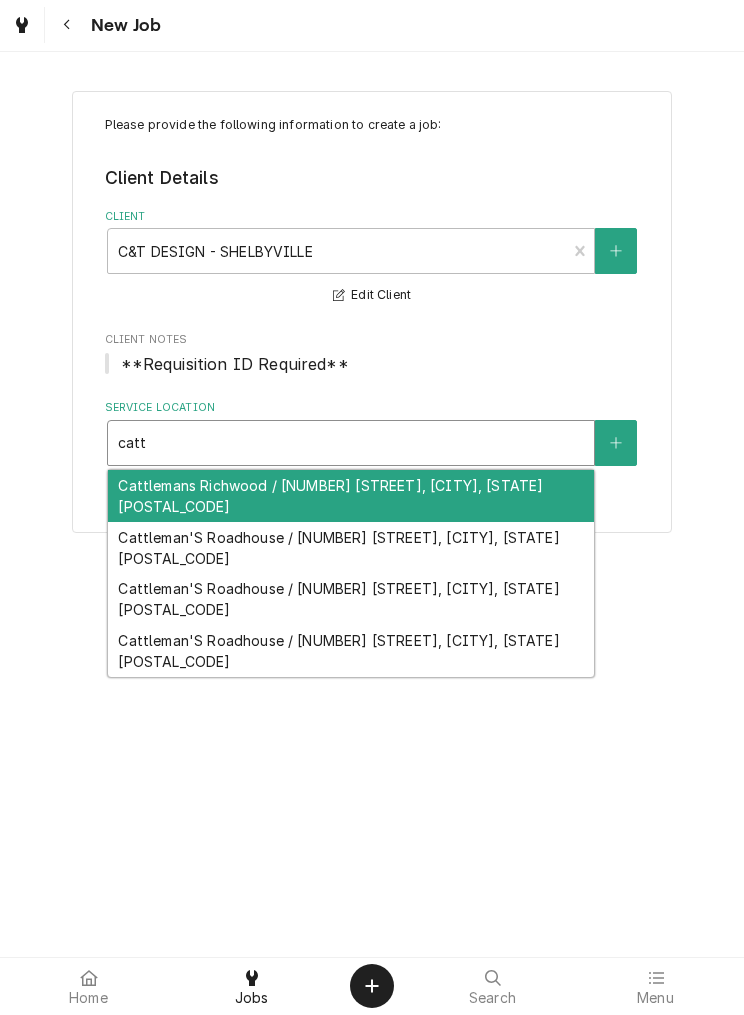 click on "Cattleman'S Roadhouse / [NUMBER] [STREET], [CITY], [STATE] [POSTAL_CODE]" at bounding box center [351, 600] 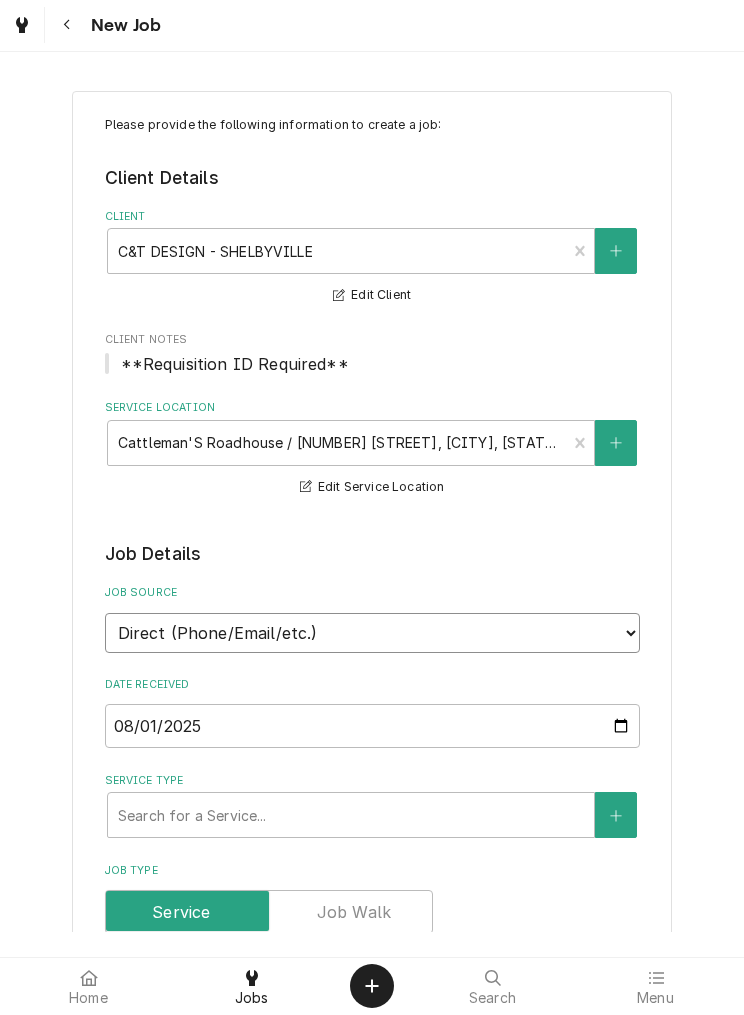 click on "Direct (Phone/Email/etc.) Service Channel Corrigo Ecotrak Other" at bounding box center [372, 634] 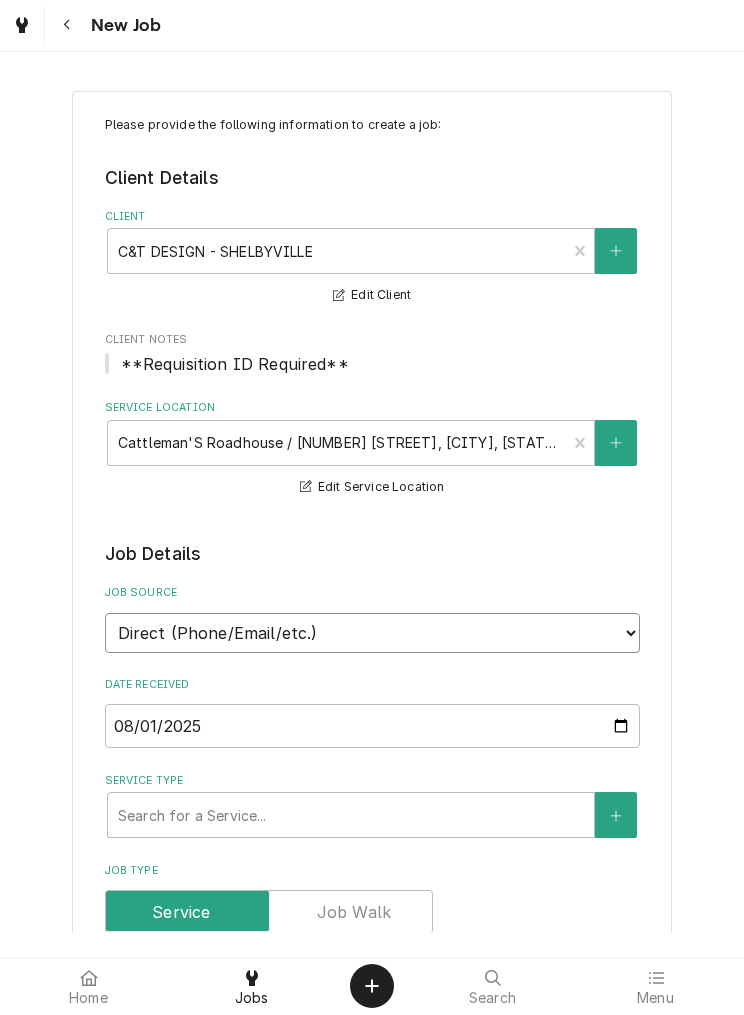 select on "100" 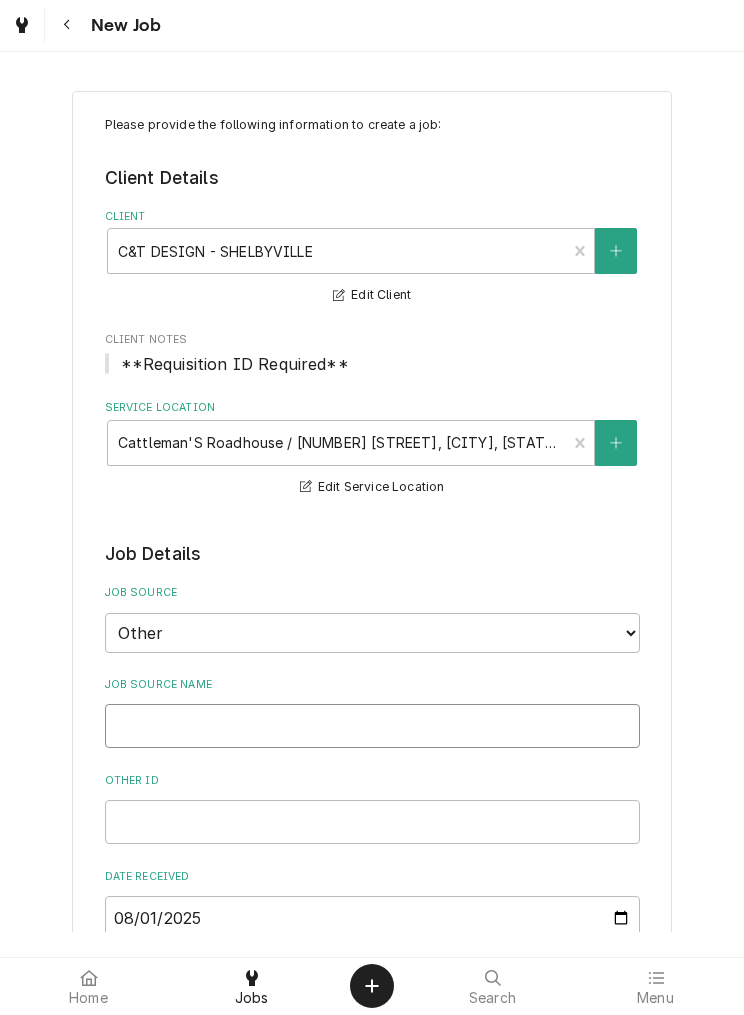 click on "Job Source Name" at bounding box center (372, 727) 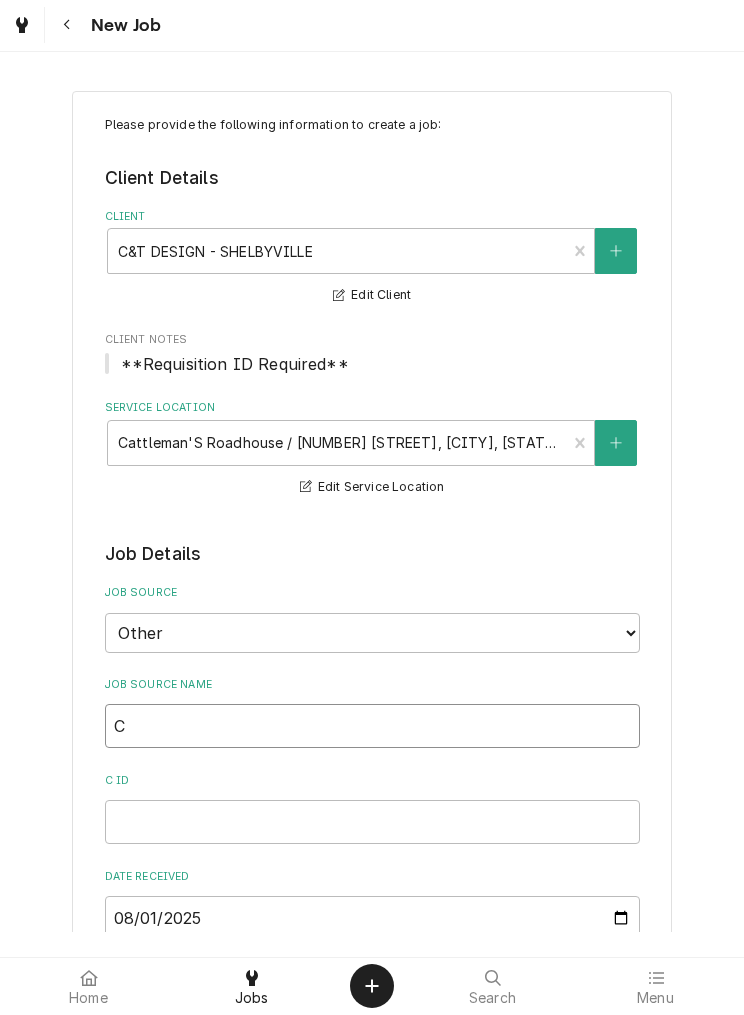 type on "x" 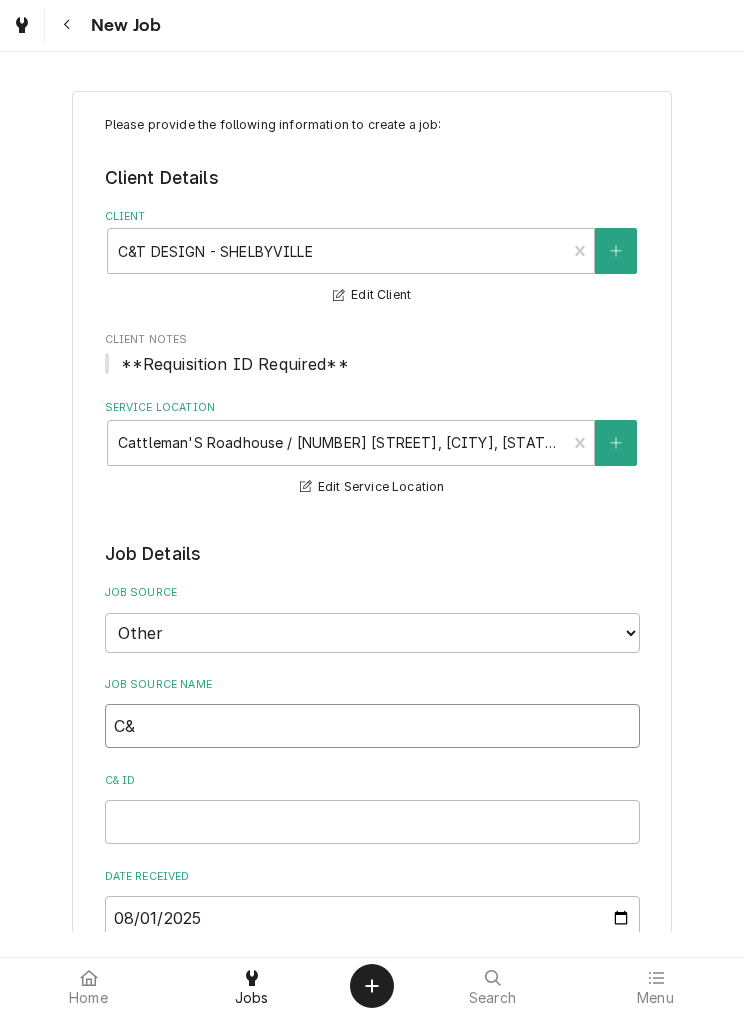 type on "x" 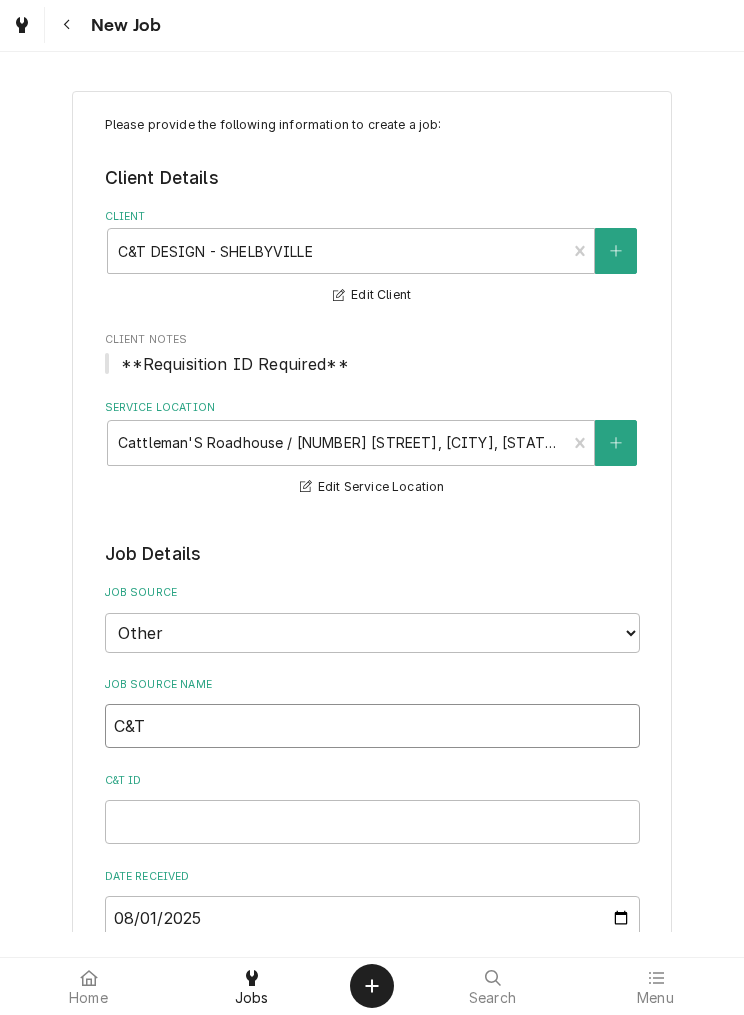 type on "x" 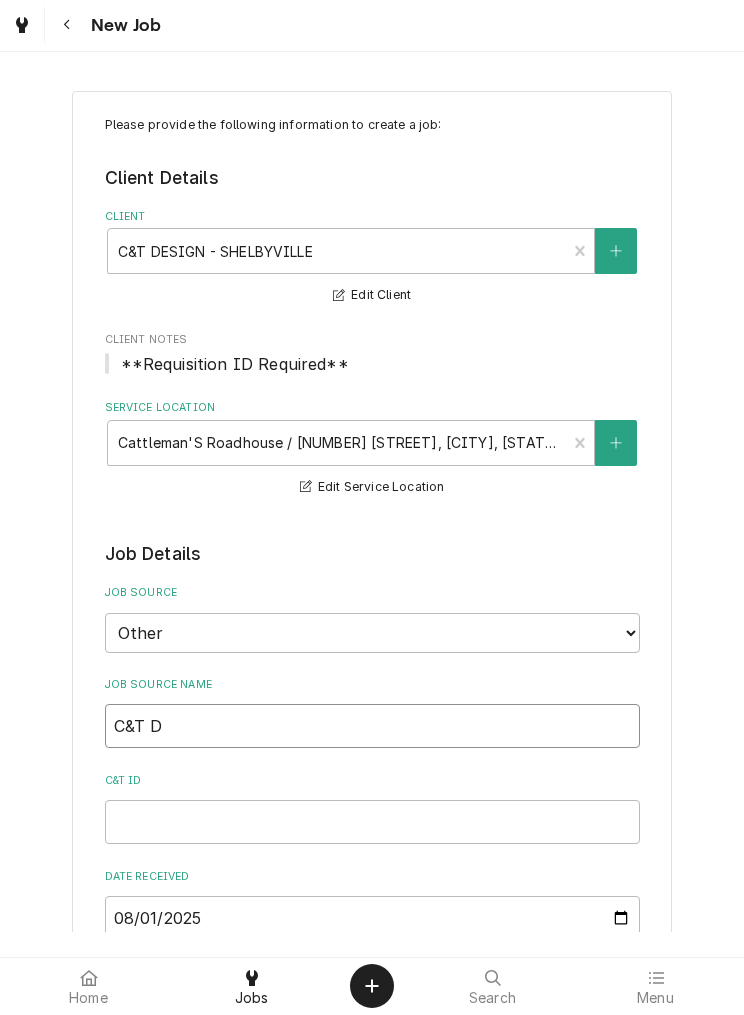 type on "x" 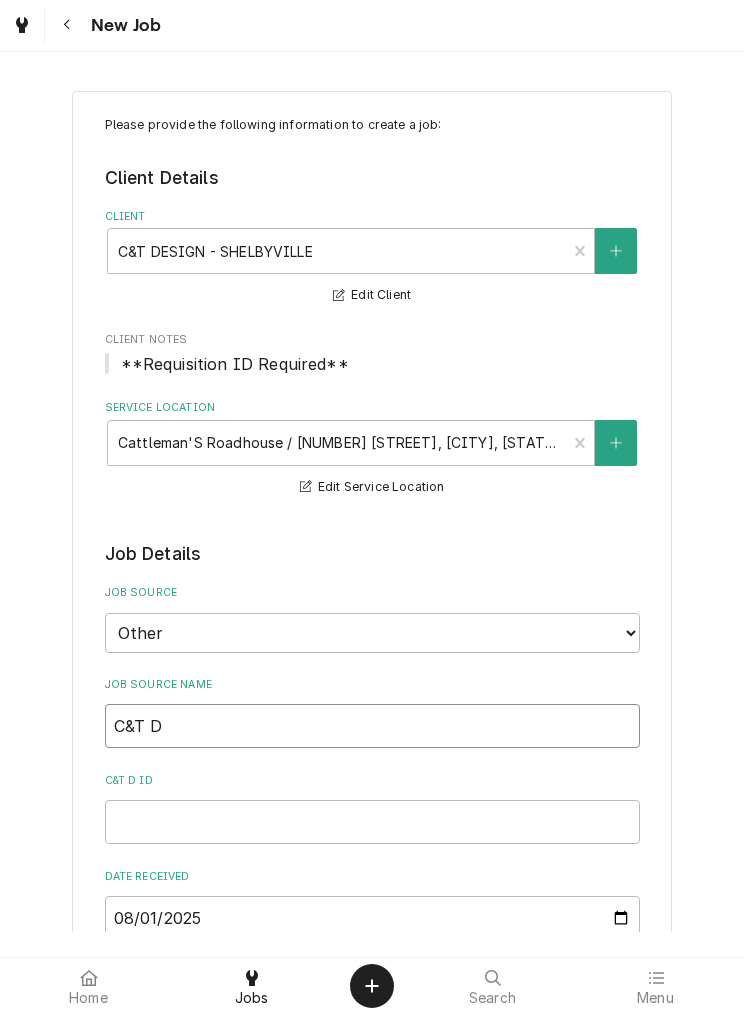 type on "C&T De" 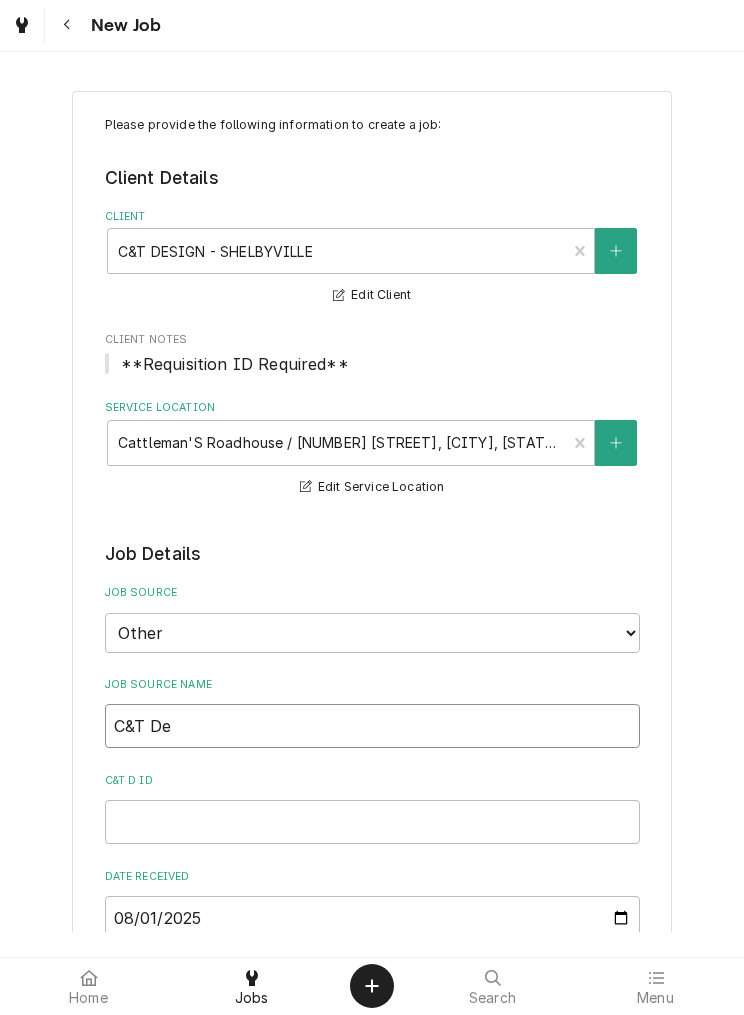 type on "x" 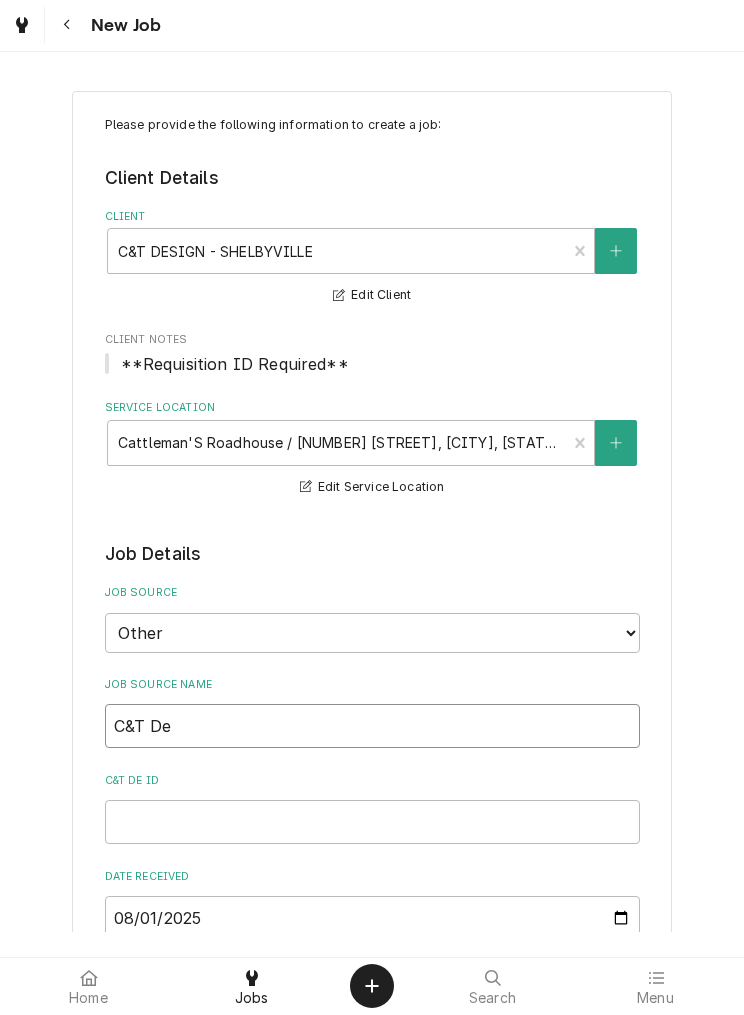 type on "C&T Des" 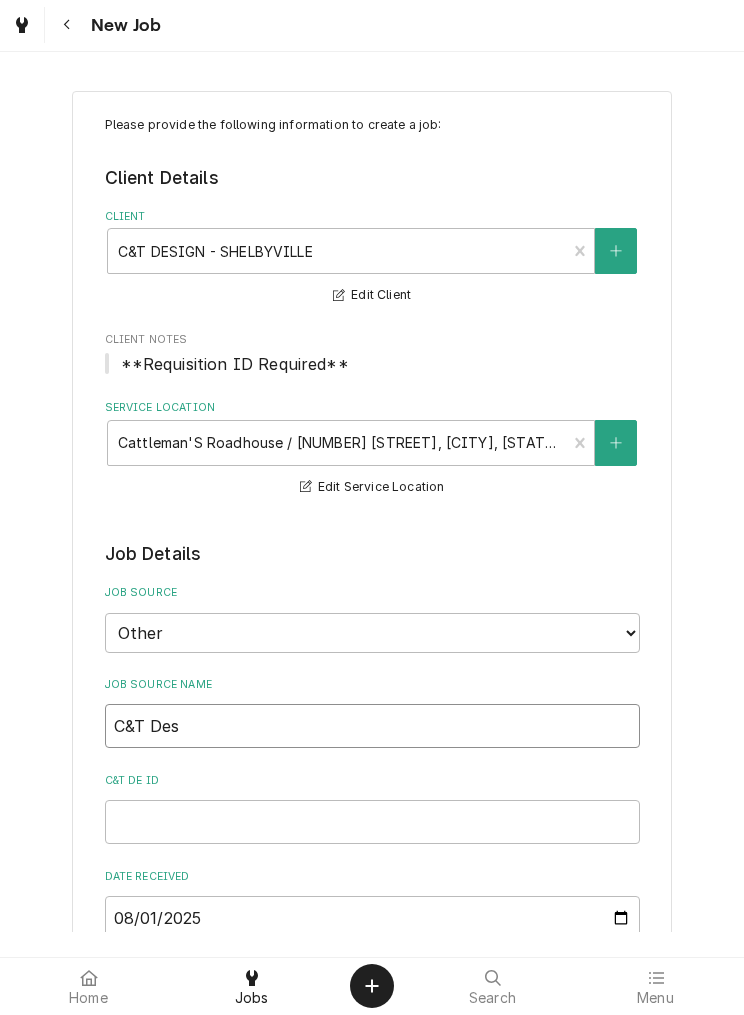 type on "x" 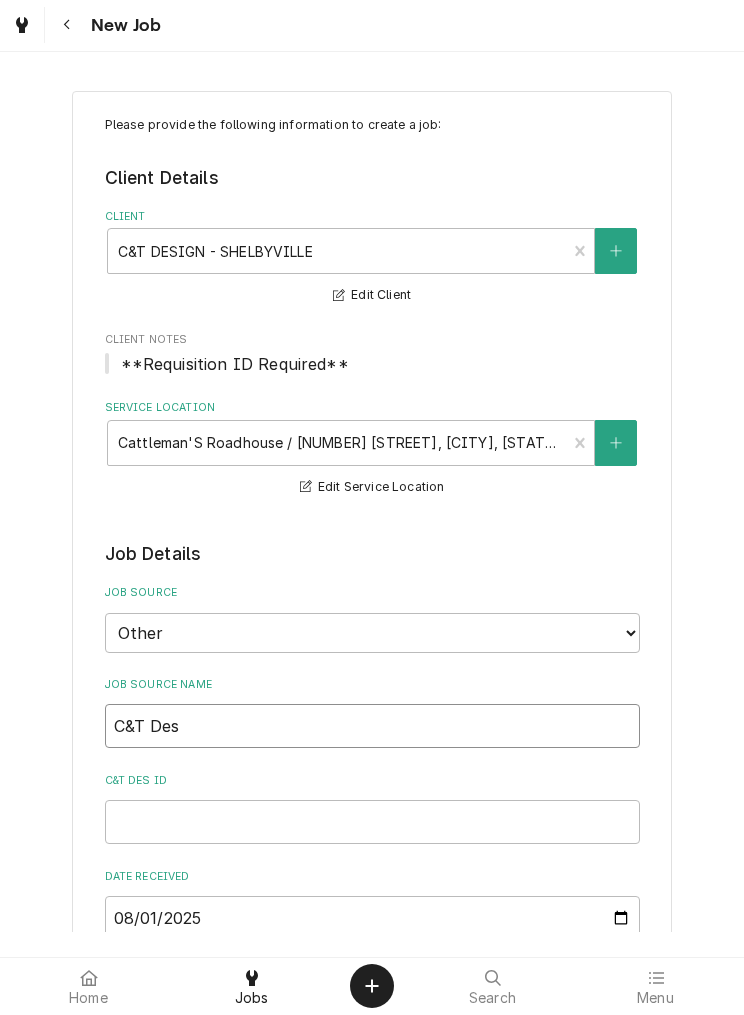type on "C&T Desi" 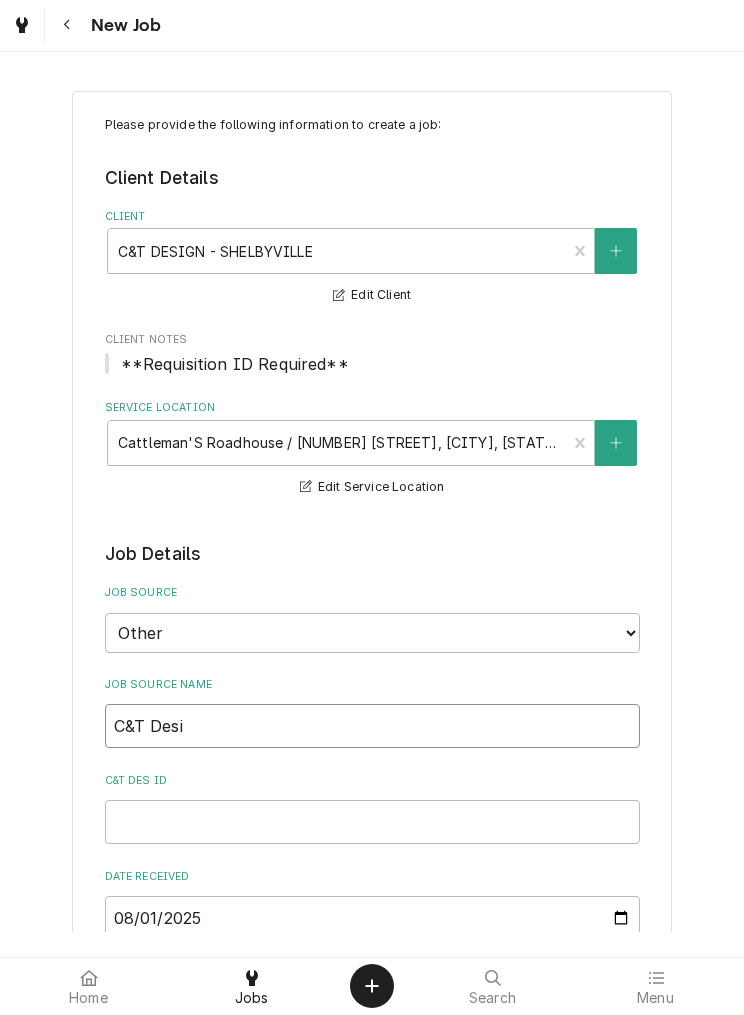 type on "x" 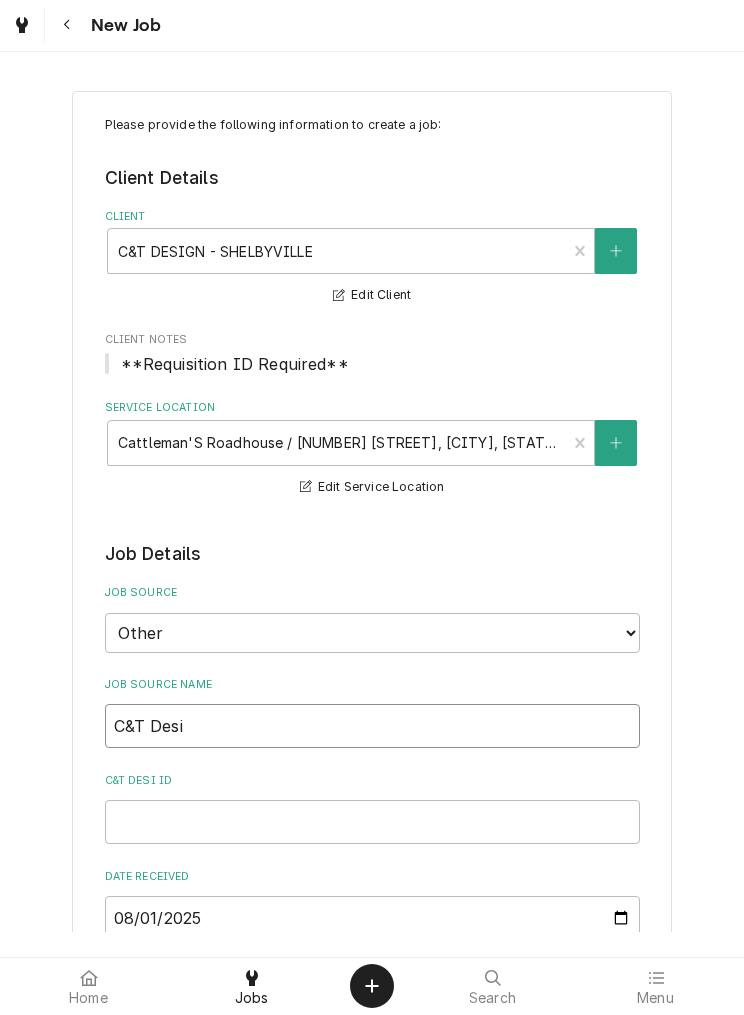 type on "C&T Desig" 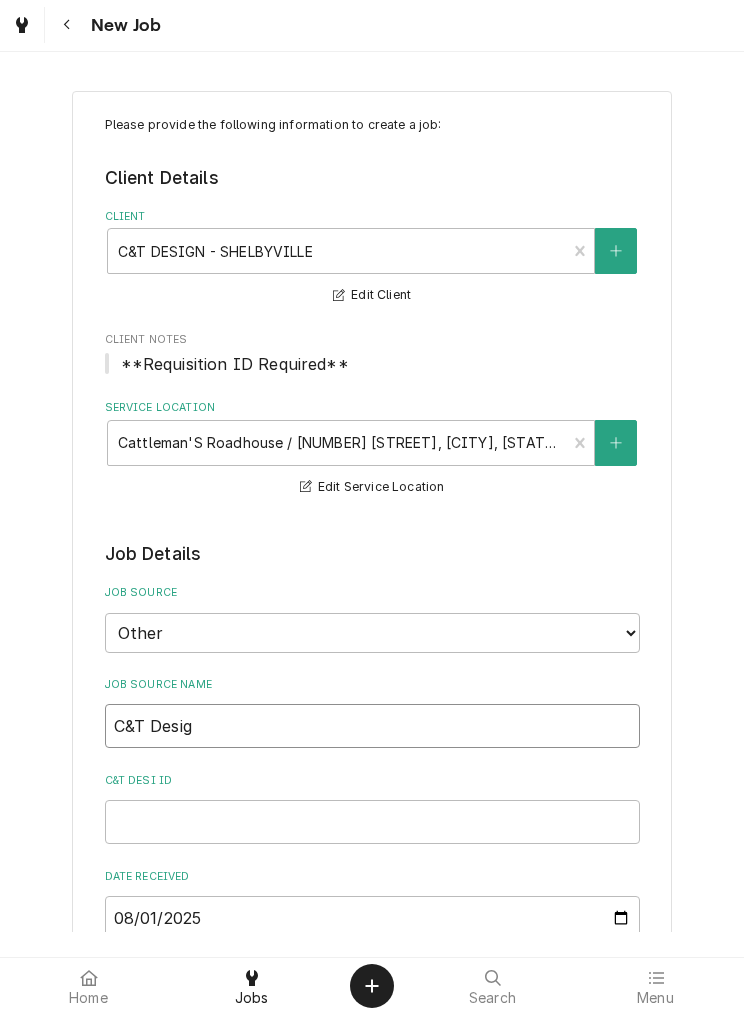 type on "x" 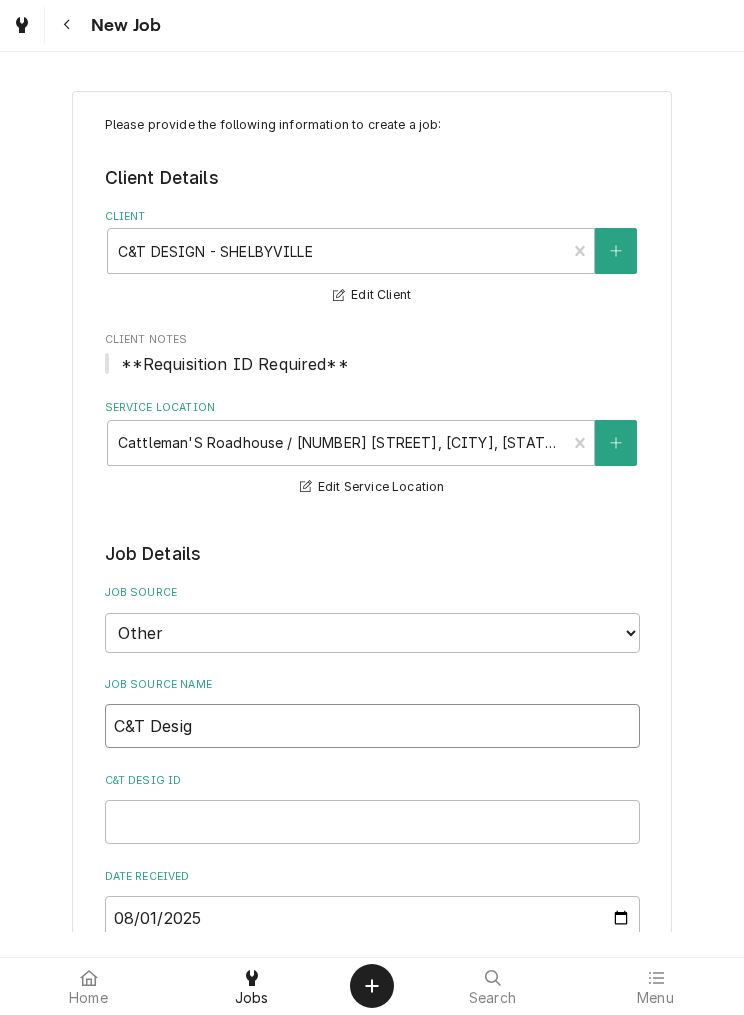 type on "C&T Design" 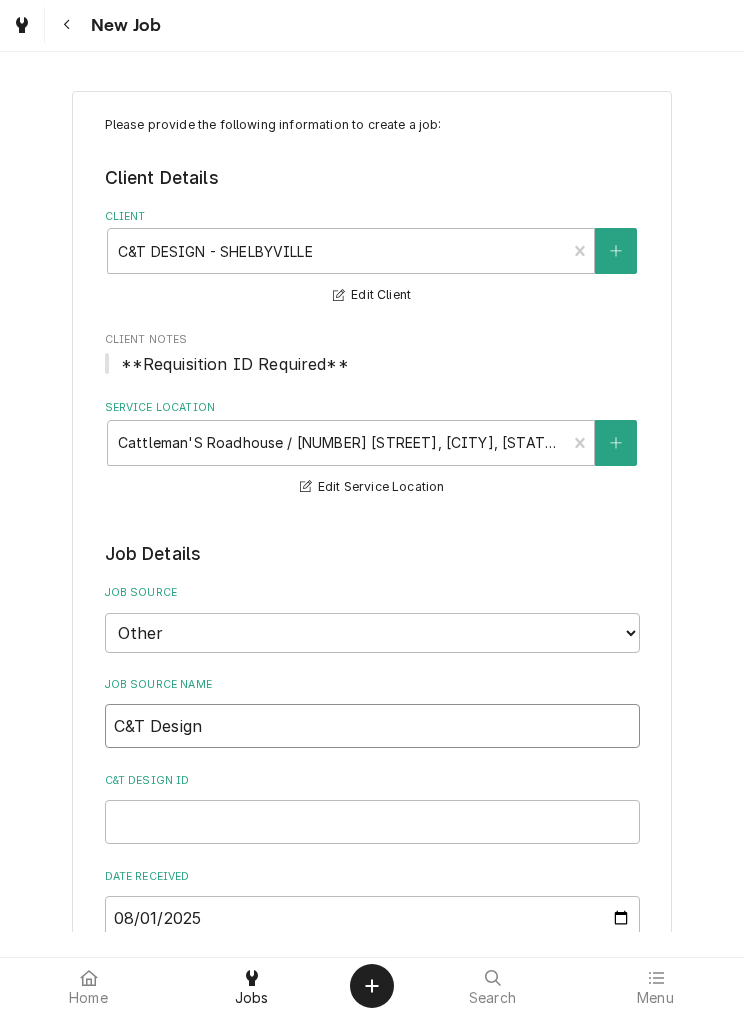 type on "x" 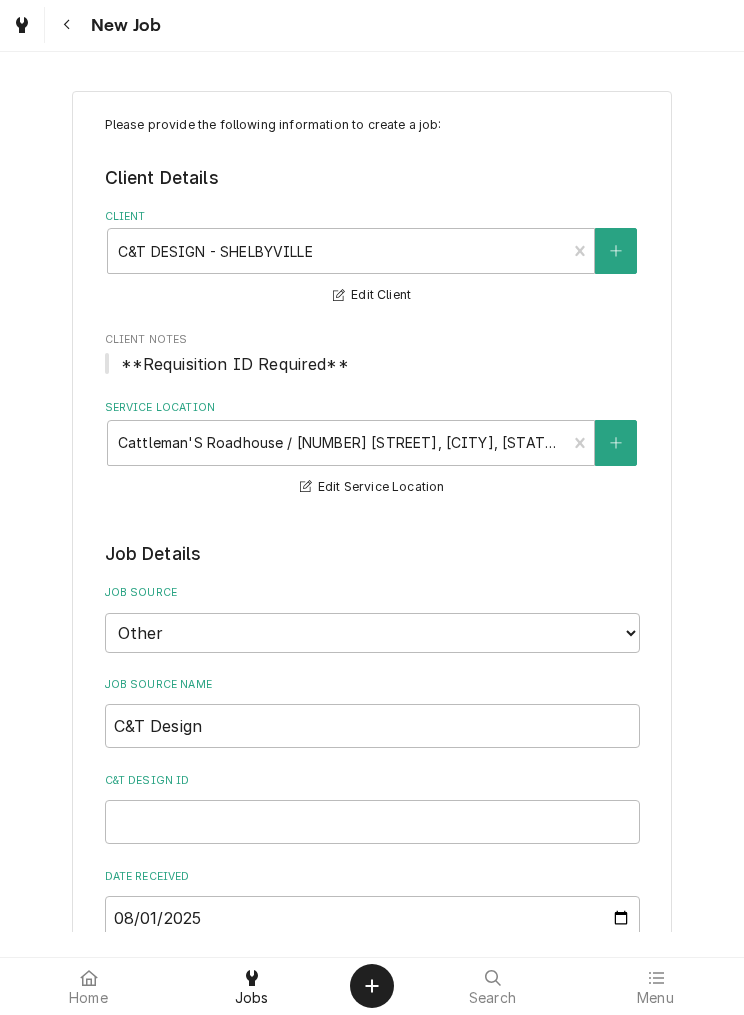click on "Job Details" at bounding box center [372, 555] 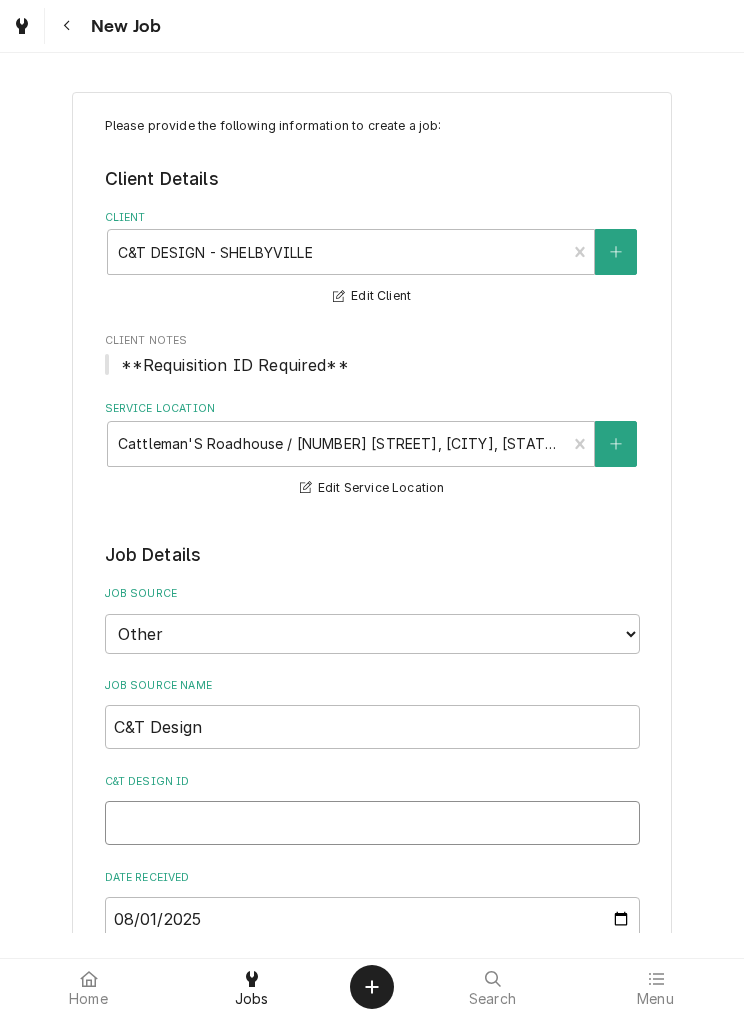 click on "C&T Design ID" at bounding box center (372, 823) 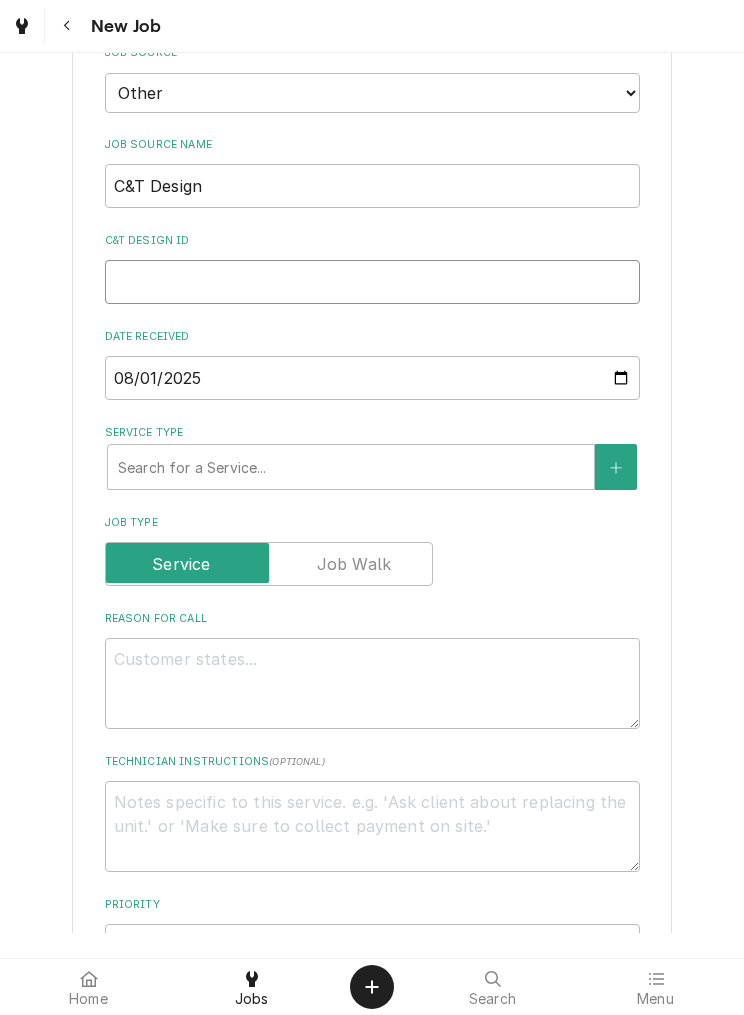scroll, scrollTop: 540, scrollLeft: 0, axis: vertical 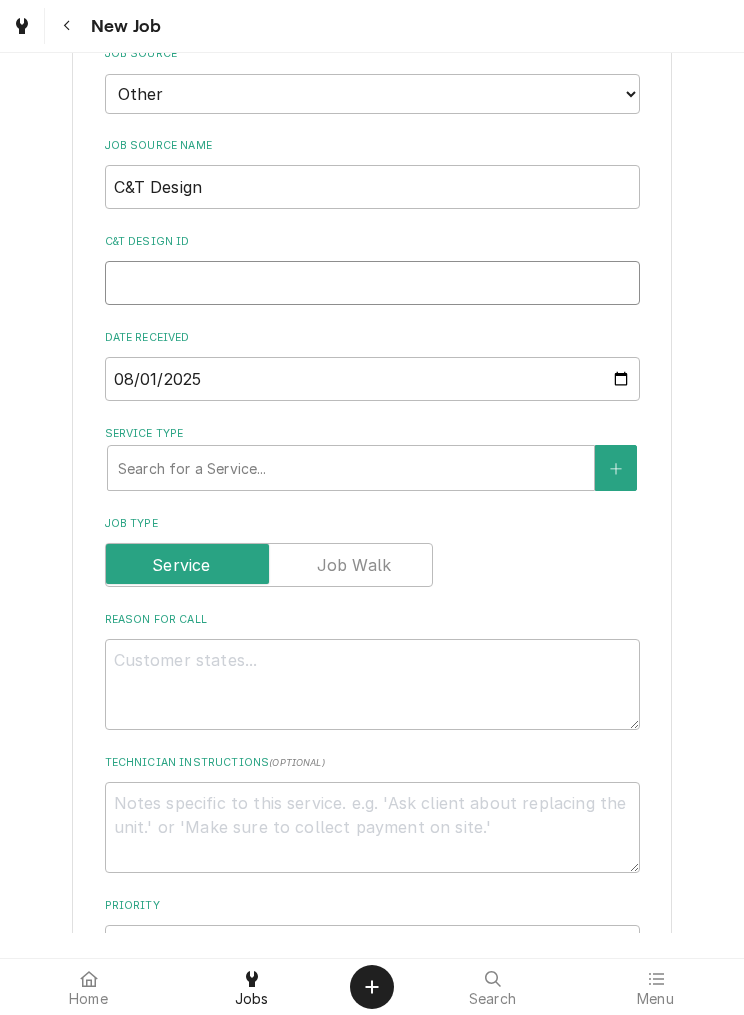 click on "C&T Design ID" at bounding box center (372, 283) 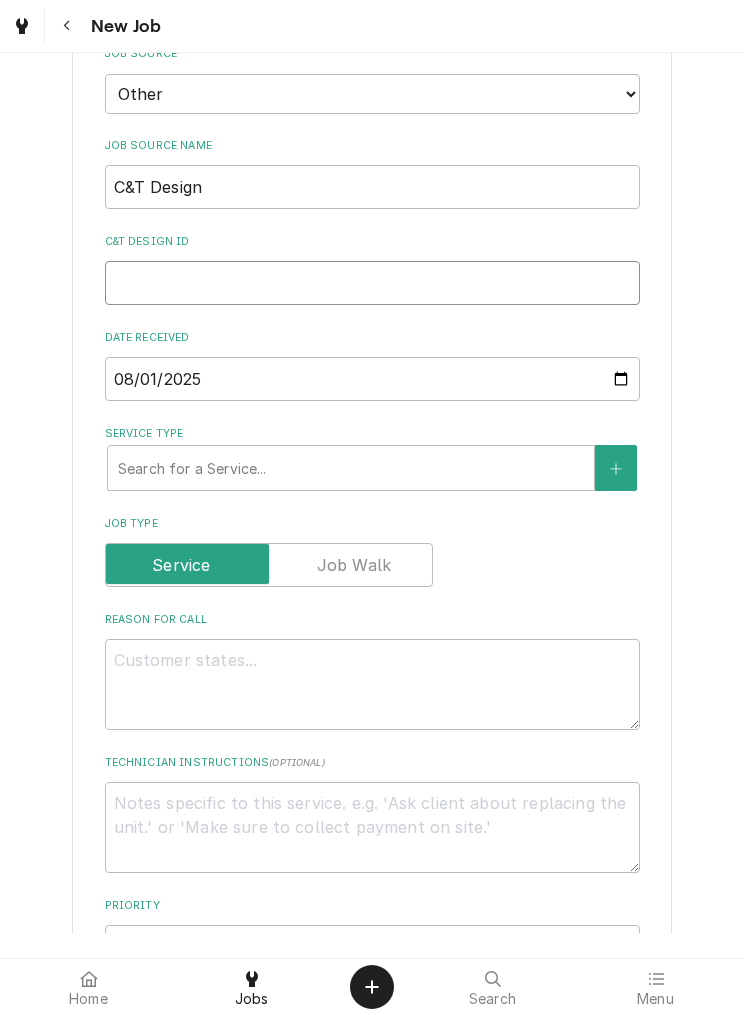 paste on "66-63662" 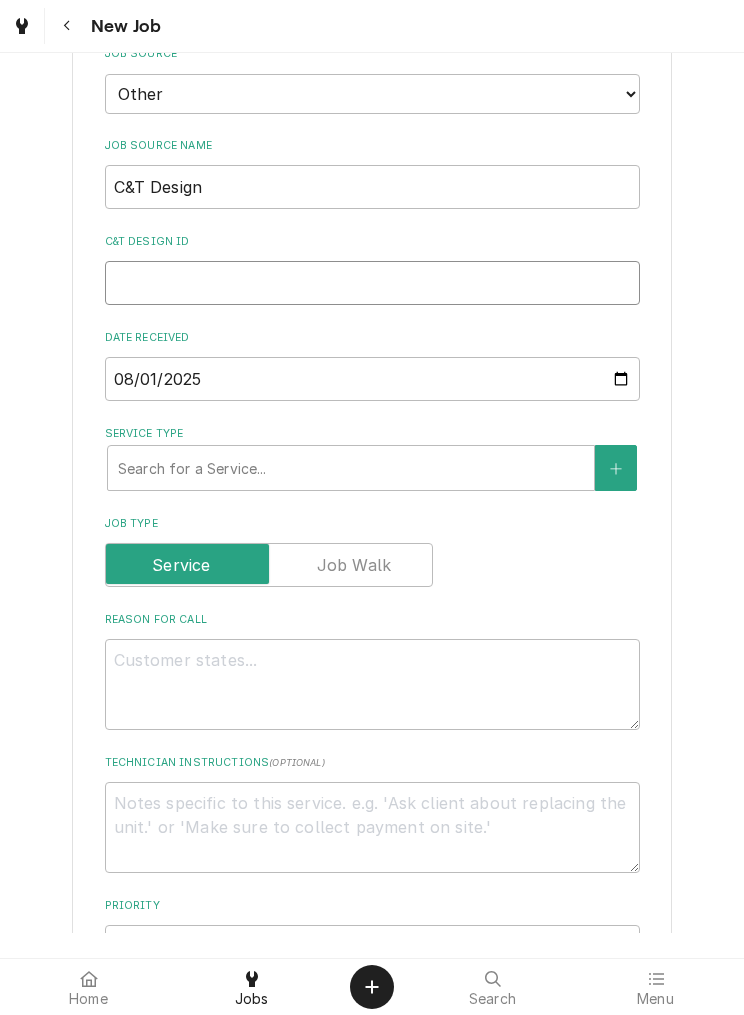 type on "x" 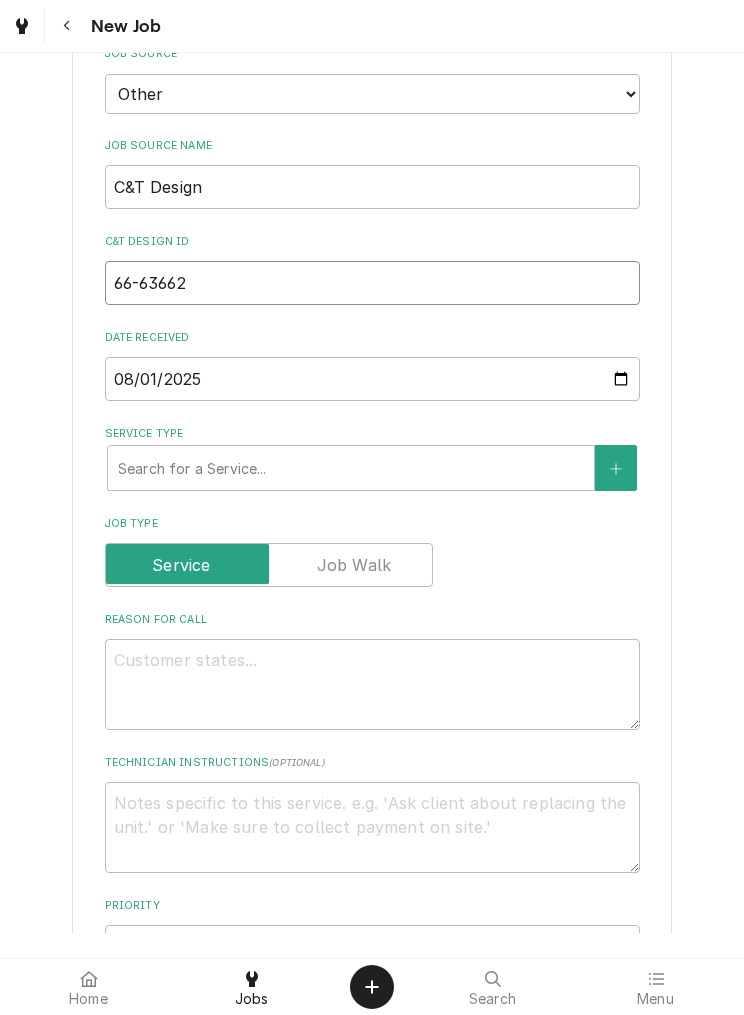 type on "x" 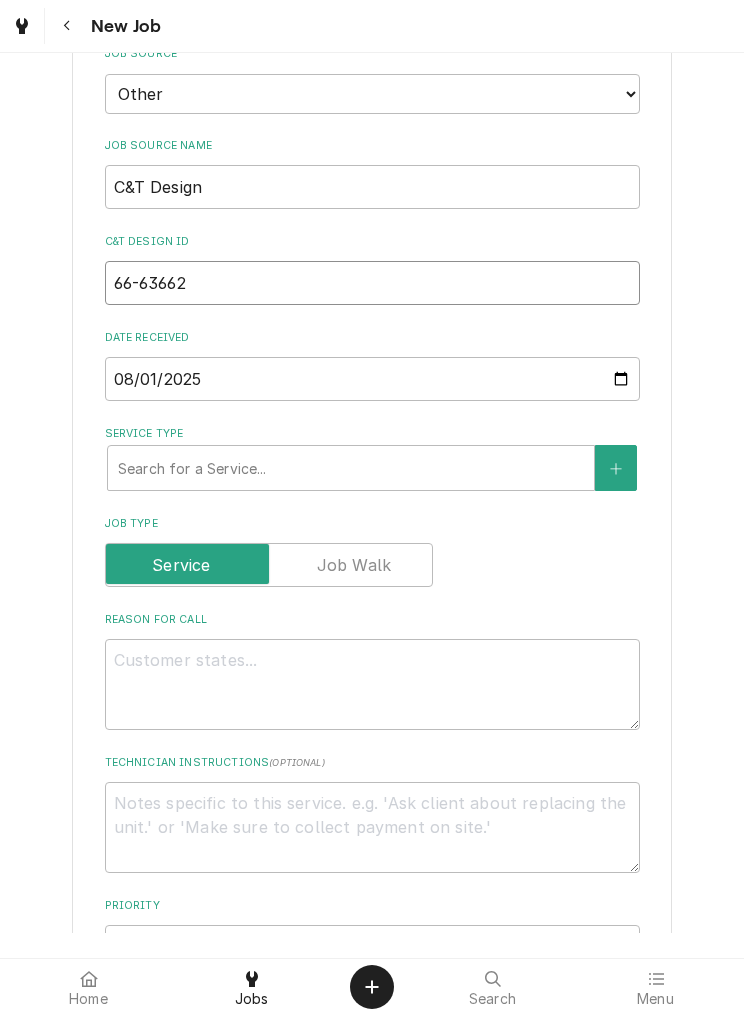 type on "66-63662" 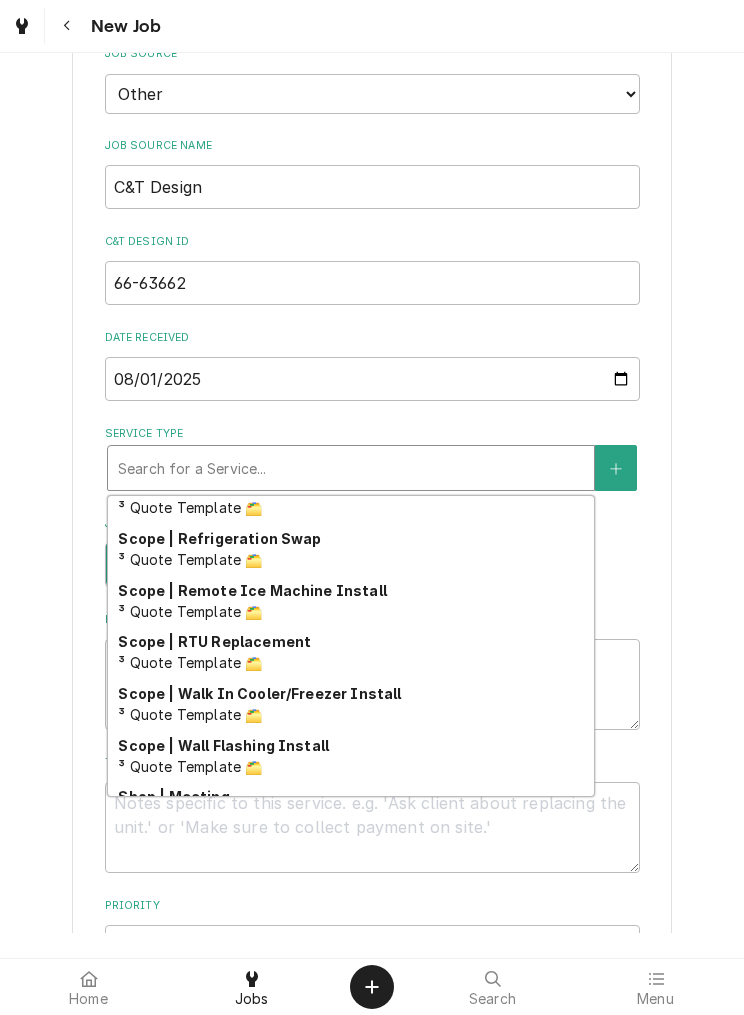 scroll, scrollTop: 2133, scrollLeft: 0, axis: vertical 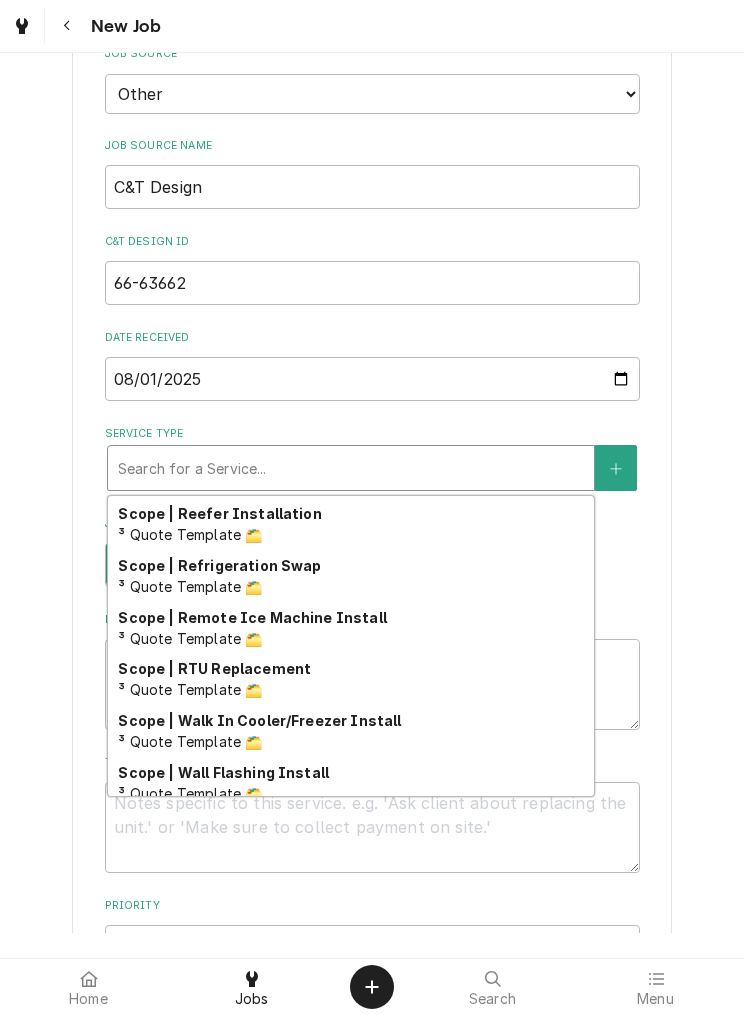 click on "Scope | Refrigeration Swap" at bounding box center [219, 565] 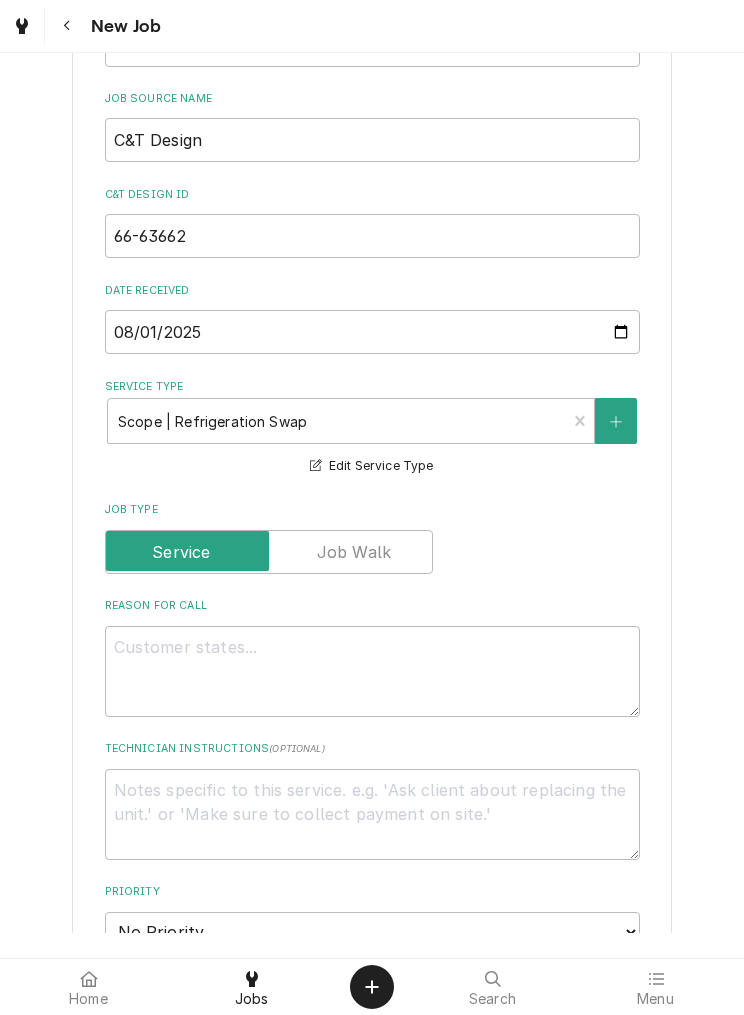 scroll, scrollTop: 597, scrollLeft: 0, axis: vertical 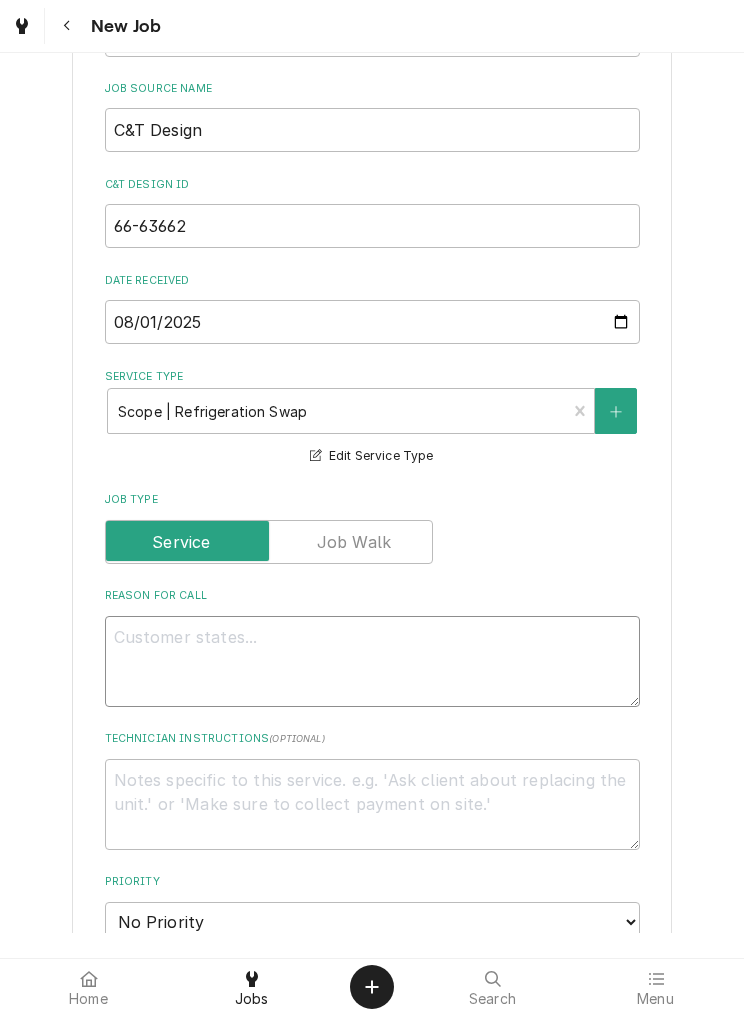 click on "Reason For Call" at bounding box center (372, 661) 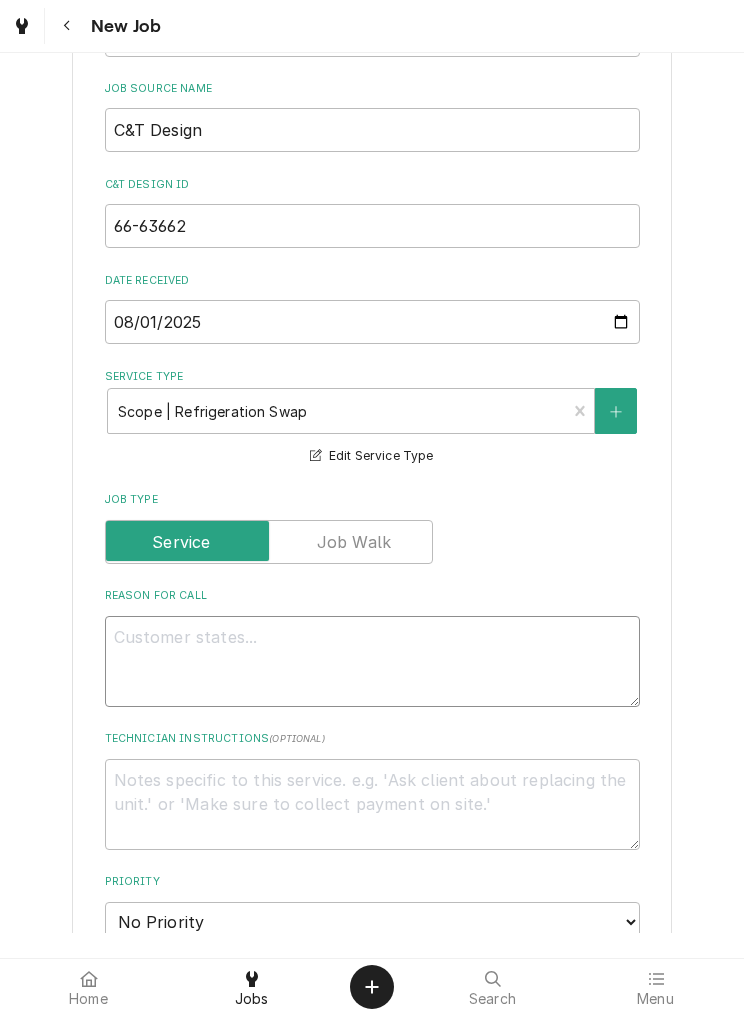 type on "x" 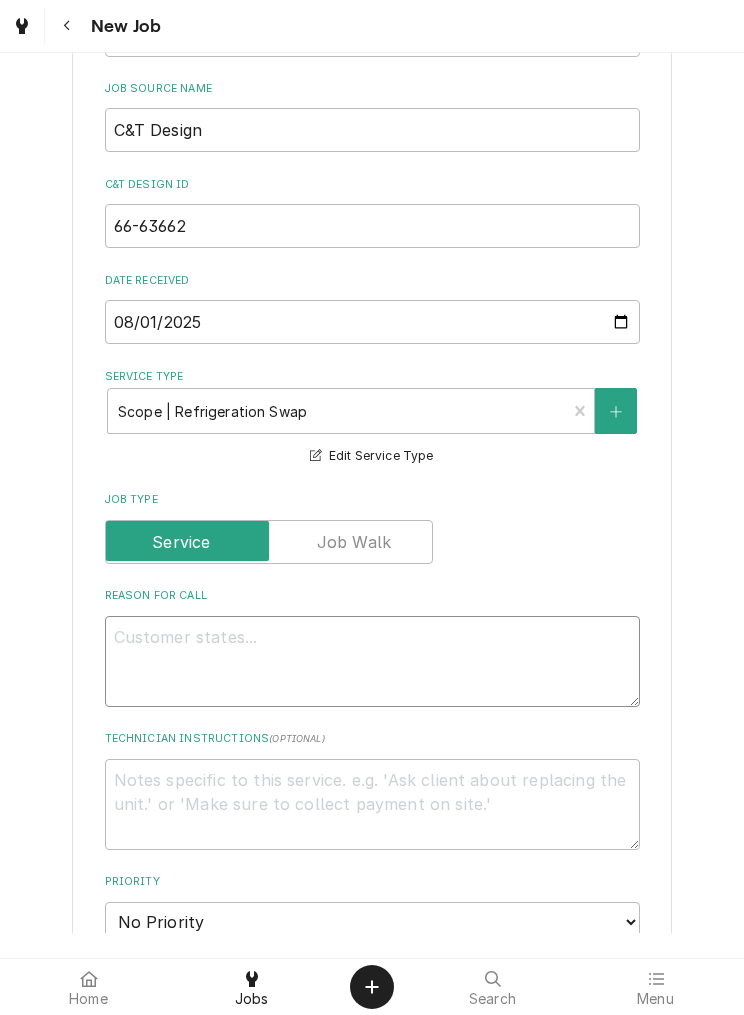 type on "We" 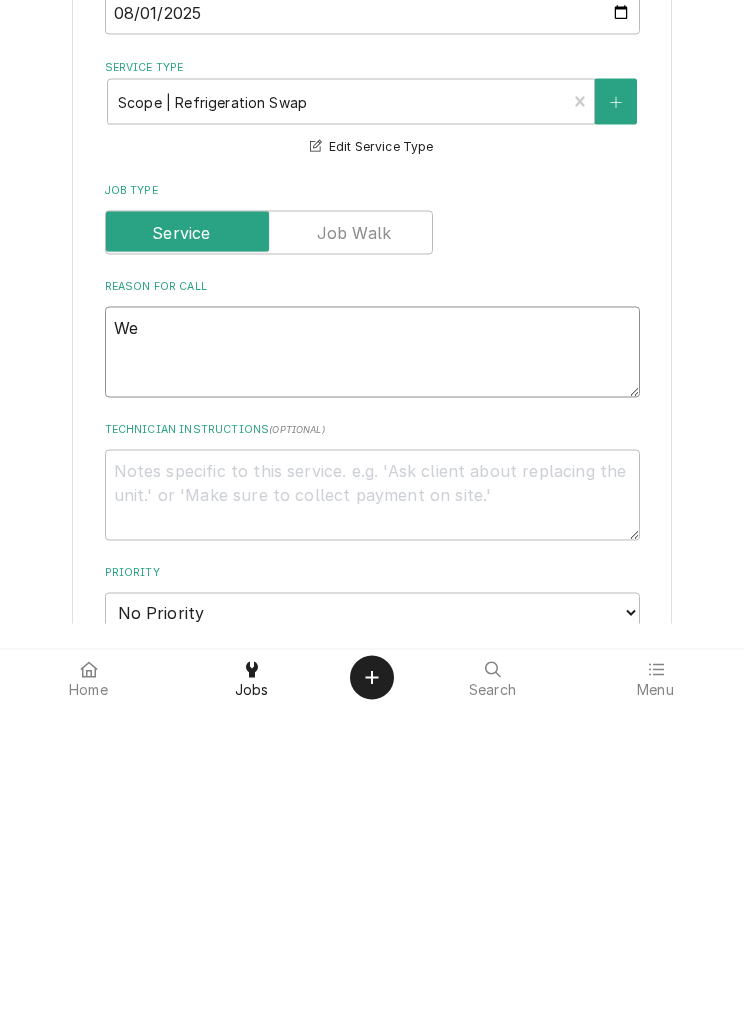 type on "x" 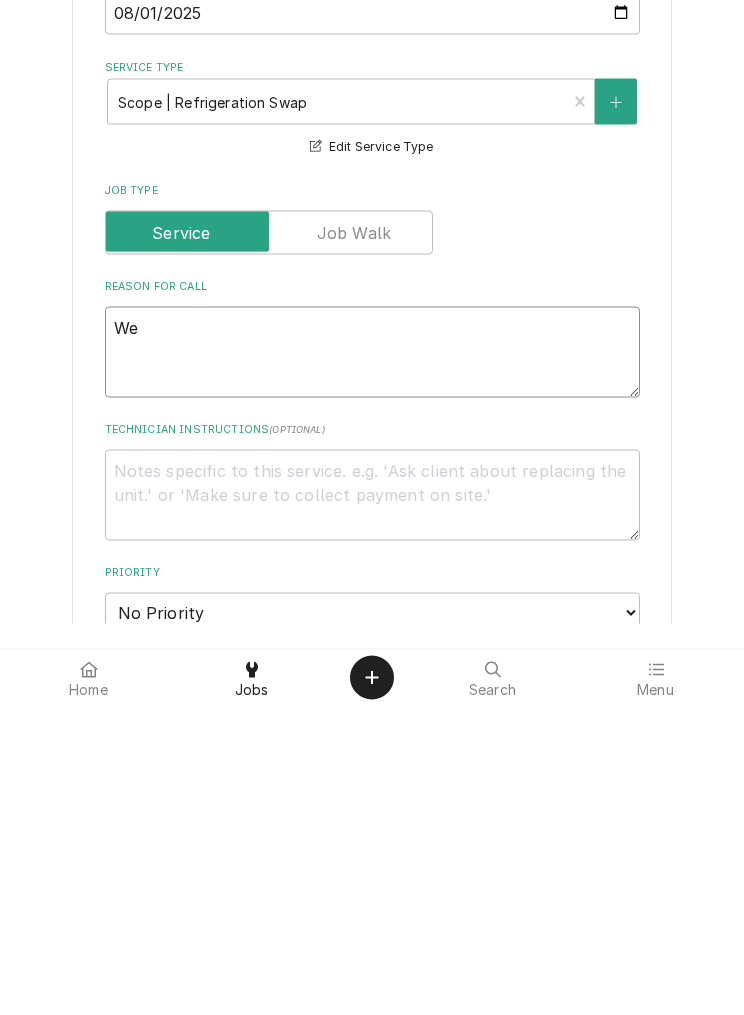 type 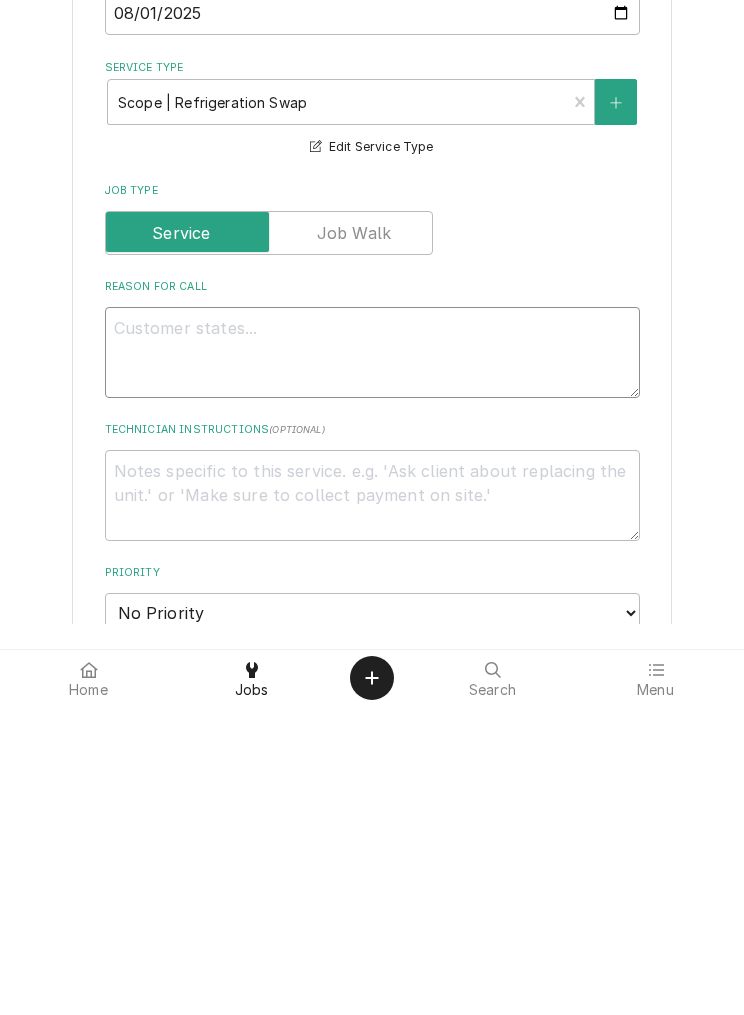 type on "x" 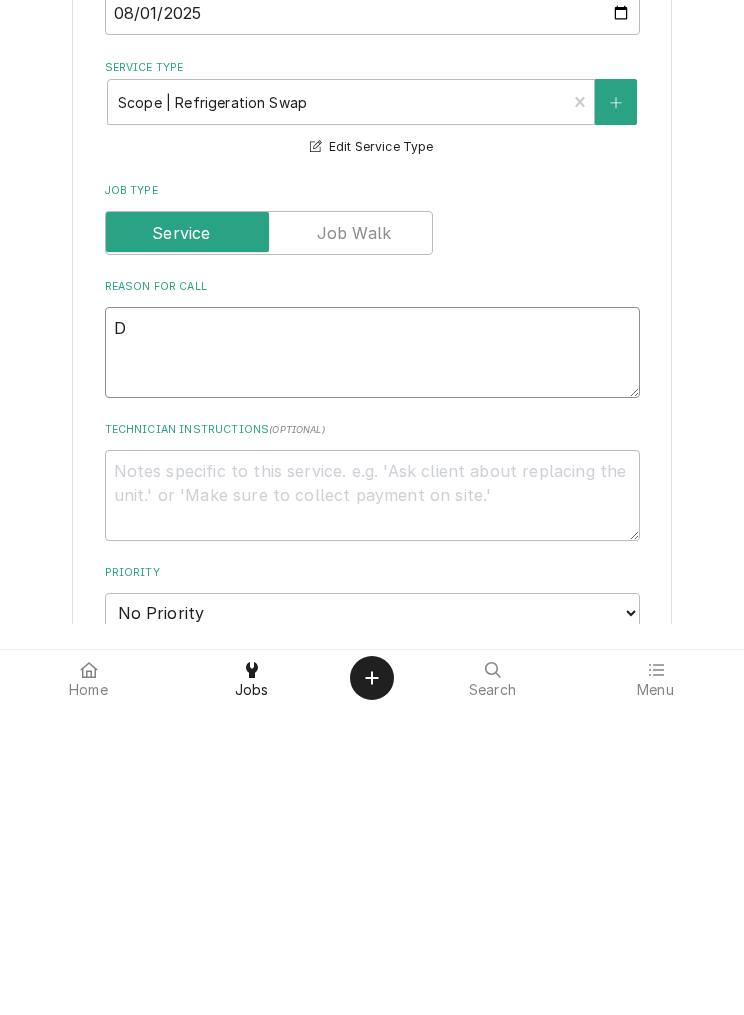 type on "Di" 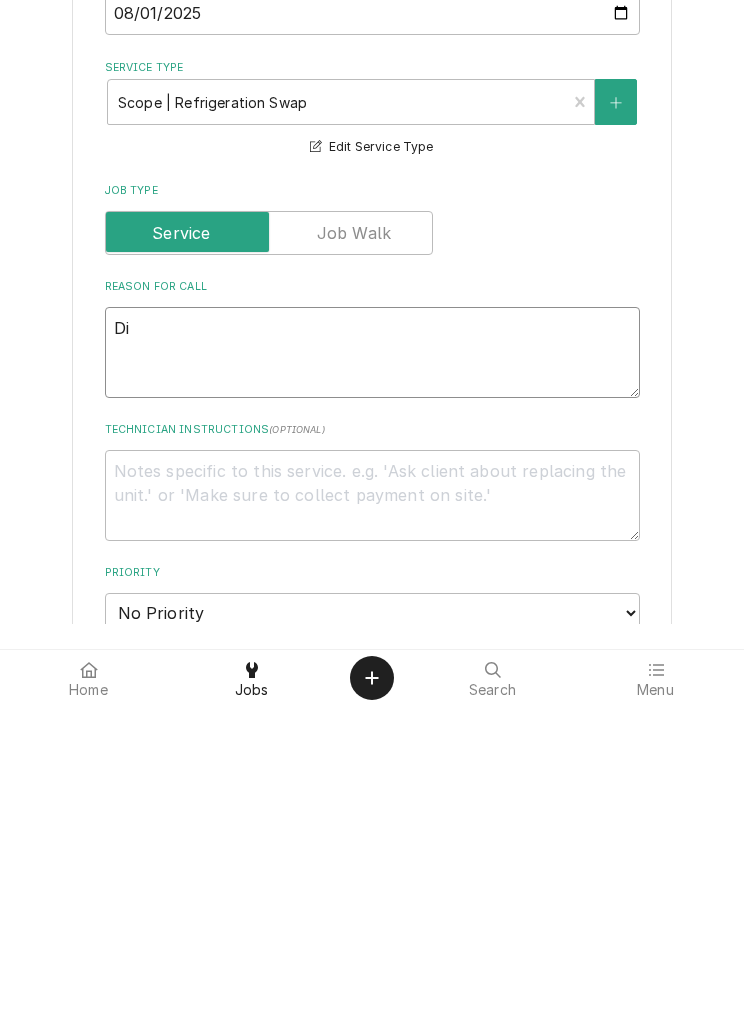 type on "x" 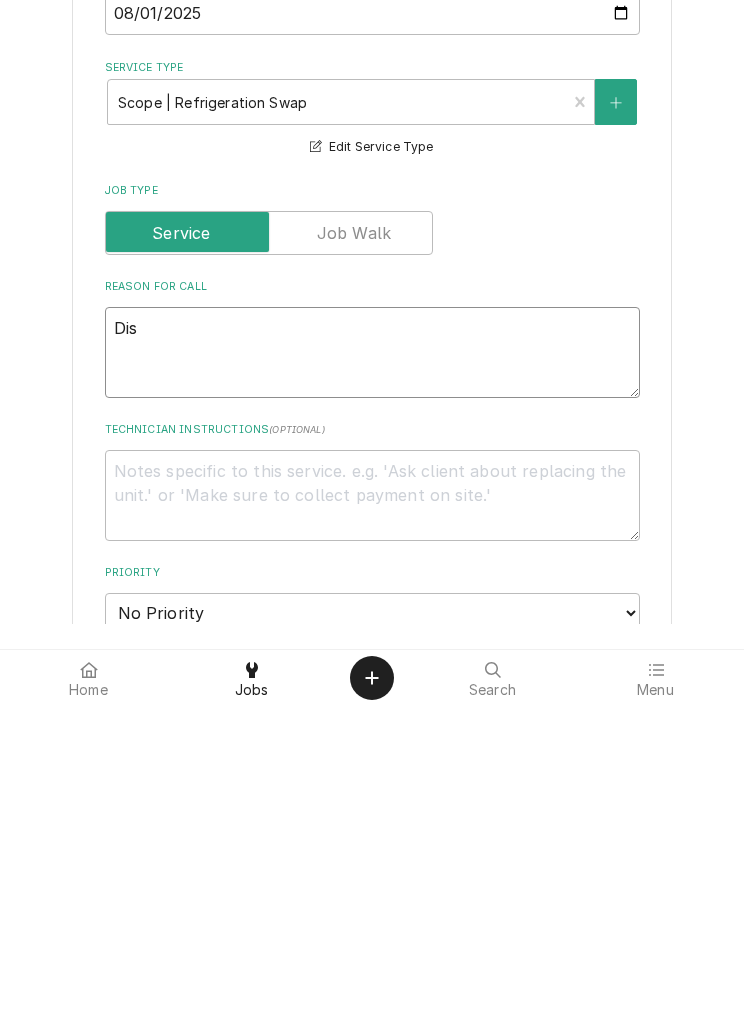 type on "x" 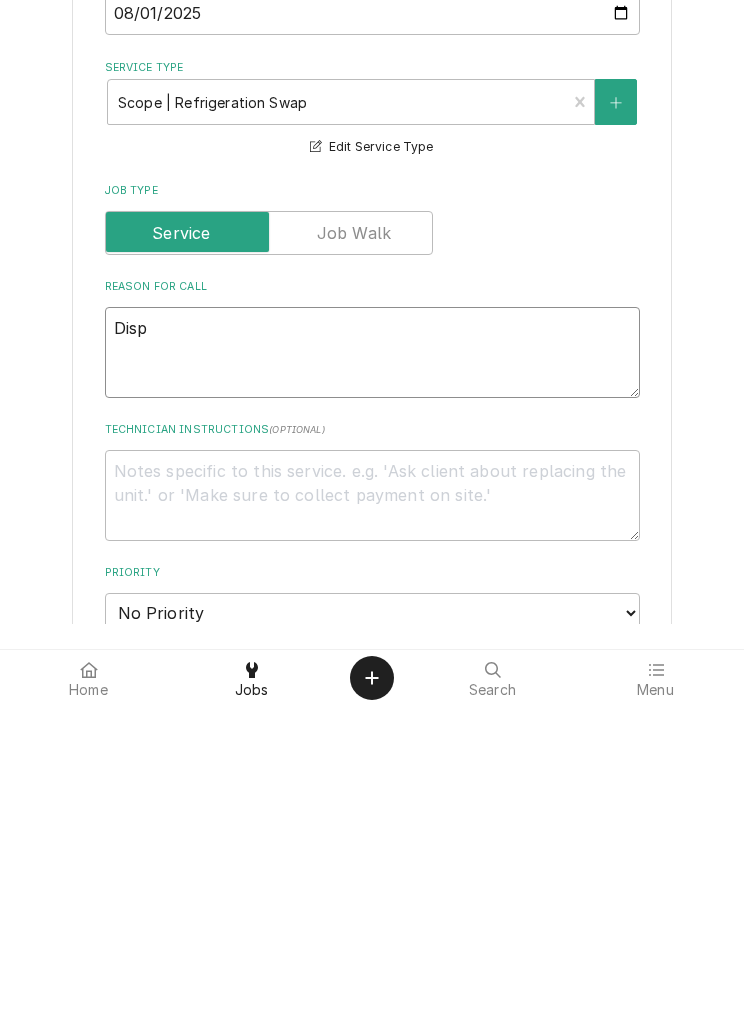 type on "x" 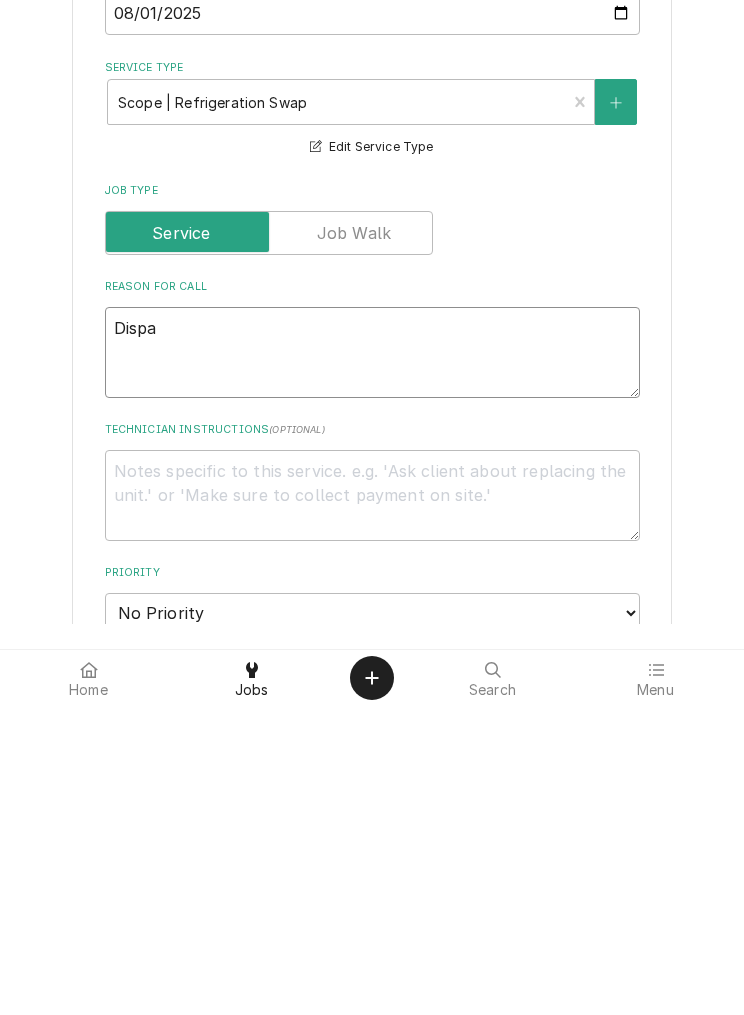 type on "x" 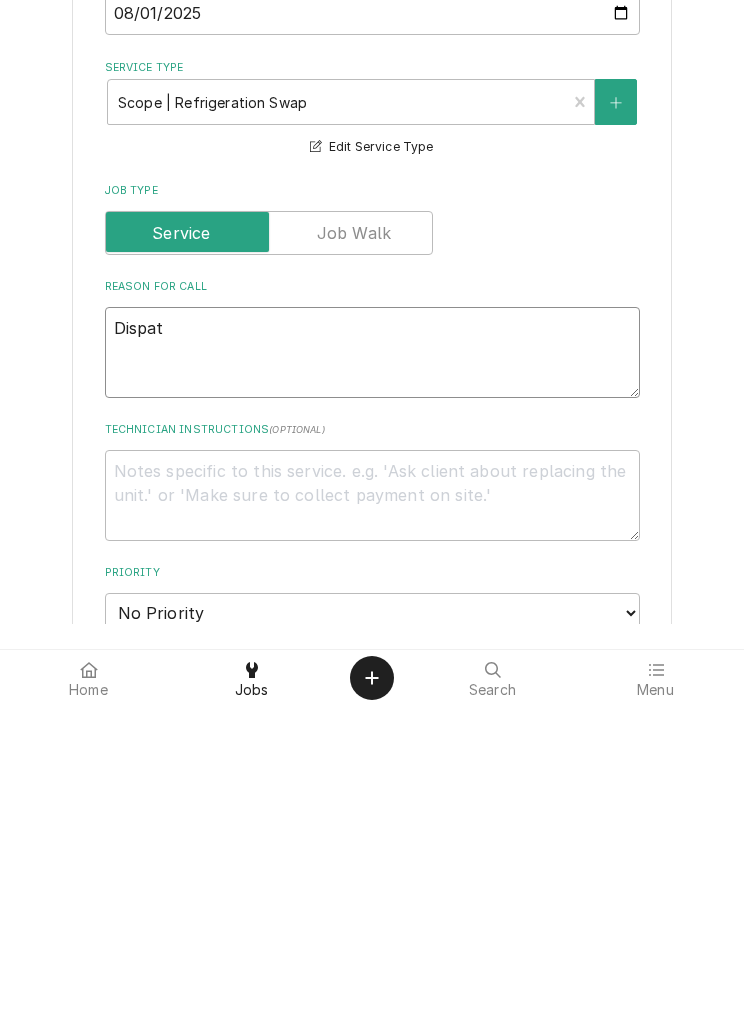 type on "Dispatc" 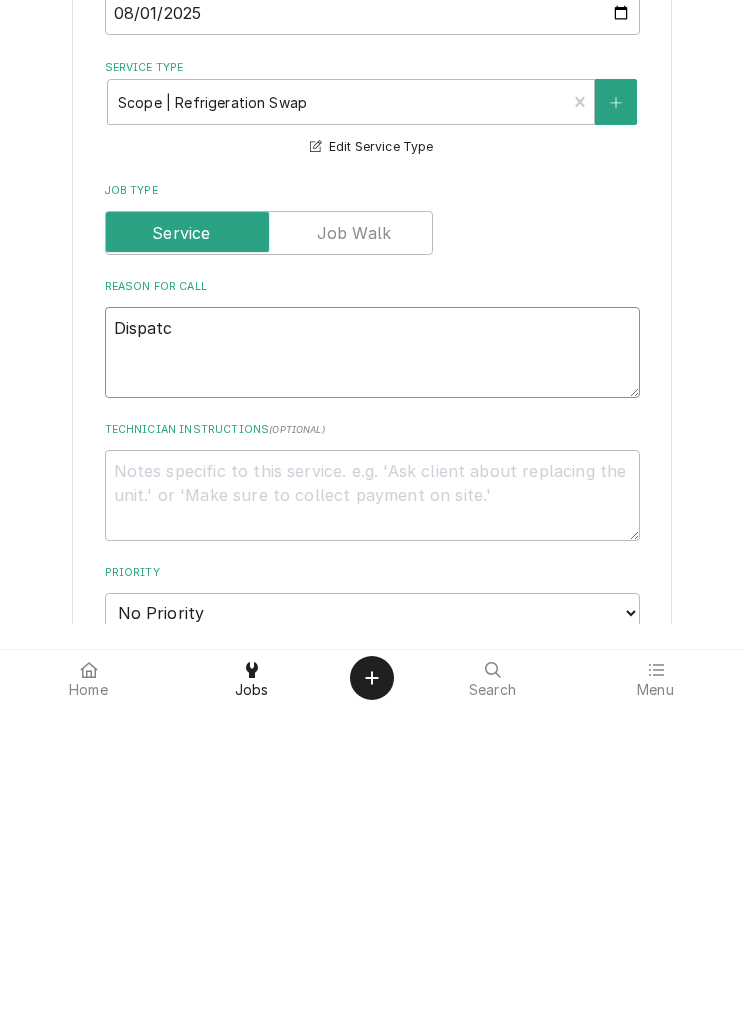 type on "x" 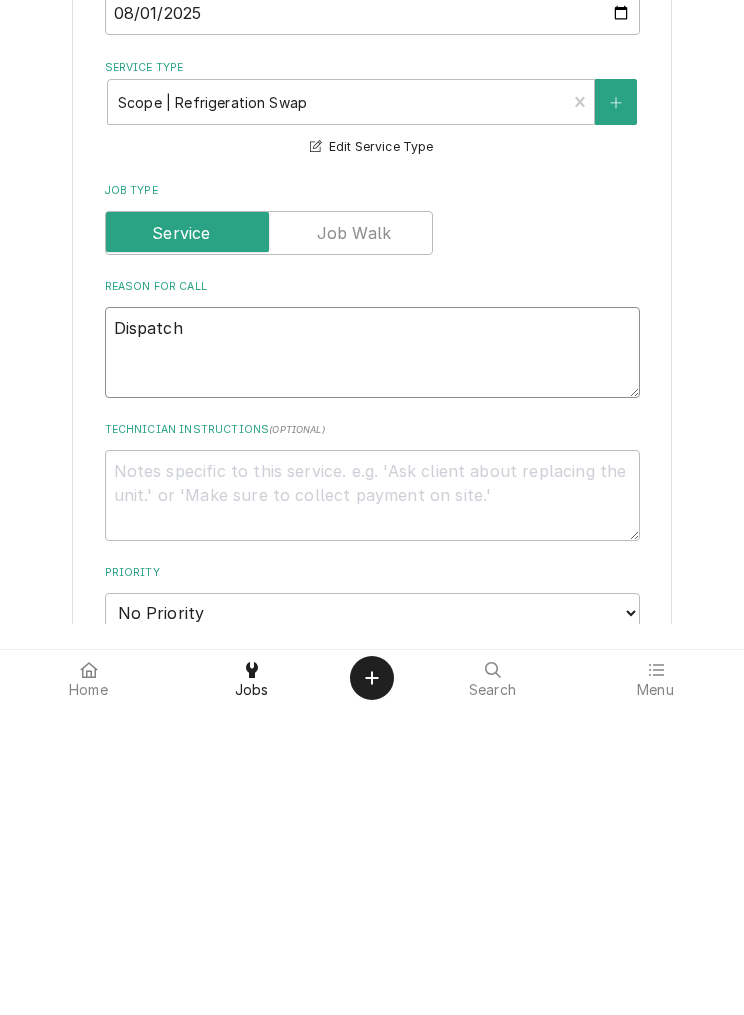 type on "x" 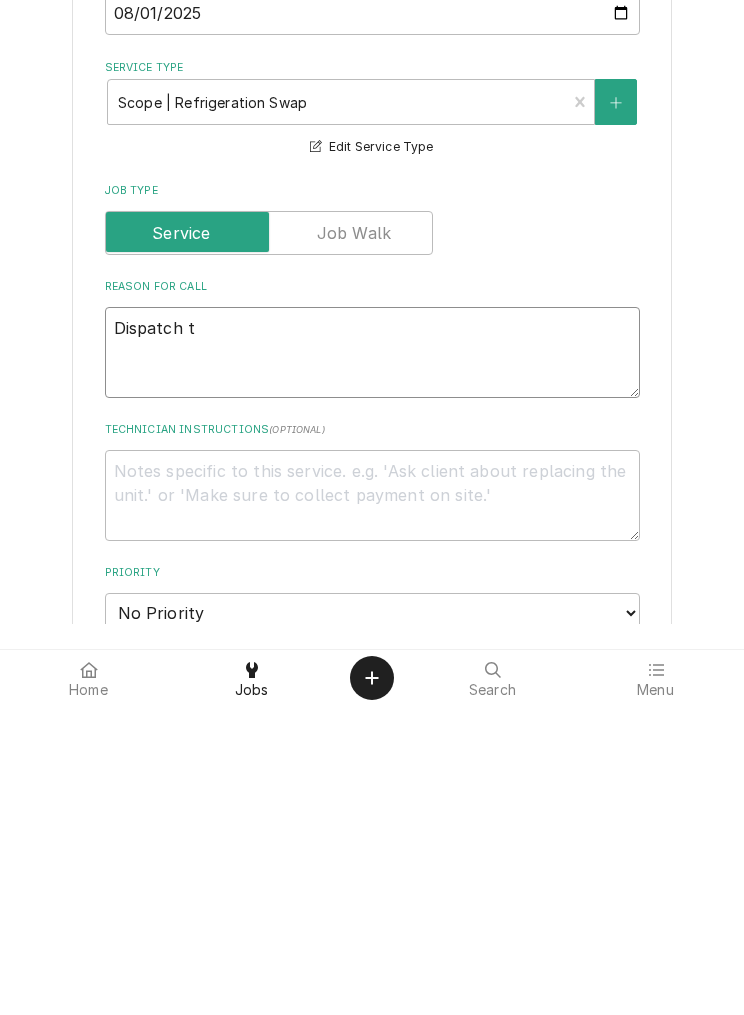type on "Dispatch to" 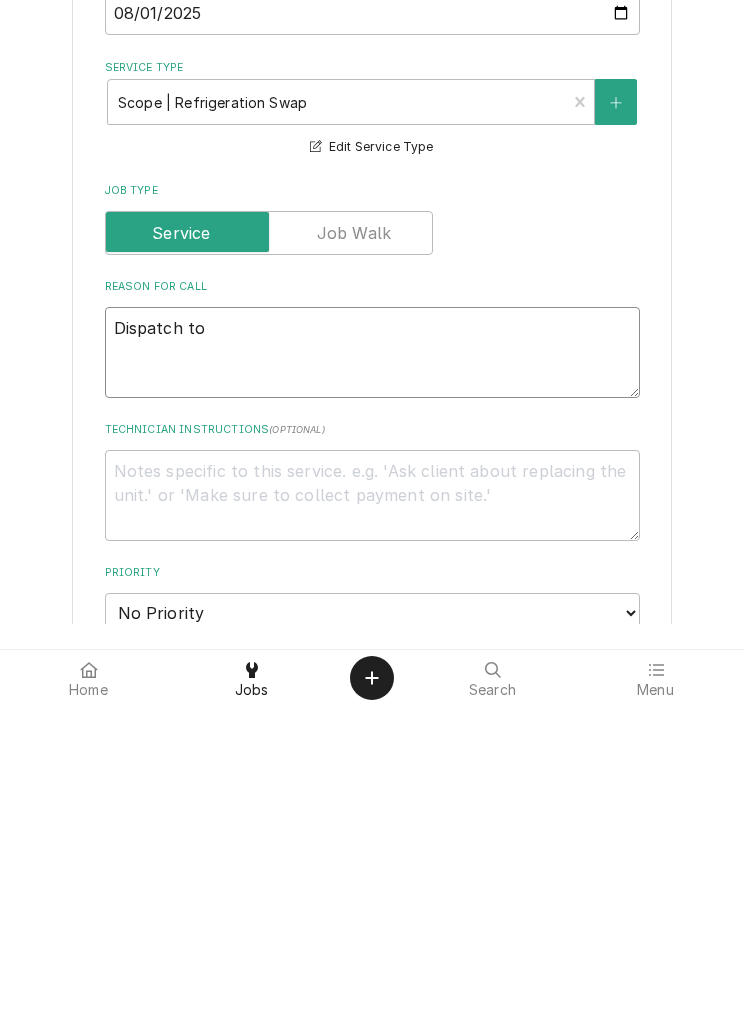 type on "x" 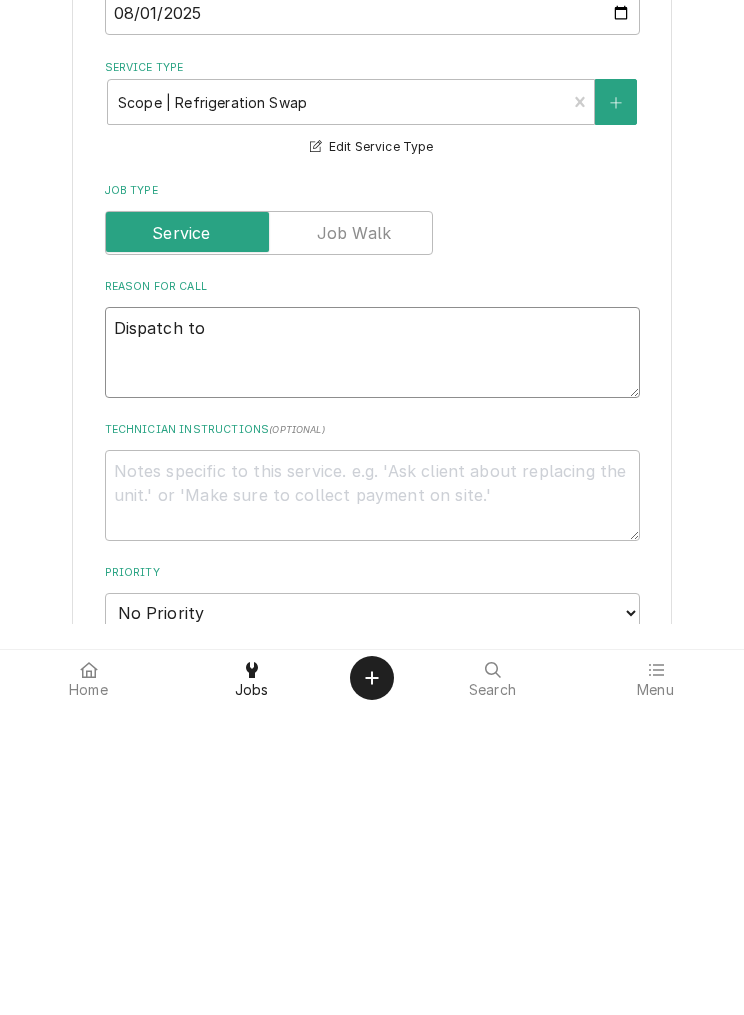 type on "Dispatch to s" 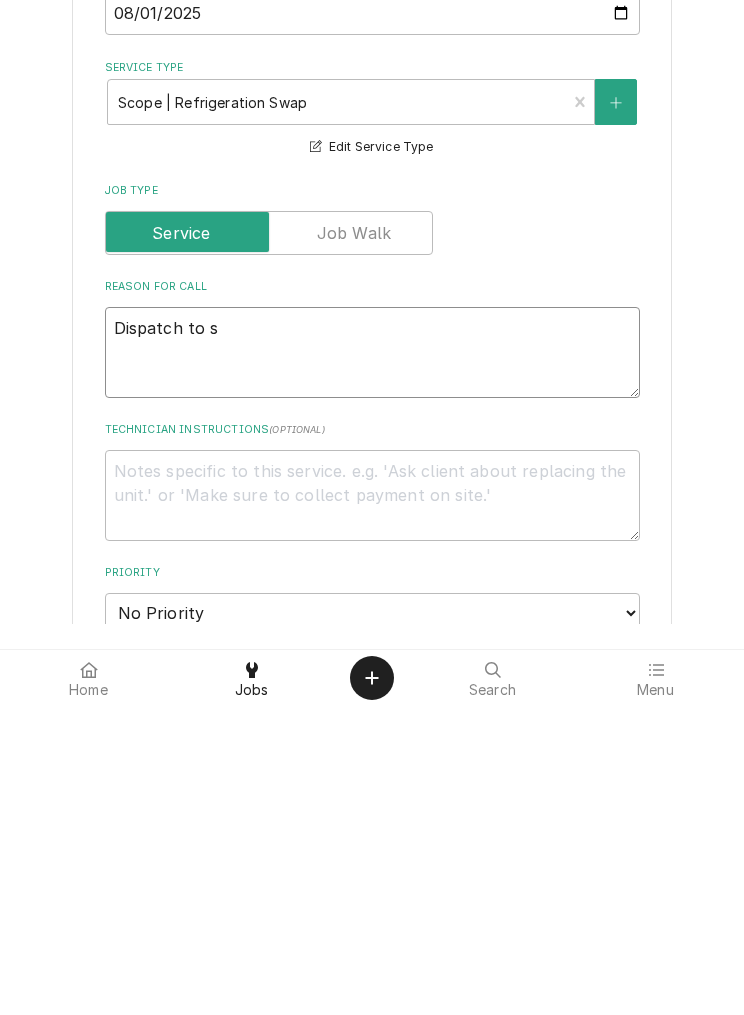 type on "x" 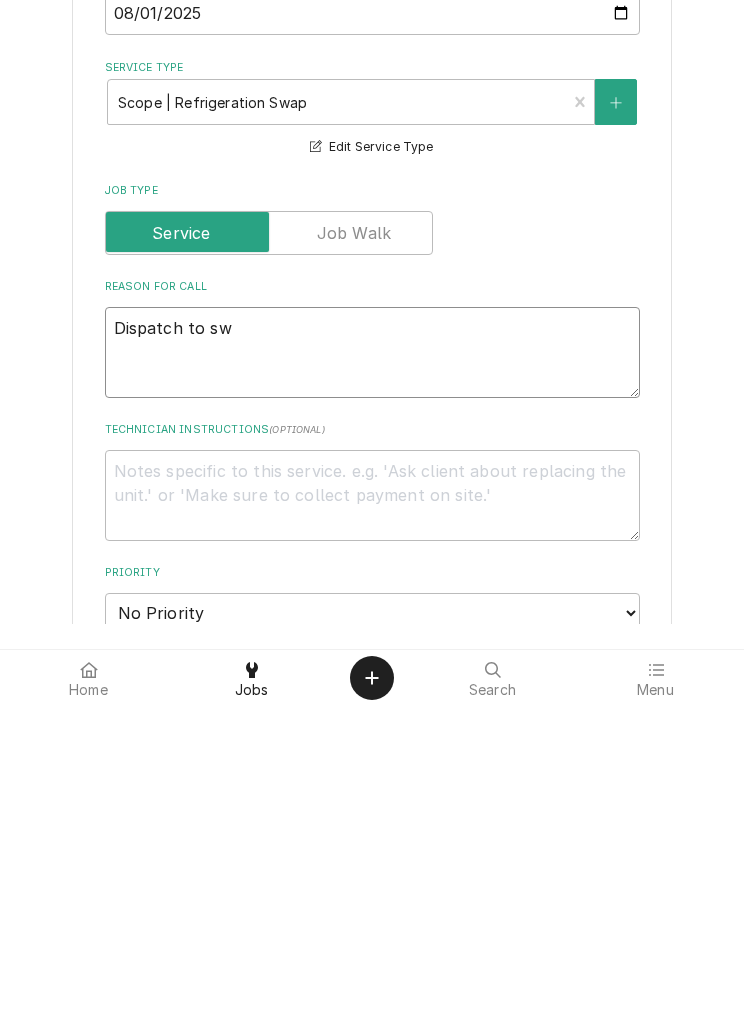 type on "x" 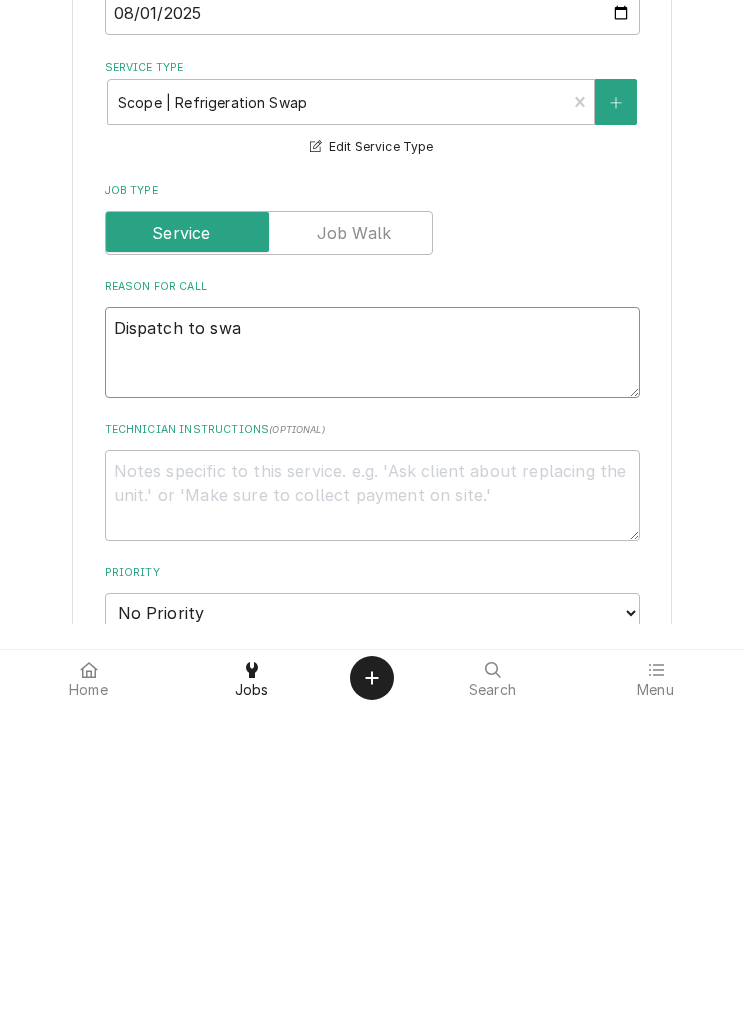 type on "x" 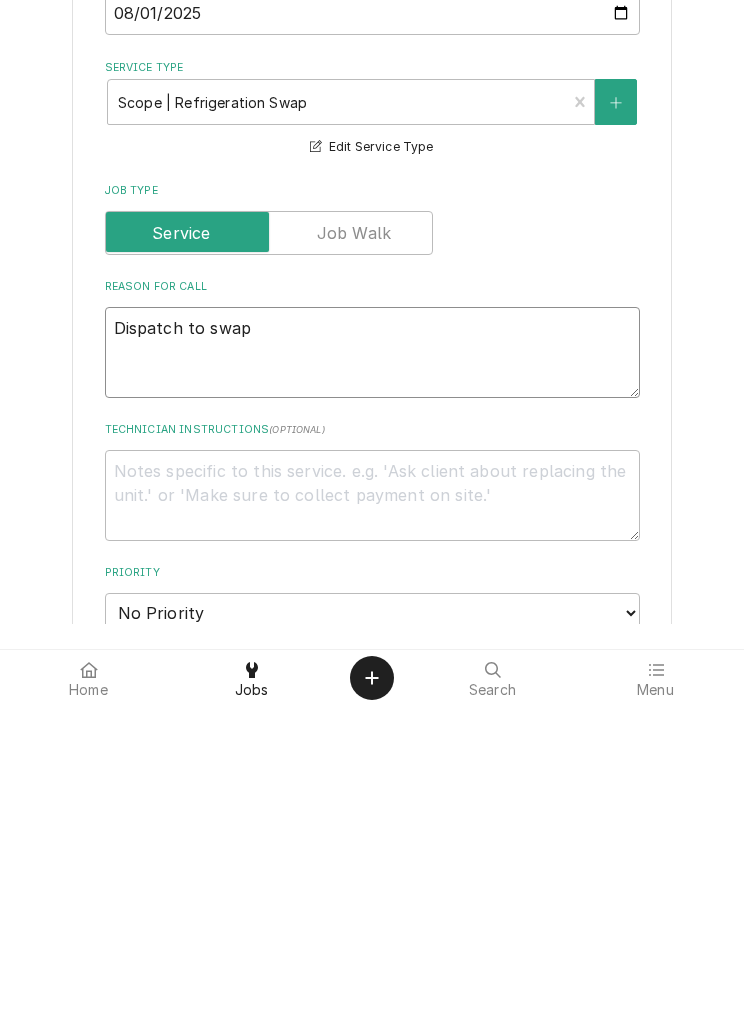 type on "x" 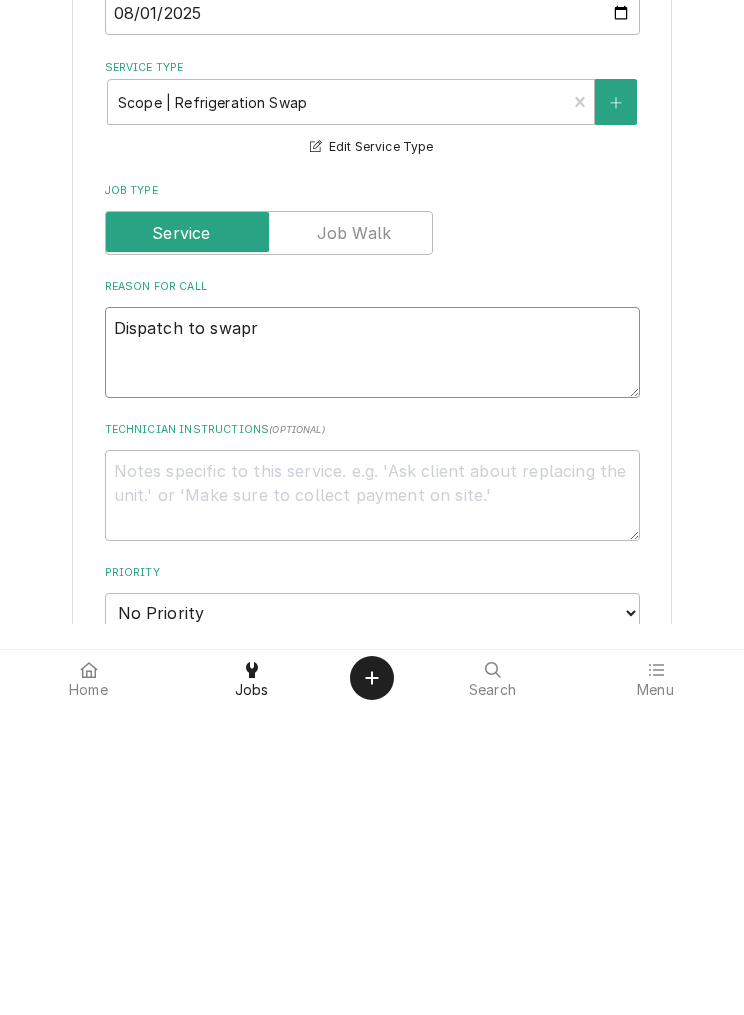 type on "x" 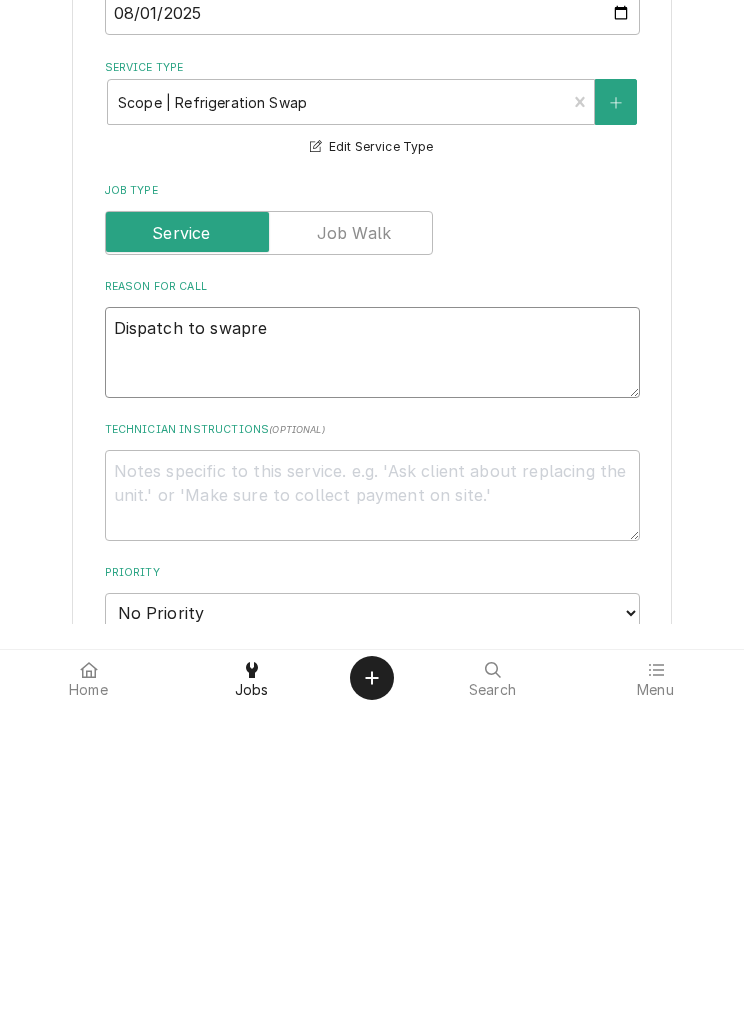 type on "x" 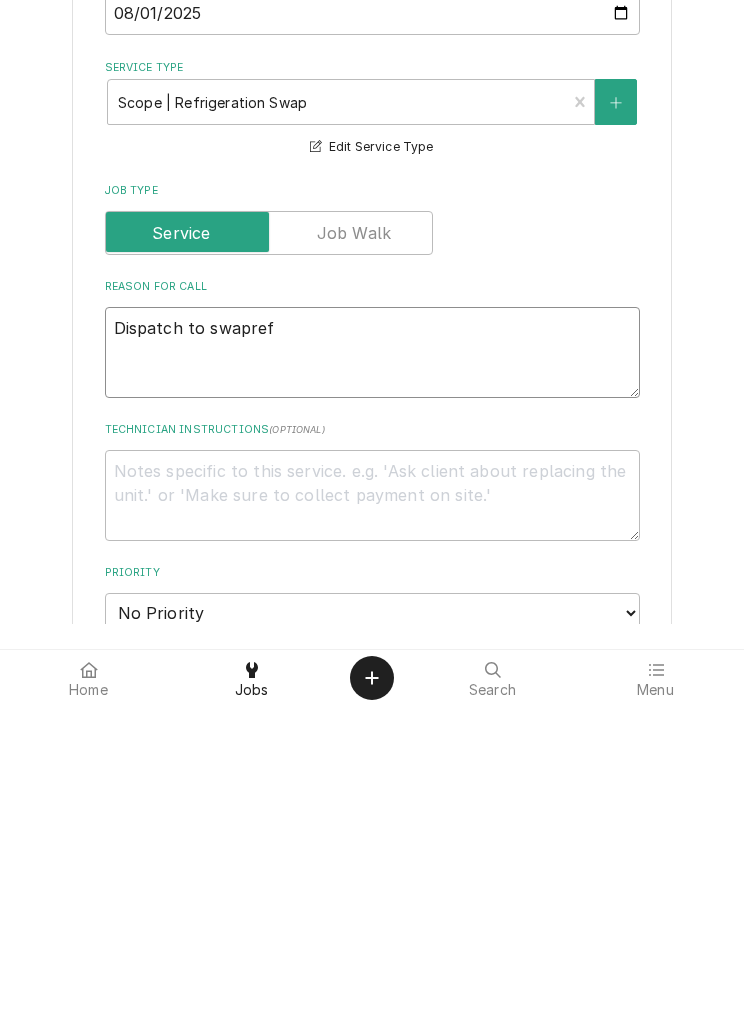 type on "x" 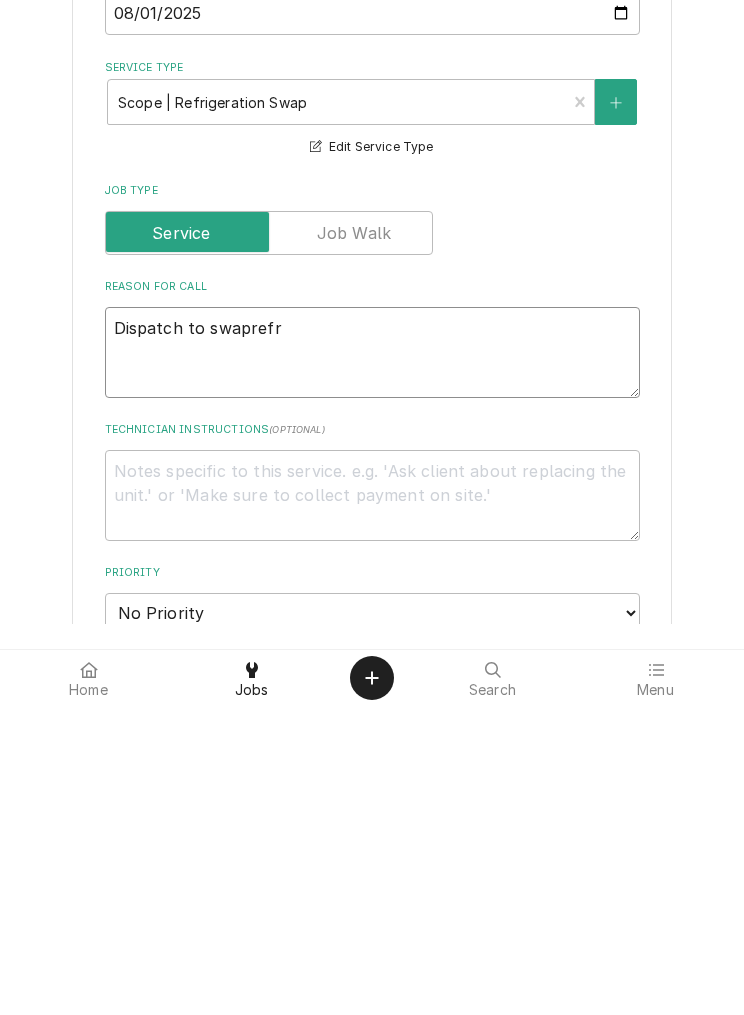 type on "x" 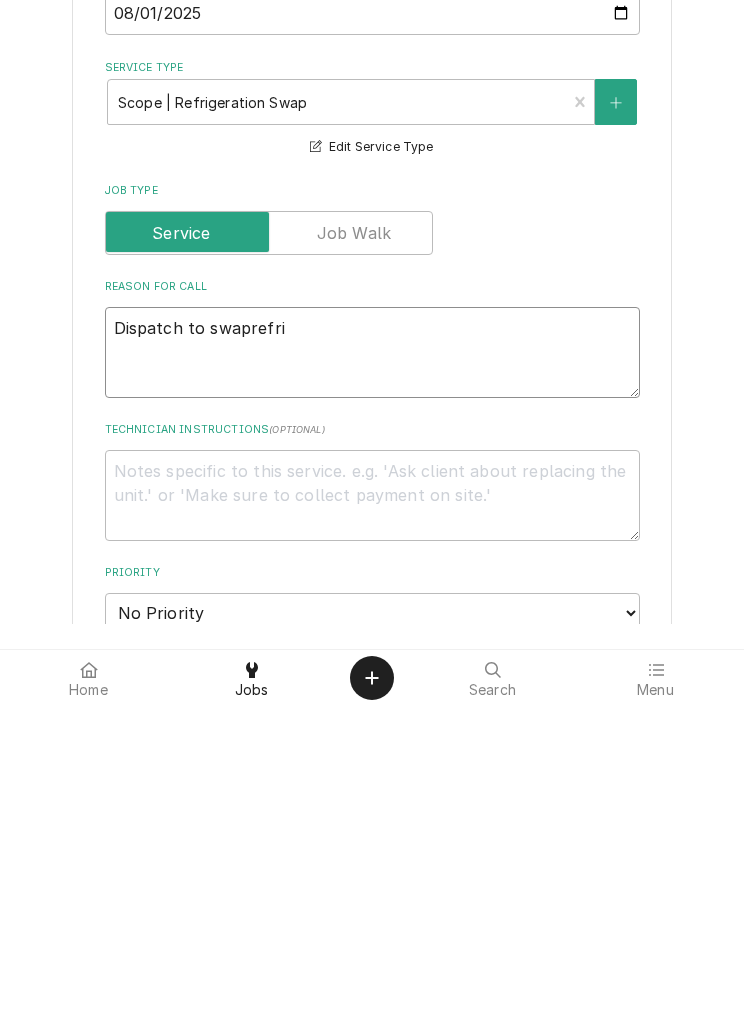 type on "x" 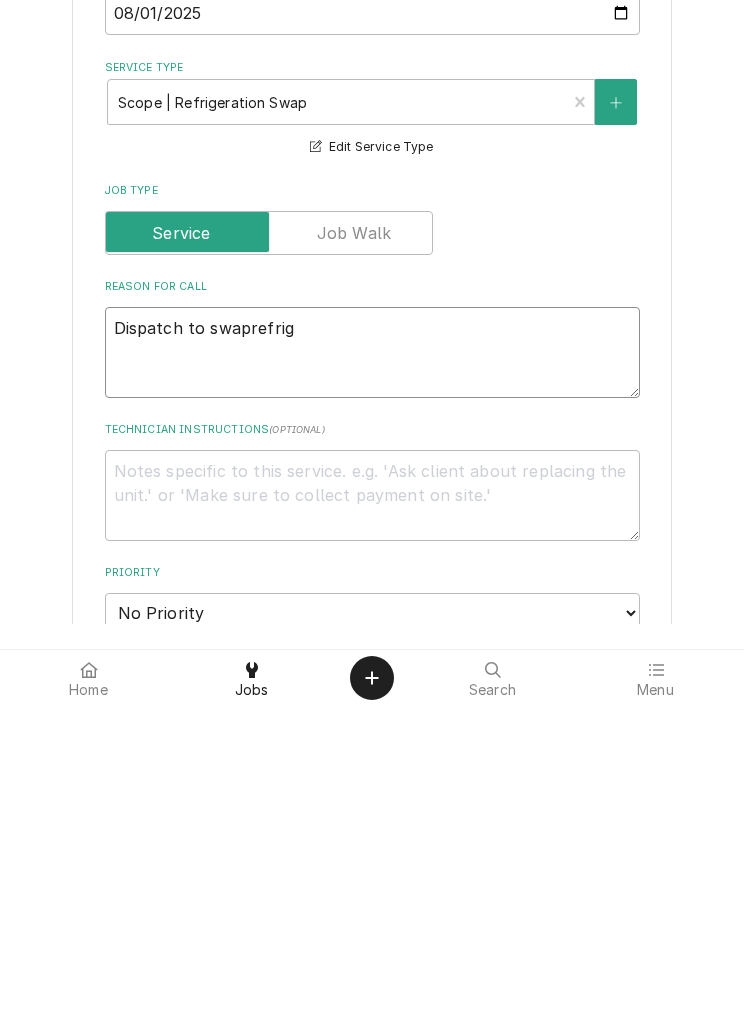 type on "x" 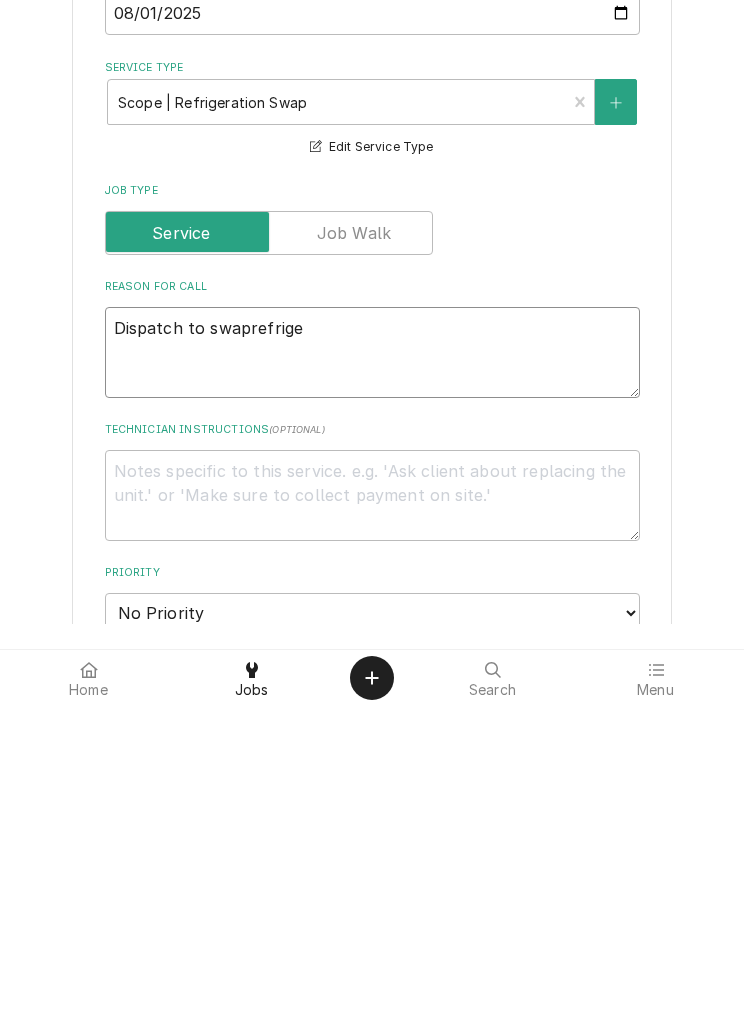 type on "x" 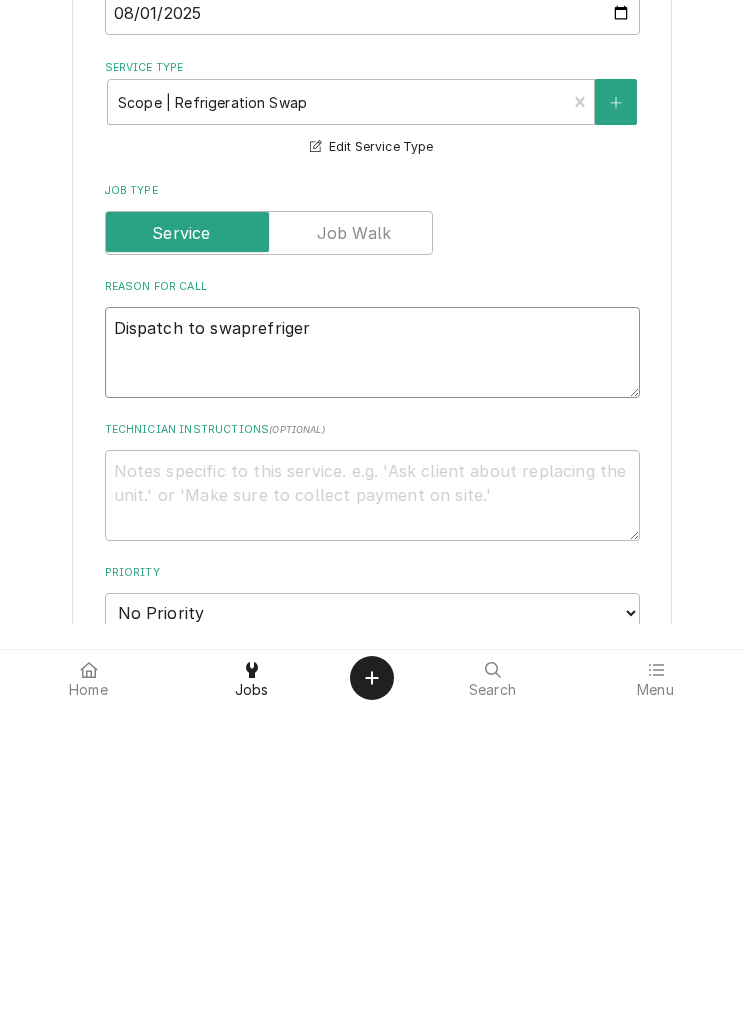 type on "x" 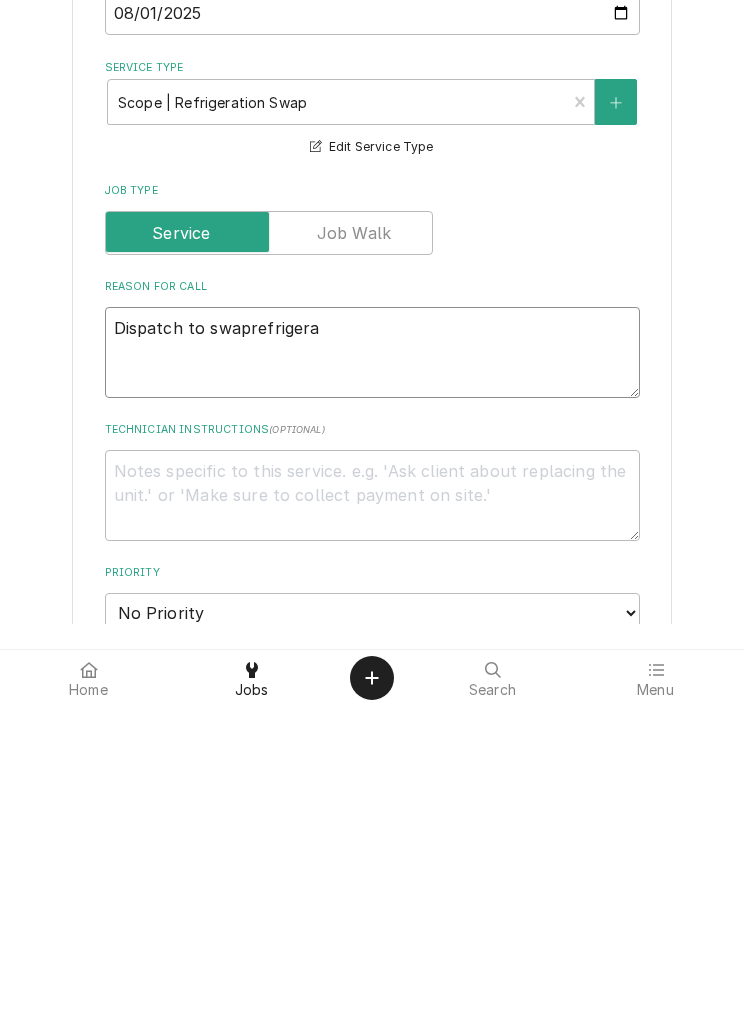 type on "x" 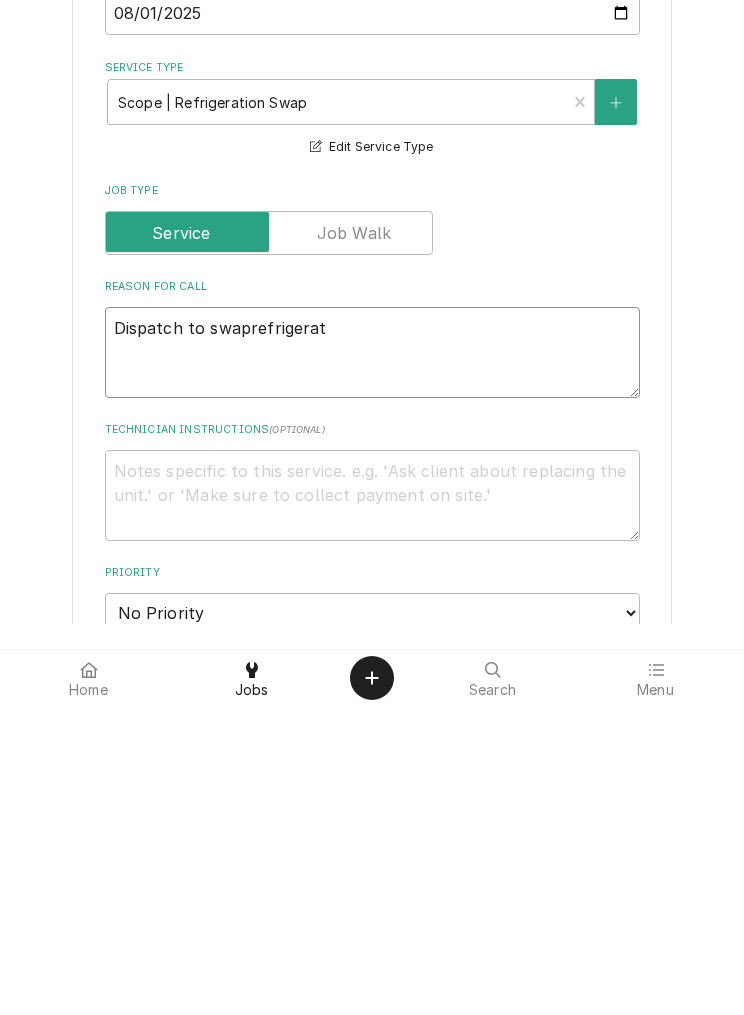 type on "x" 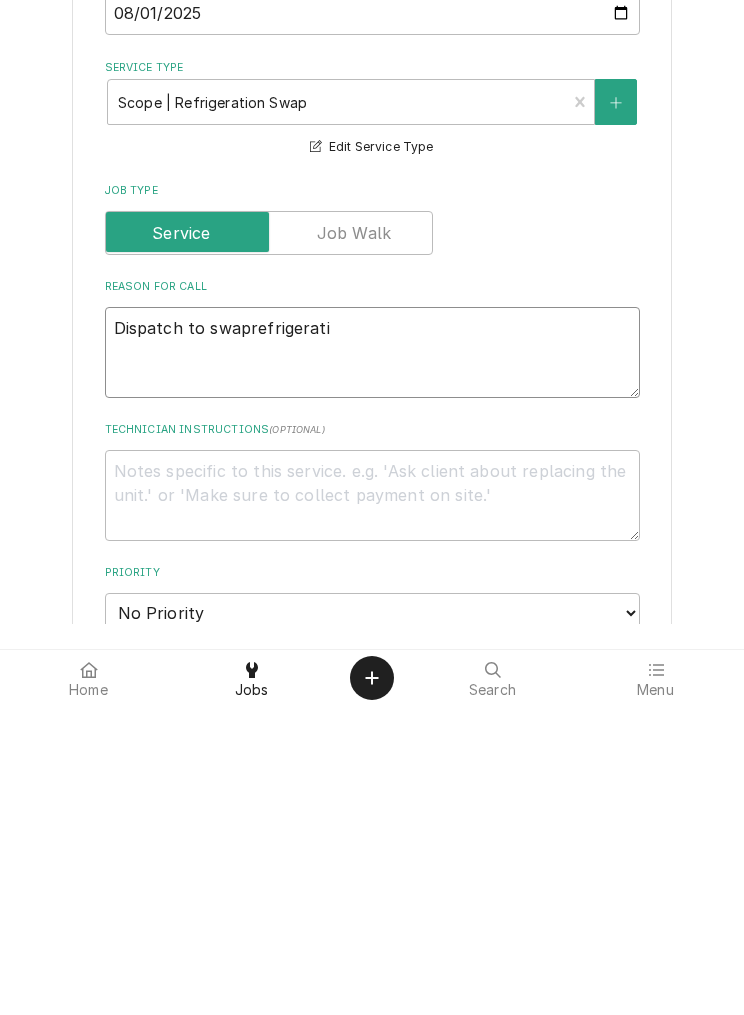 type on "x" 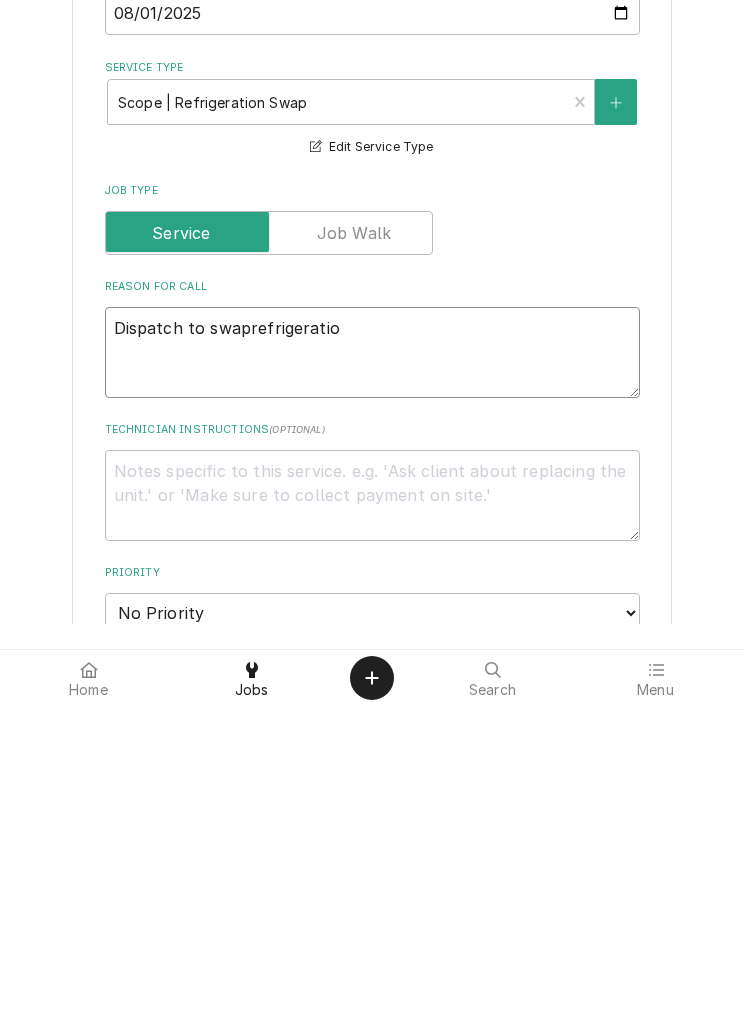 type on "Dispatch to swaprefrigeration" 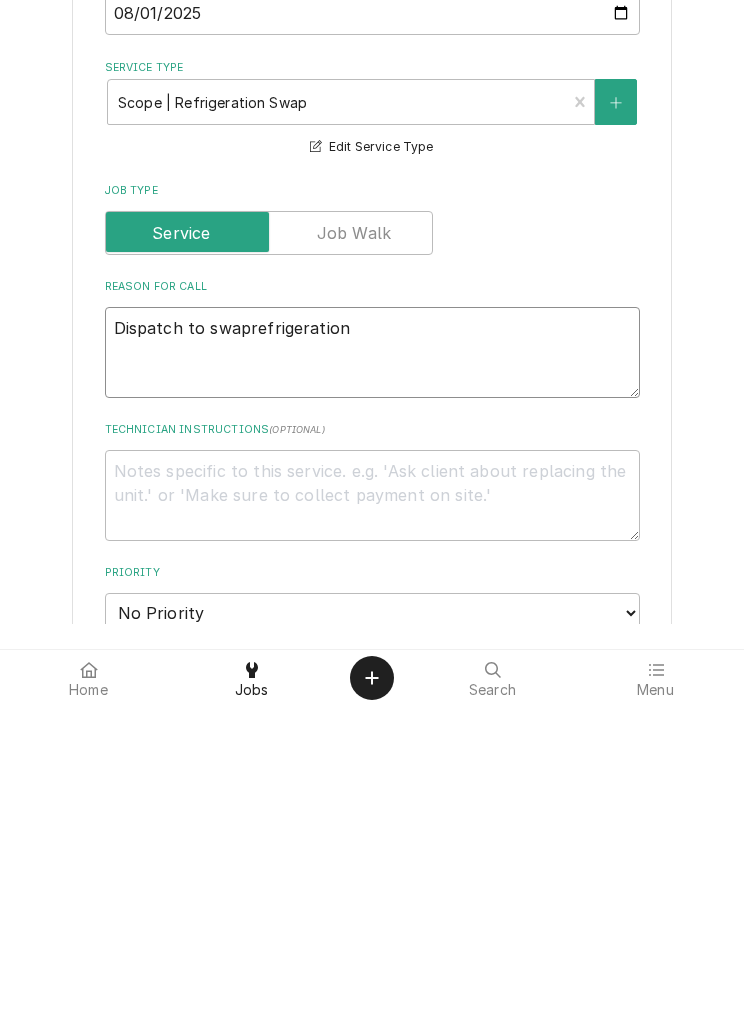 type on "x" 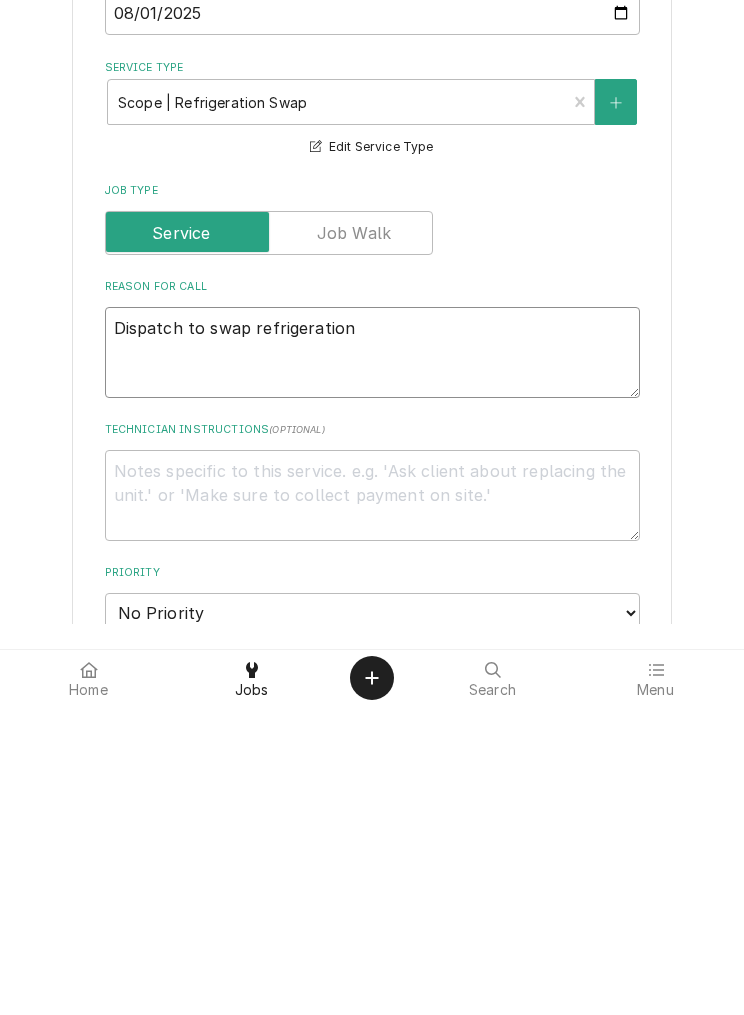 type on "x" 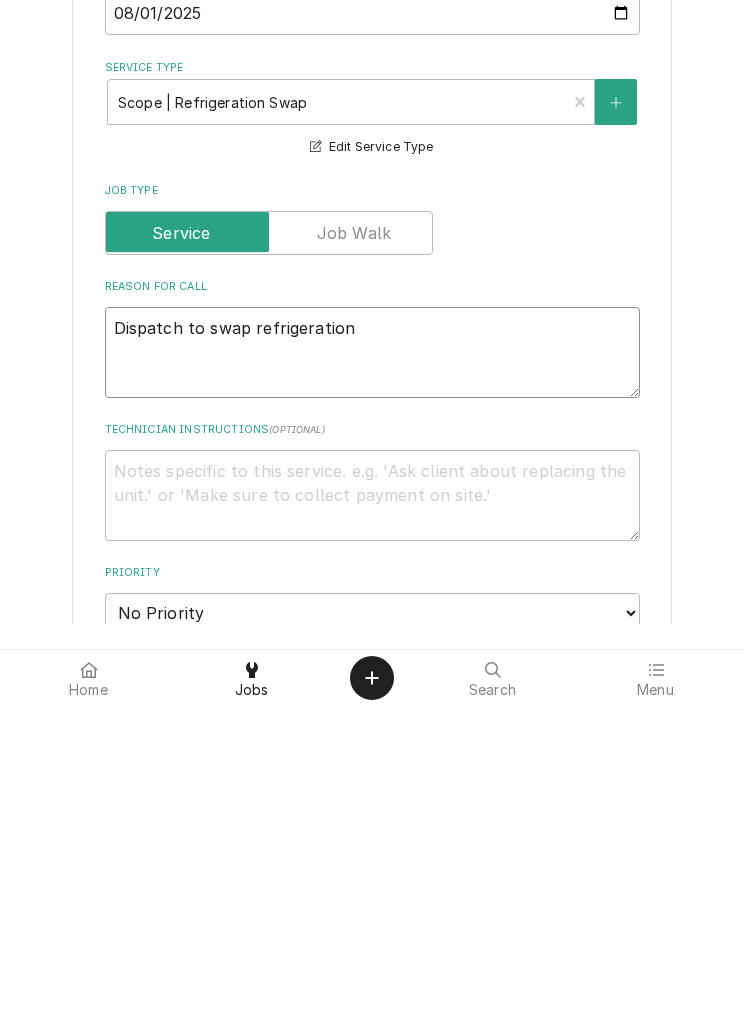 type on "Dispatch to swap refrigeration o" 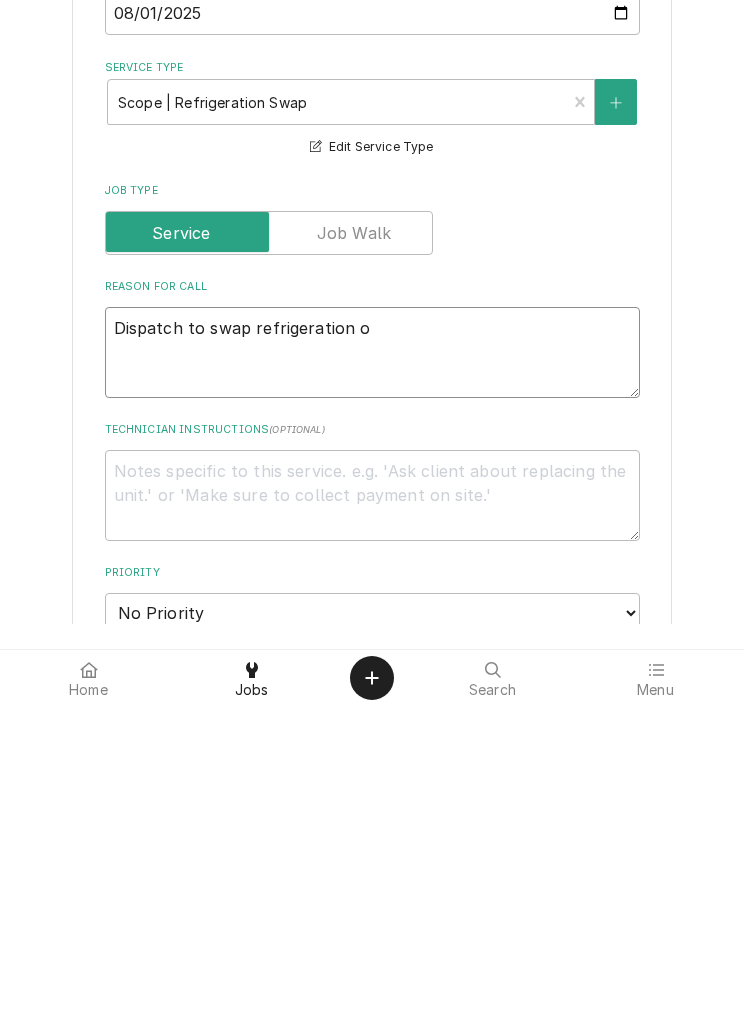 type on "x" 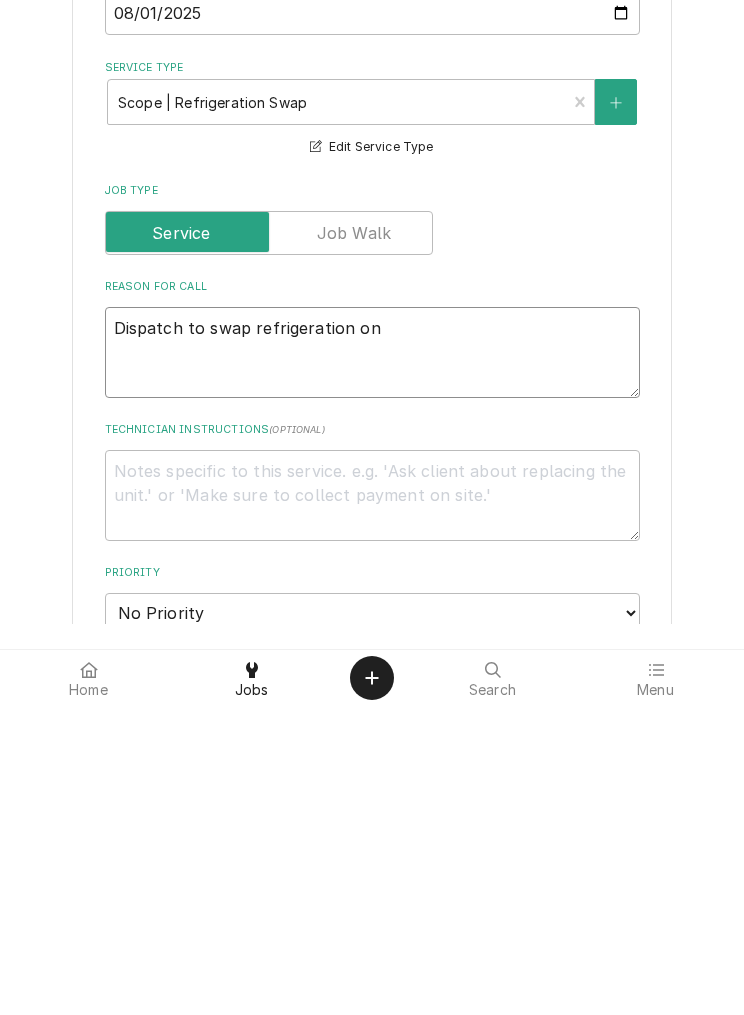 type on "x" 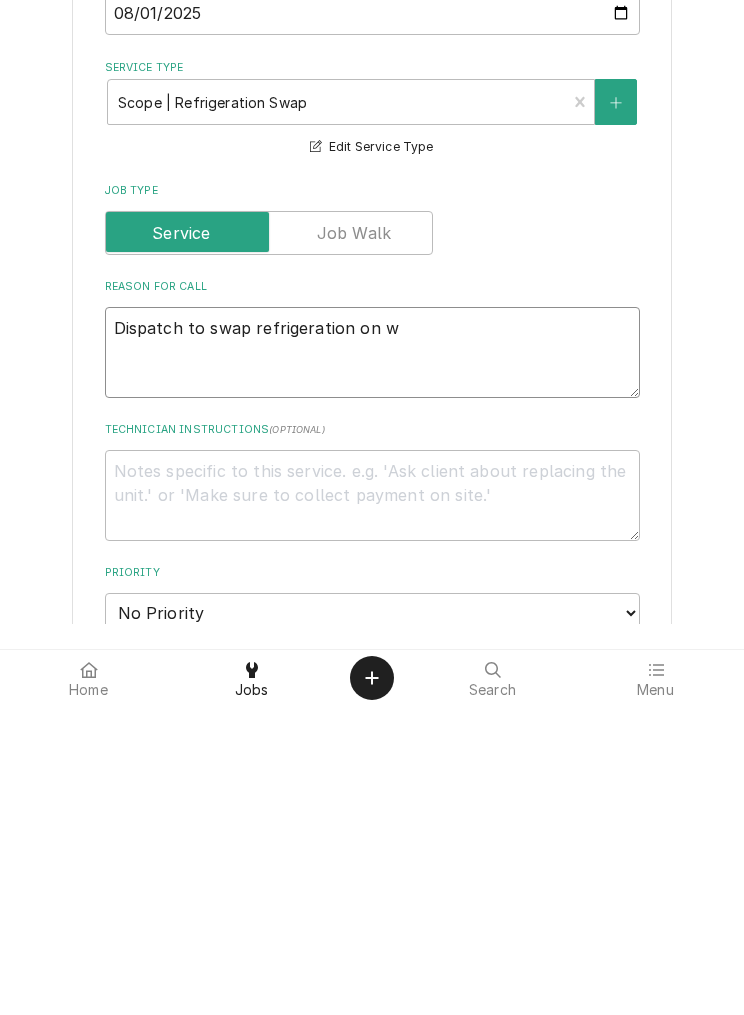 type on "Dispatch to swap refrigeration on wl" 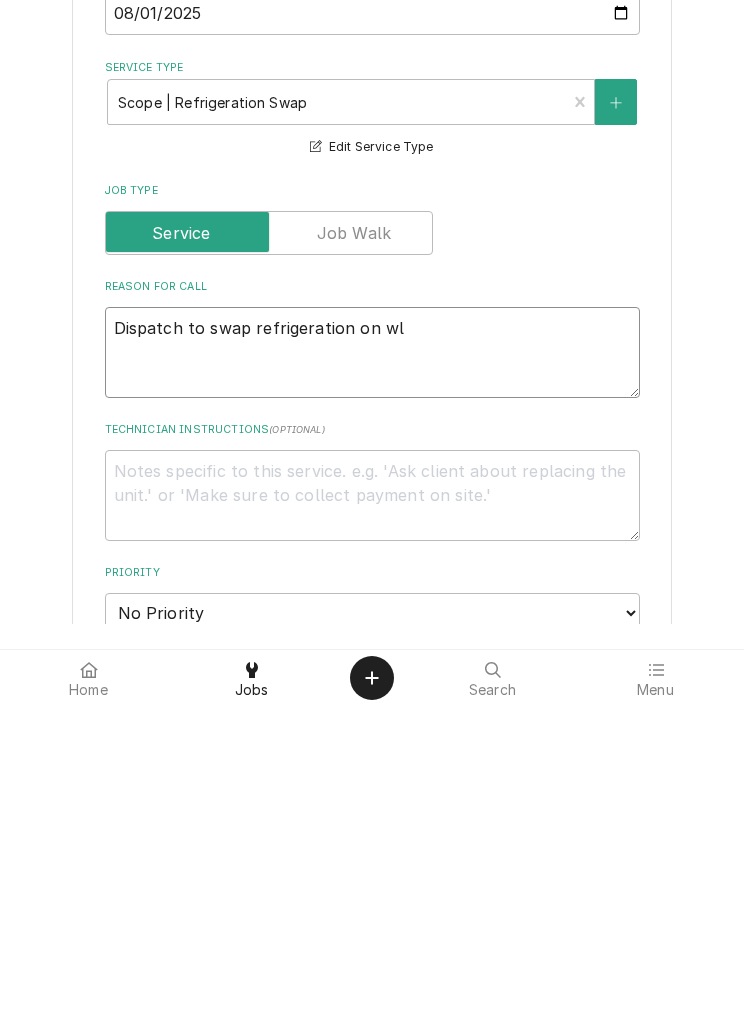 type on "x" 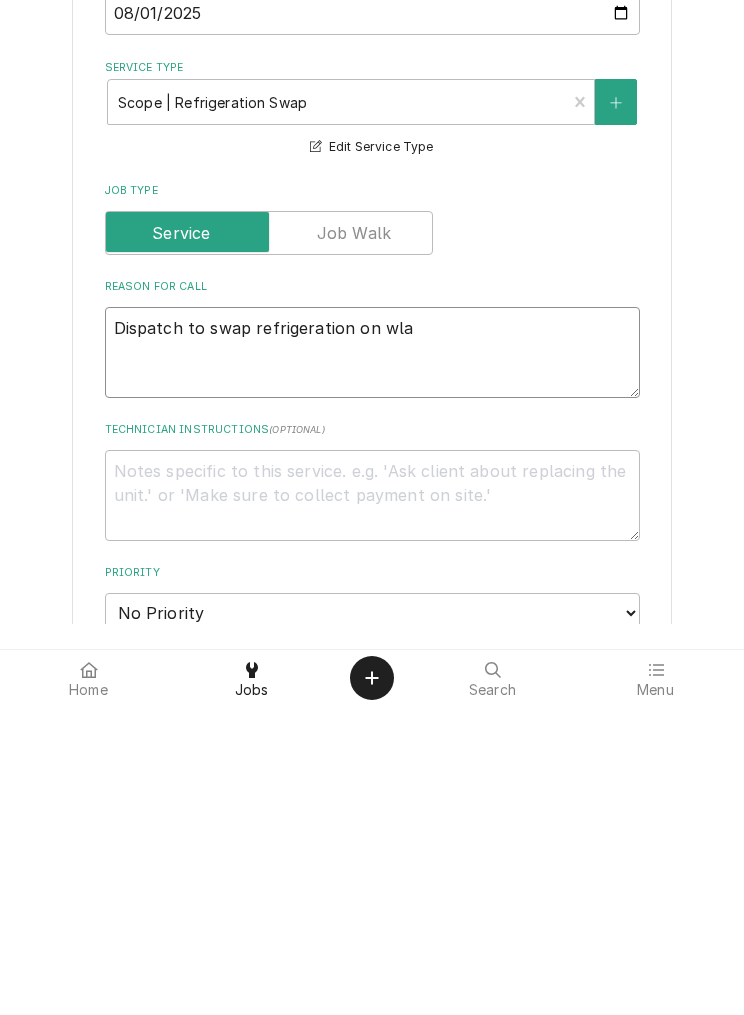 type on "x" 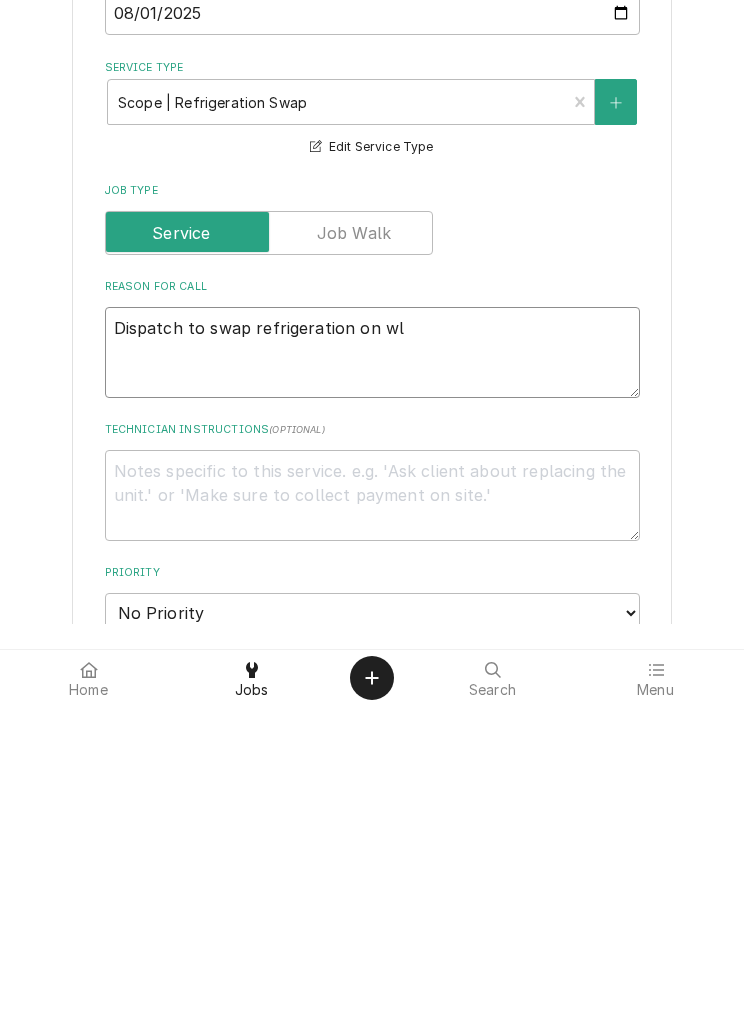 type on "Dispatch to swap refrigeration on w" 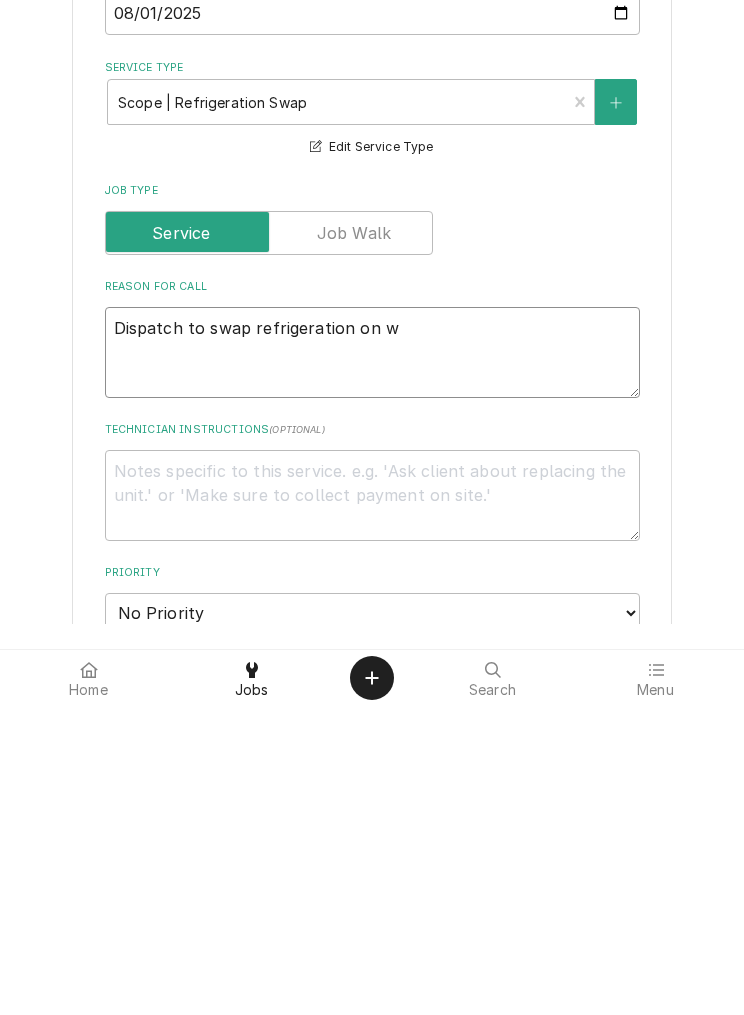 type on "x" 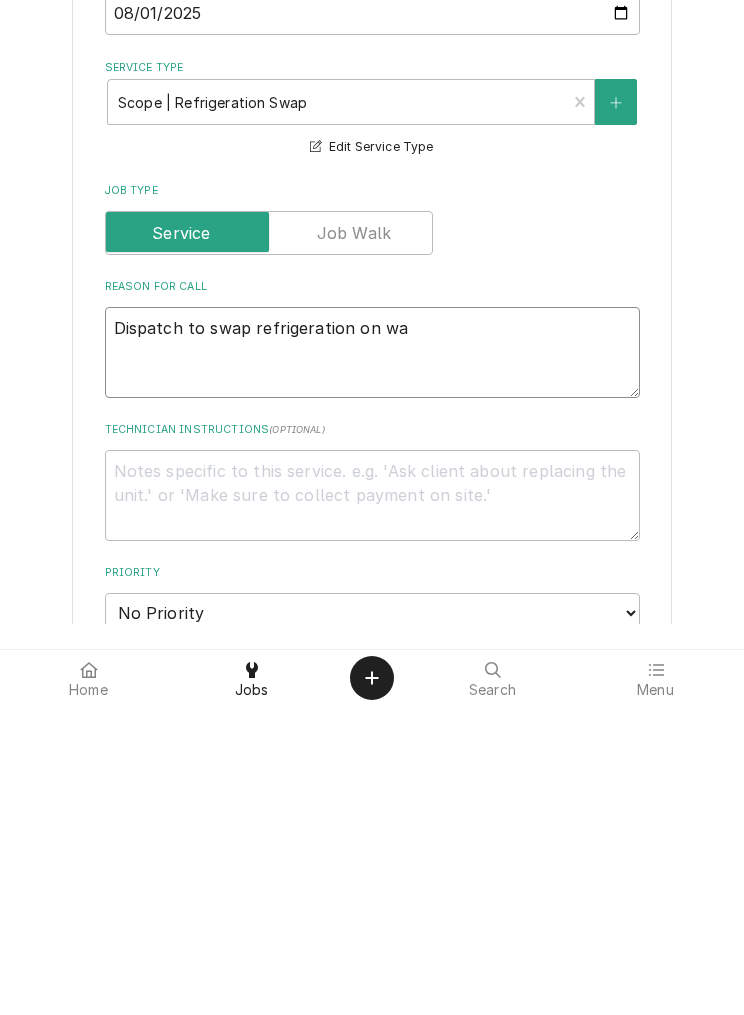 type on "x" 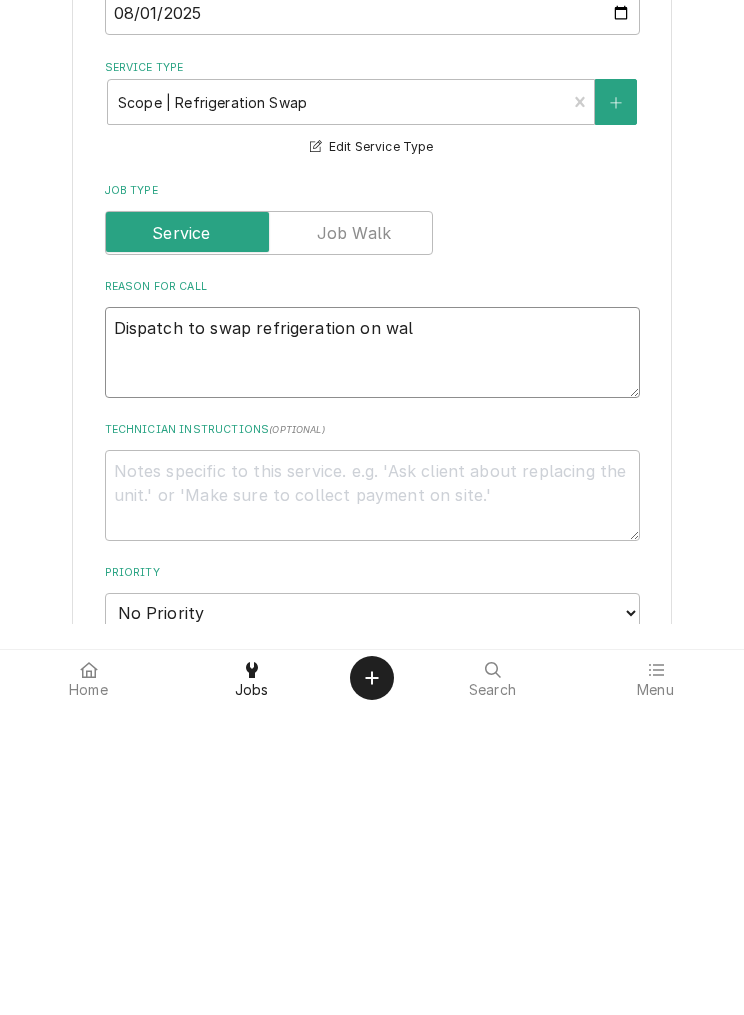type on "Dispatch to swap refrigeration on walk" 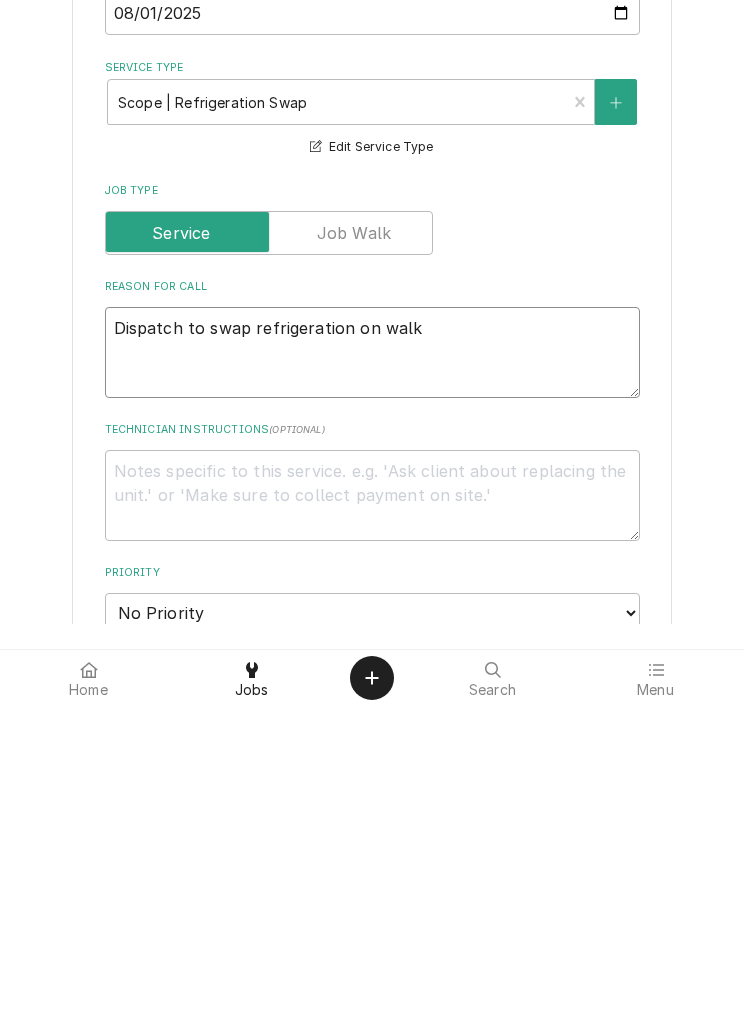 type on "x" 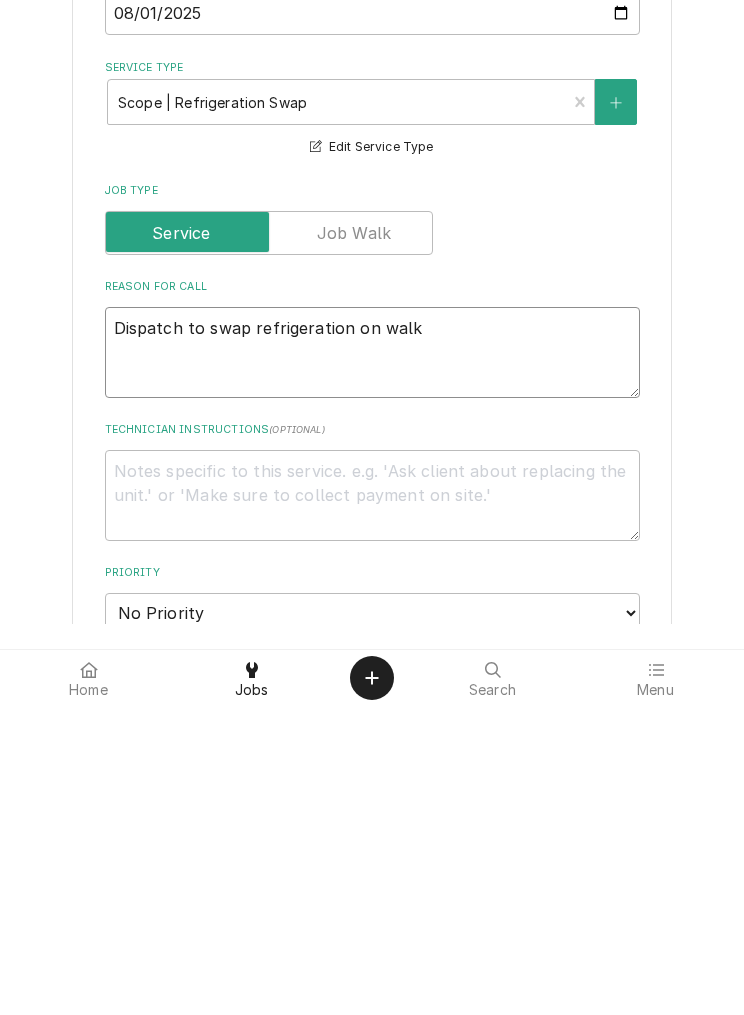 type on "Dispatch to swap refrigeration on walk-" 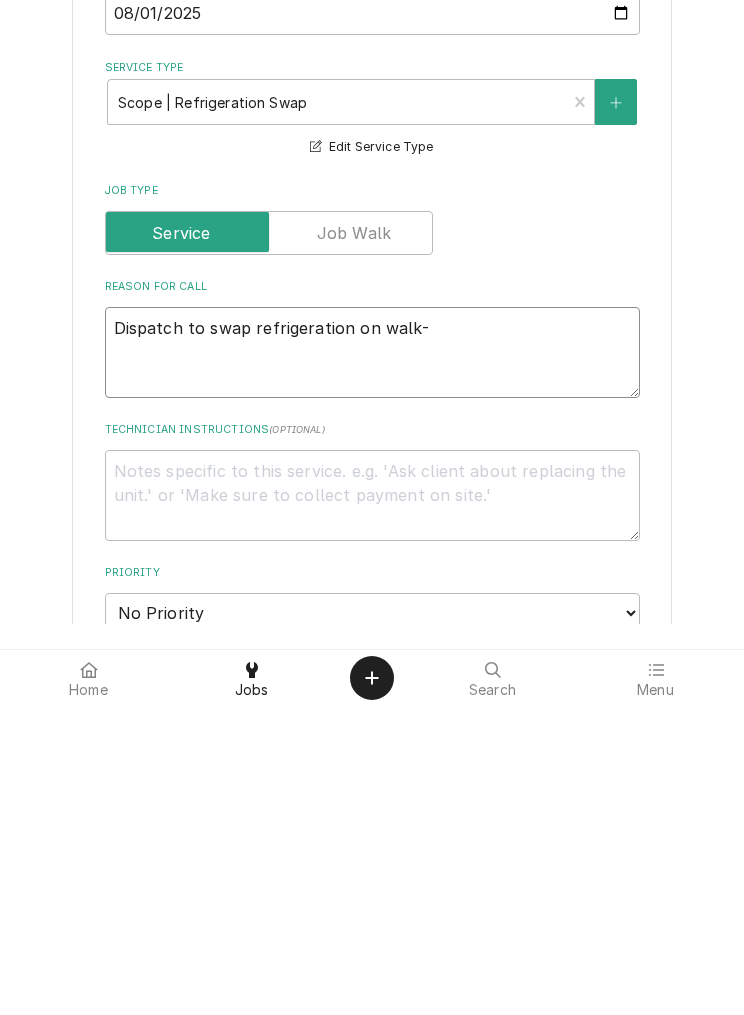 type on "x" 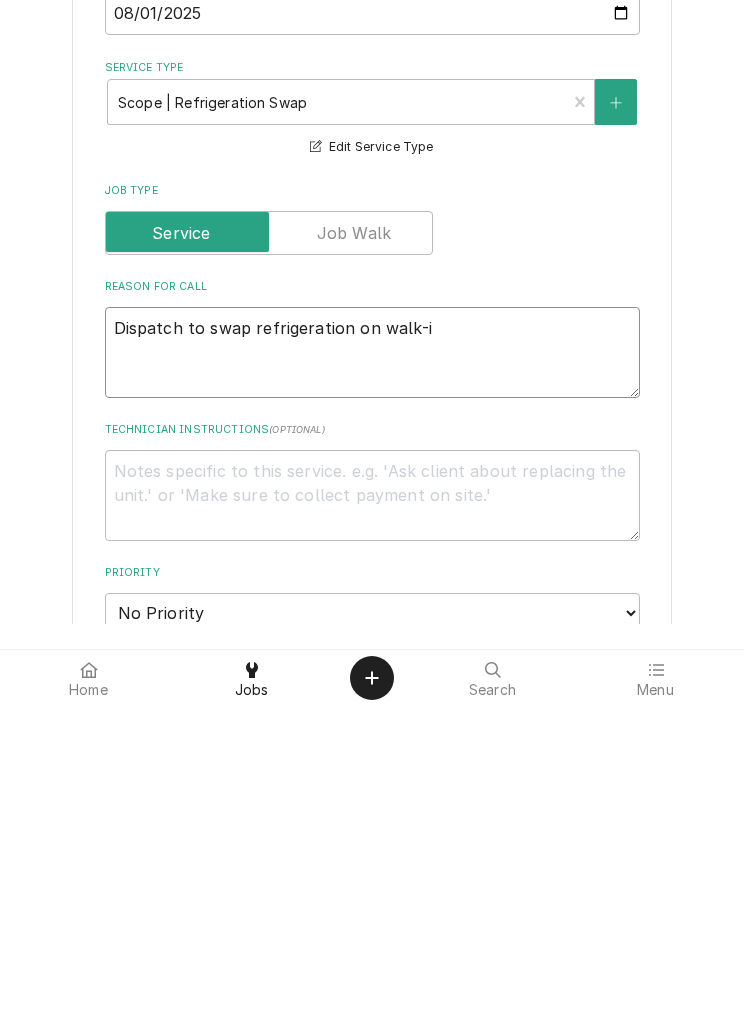 type on "x" 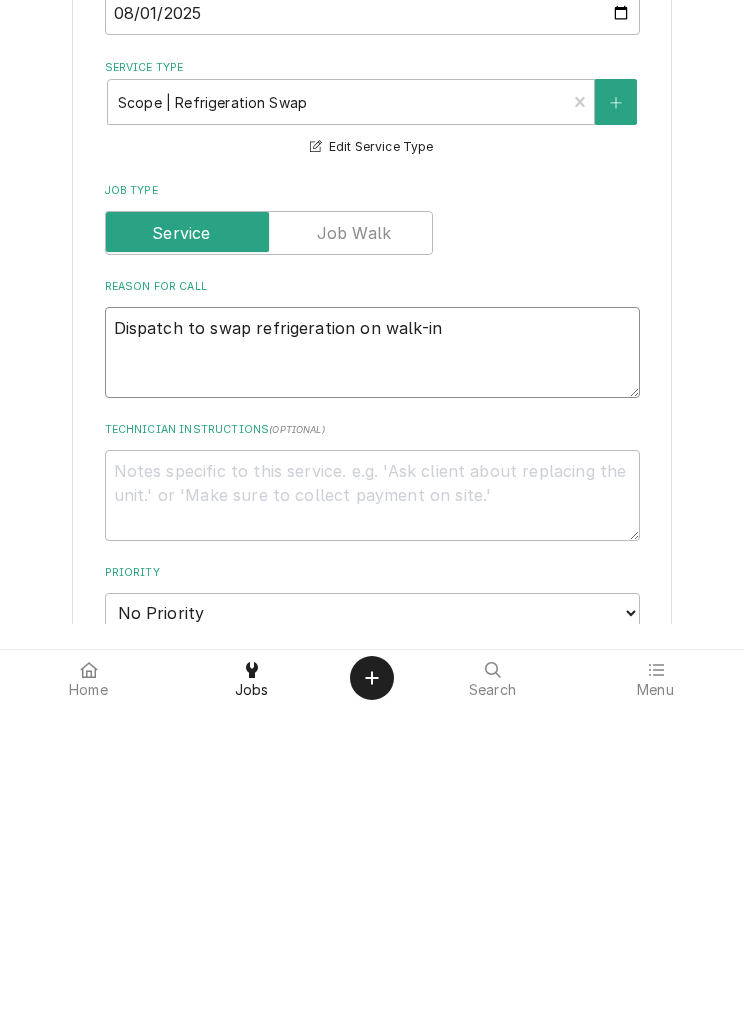 type on "x" 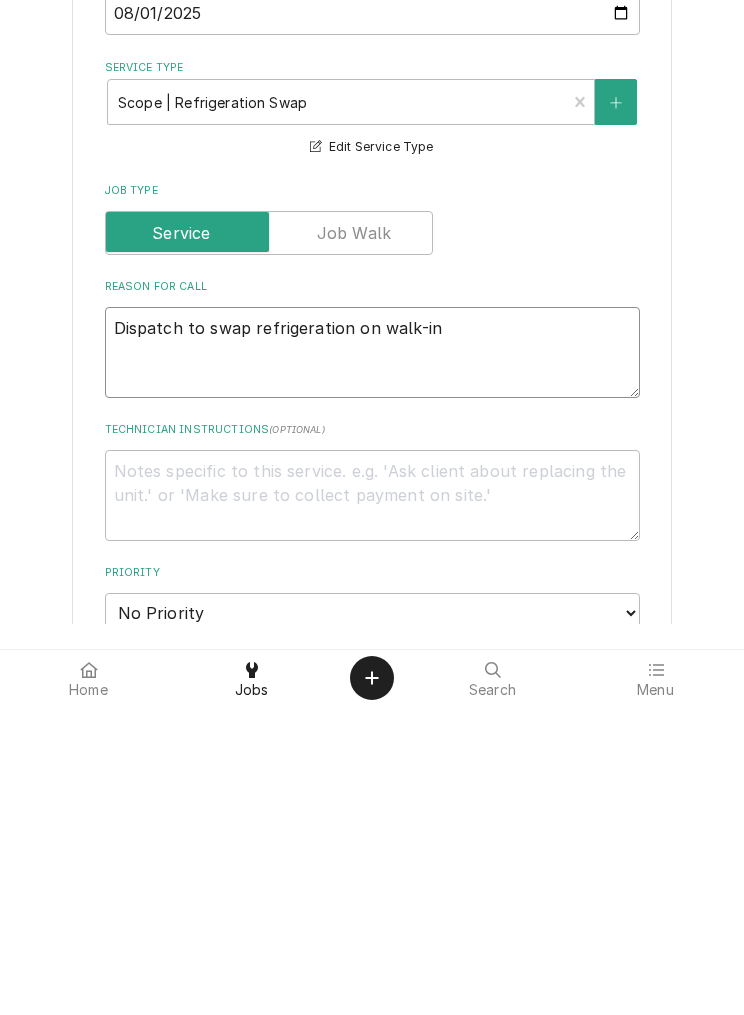 type on "Dispatch to swap refrigeration on walk-in." 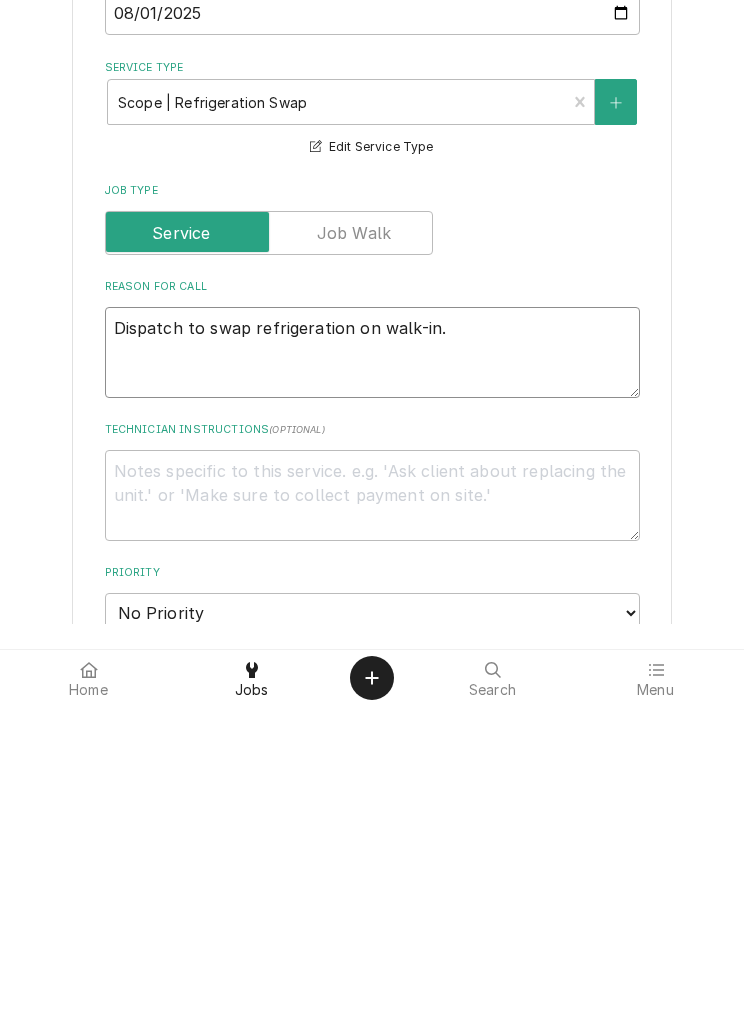 type on "x" 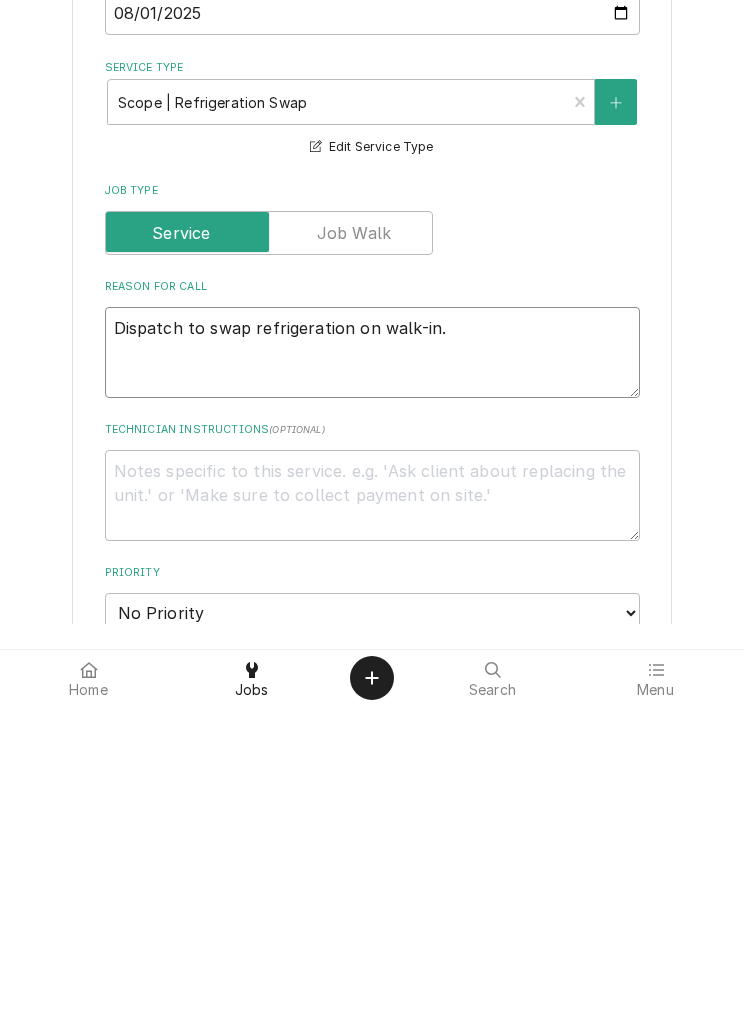 type on "Dispatch to swap refrigeration on walk-in." 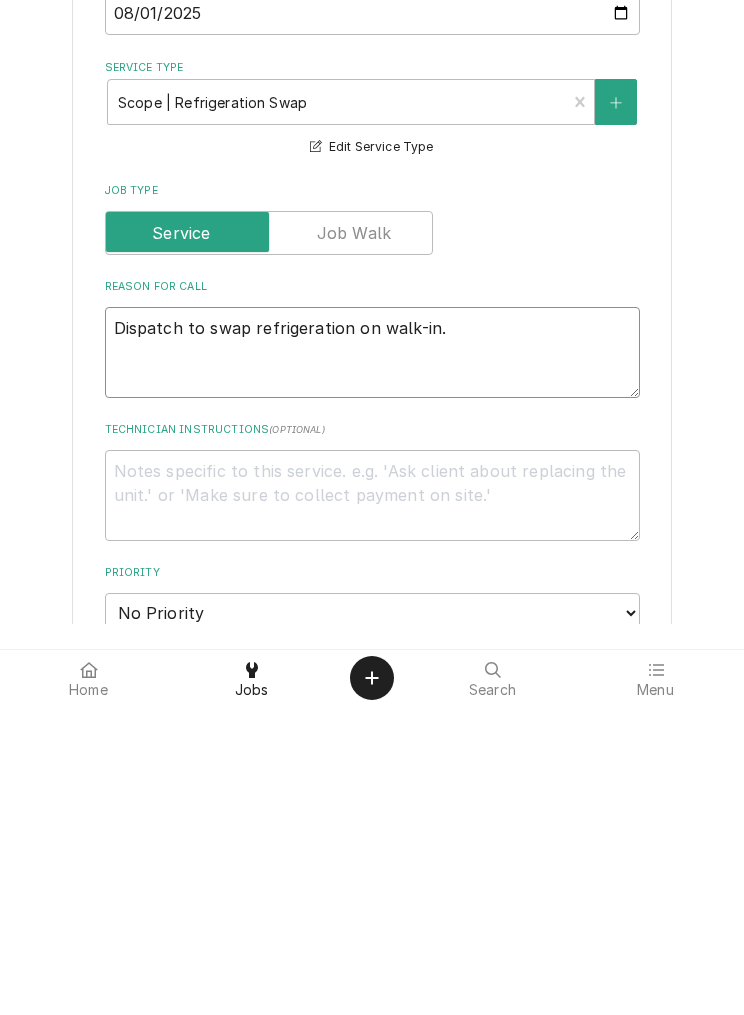 type on "x" 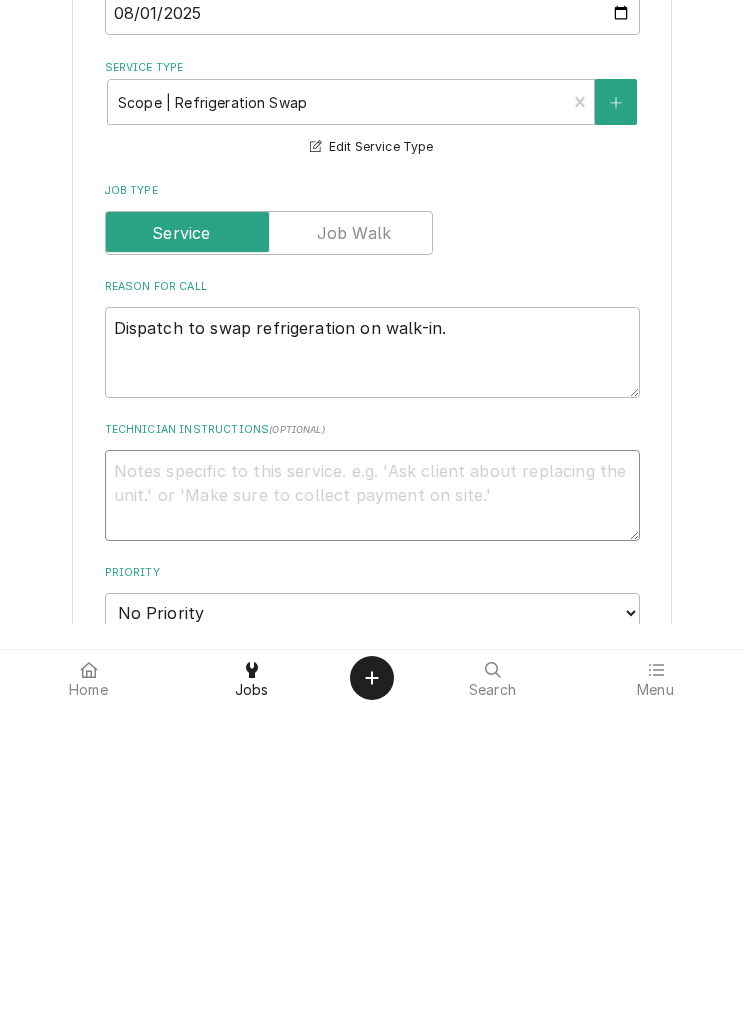 click on "Technician Instructions  ( optional )" at bounding box center [372, 804] 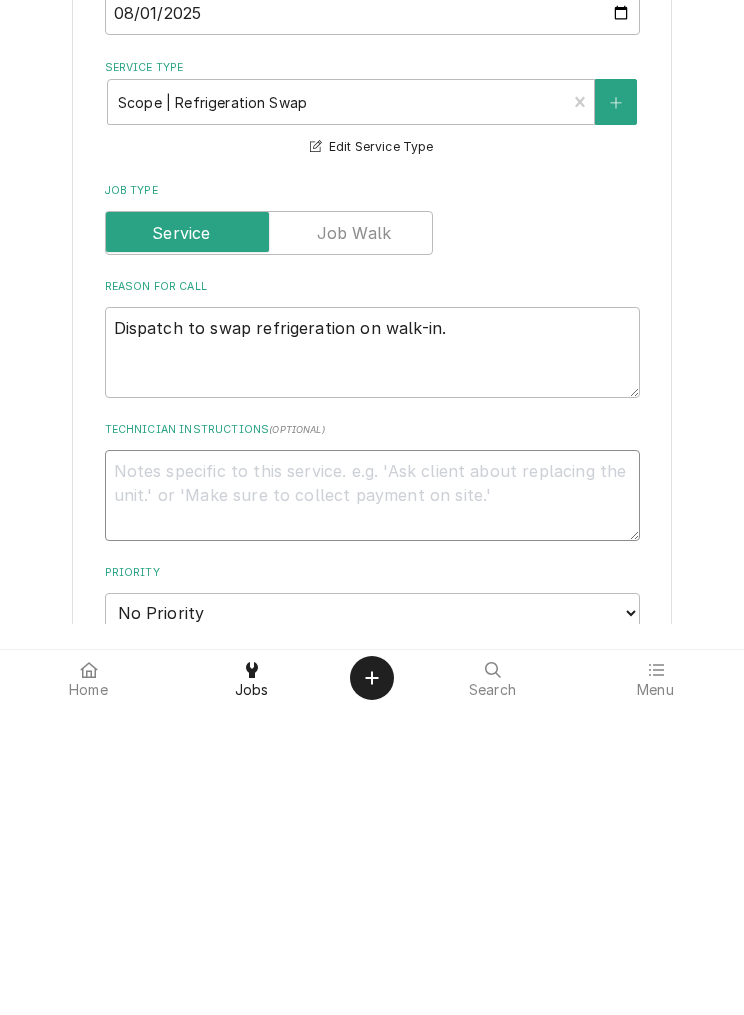 type on "x" 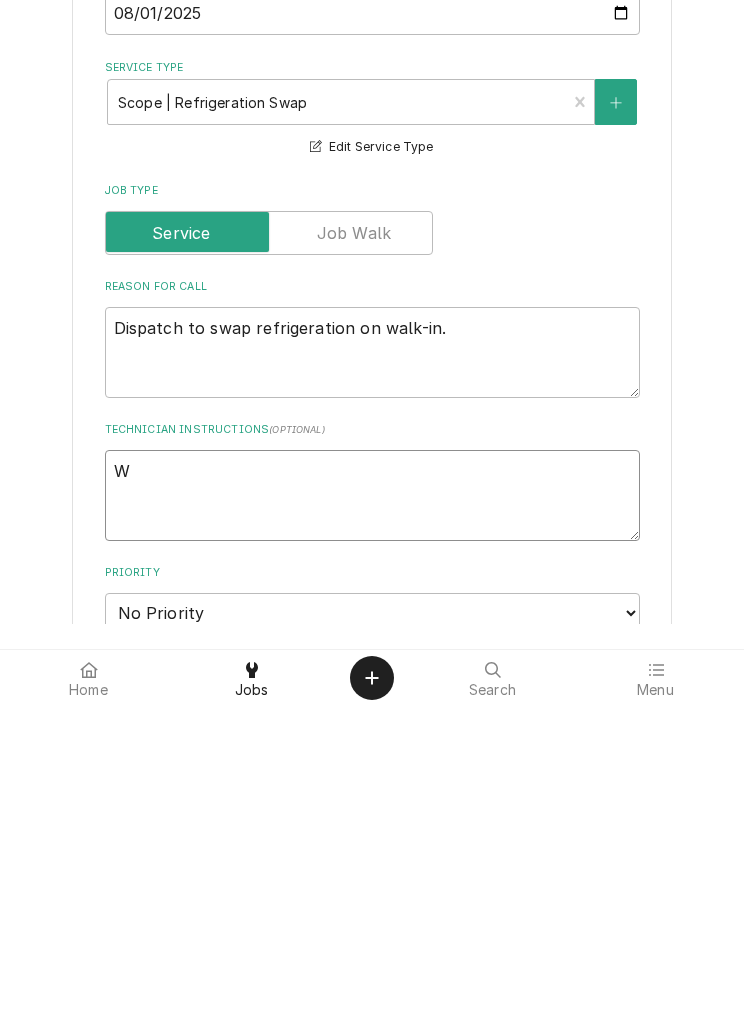 type on "We" 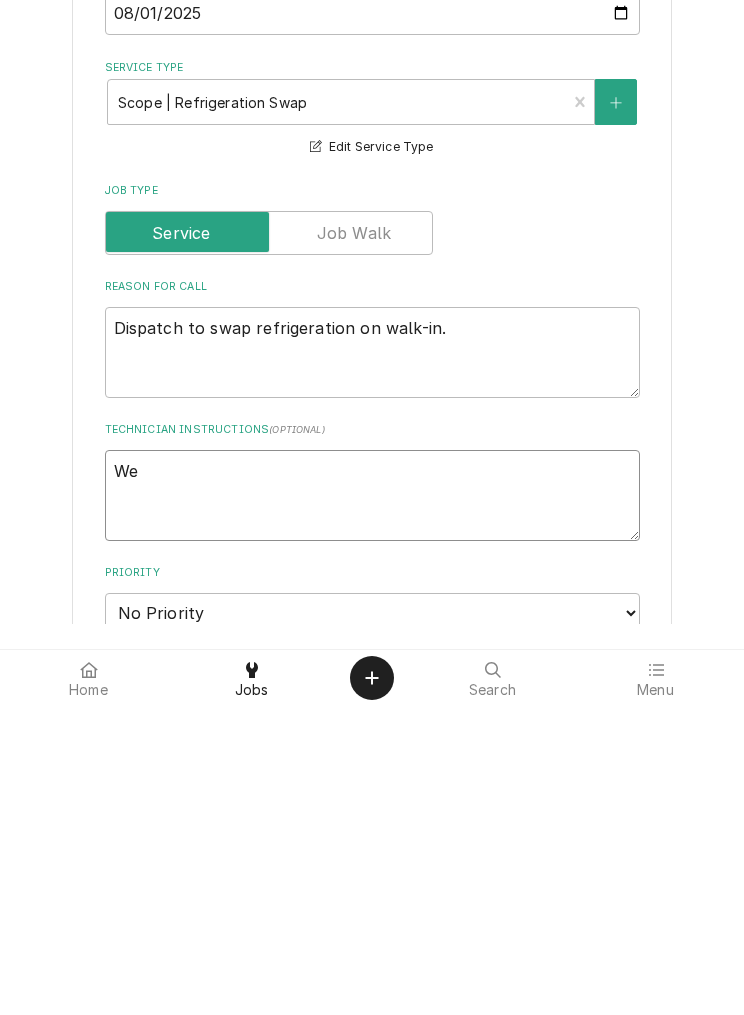 type on "x" 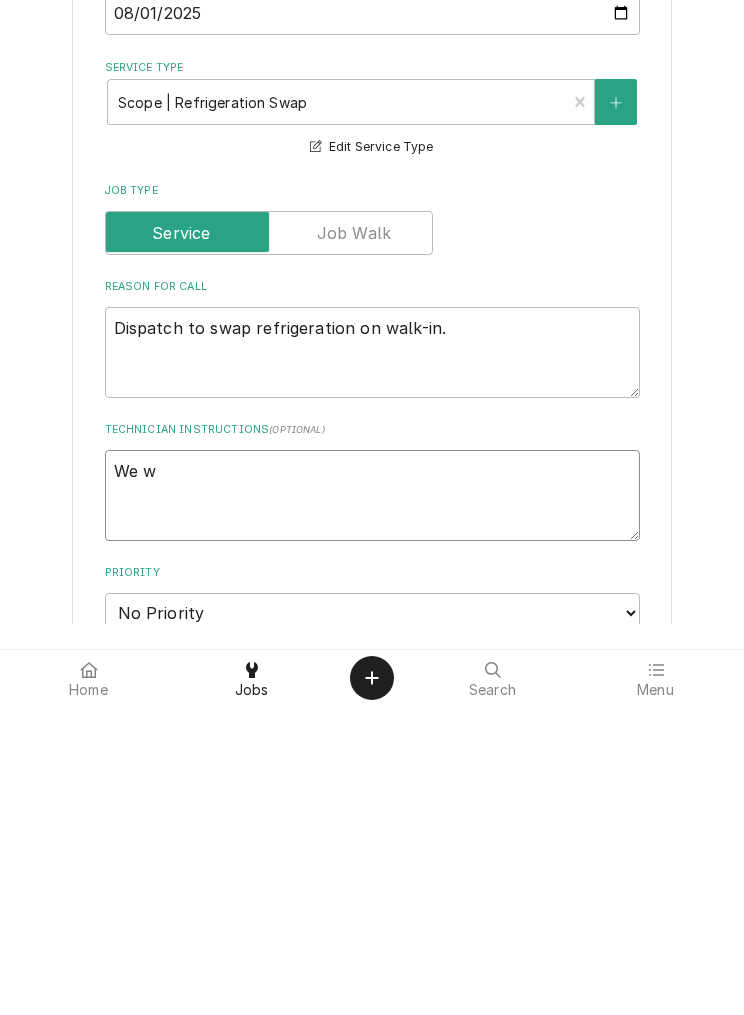 type on "We wi" 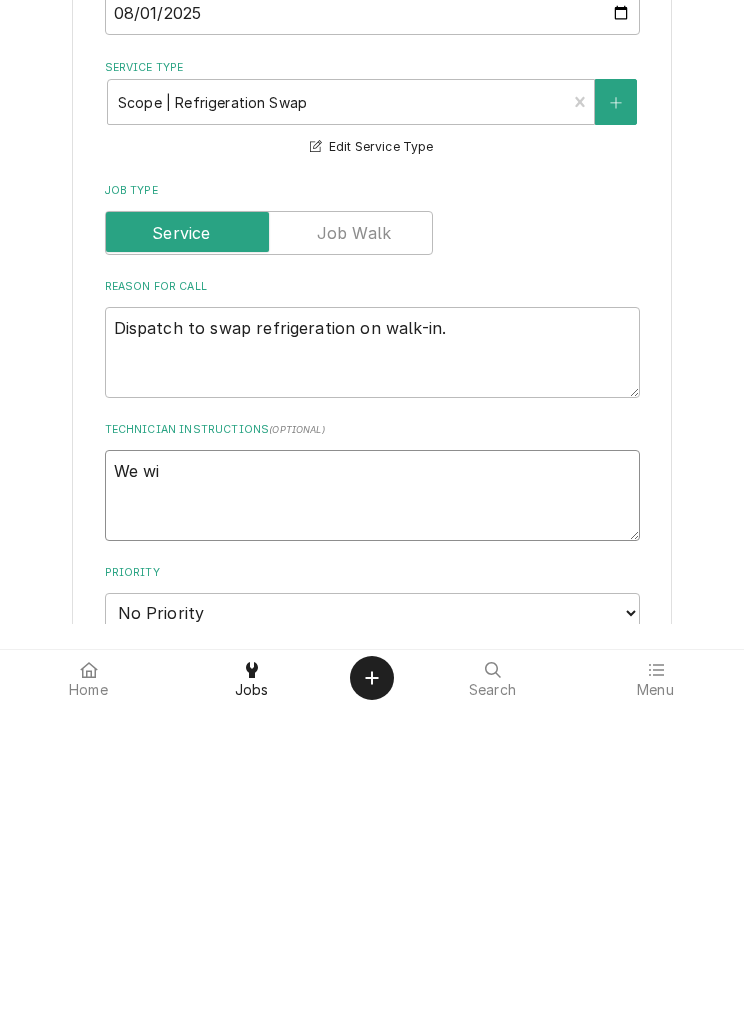 type on "x" 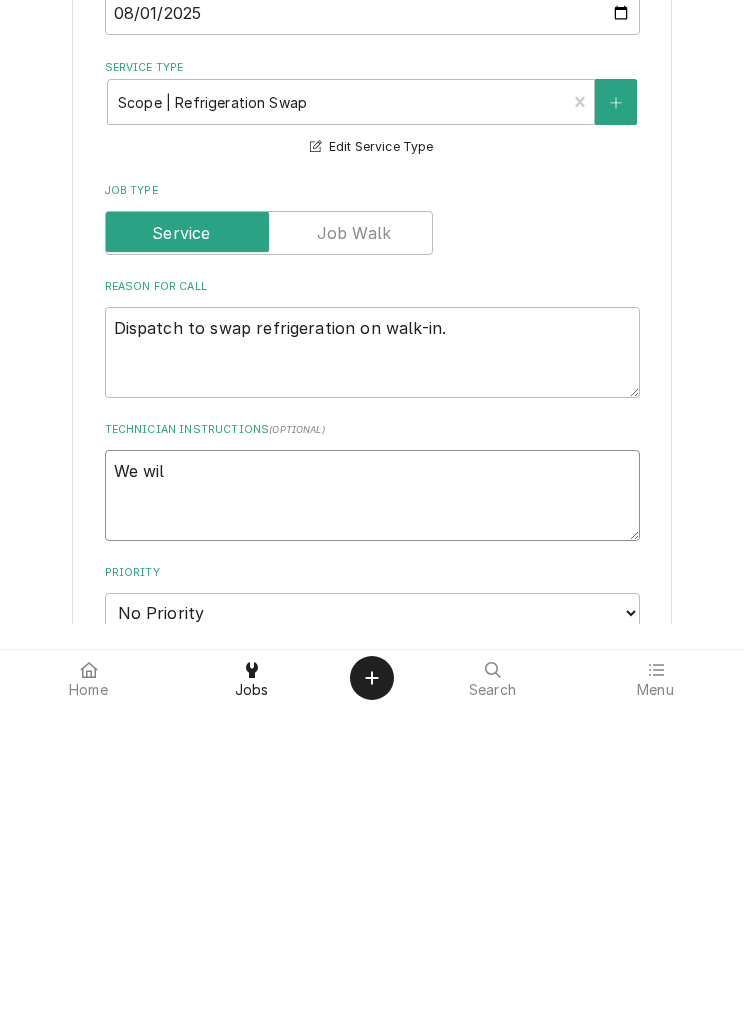 type on "We will" 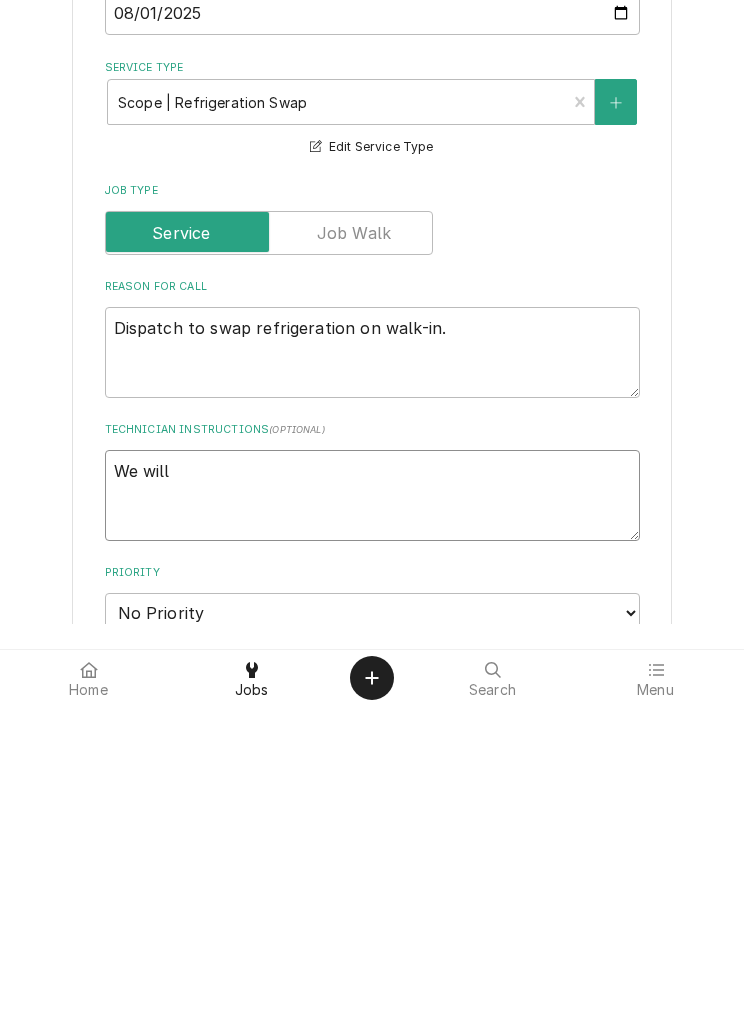 type on "x" 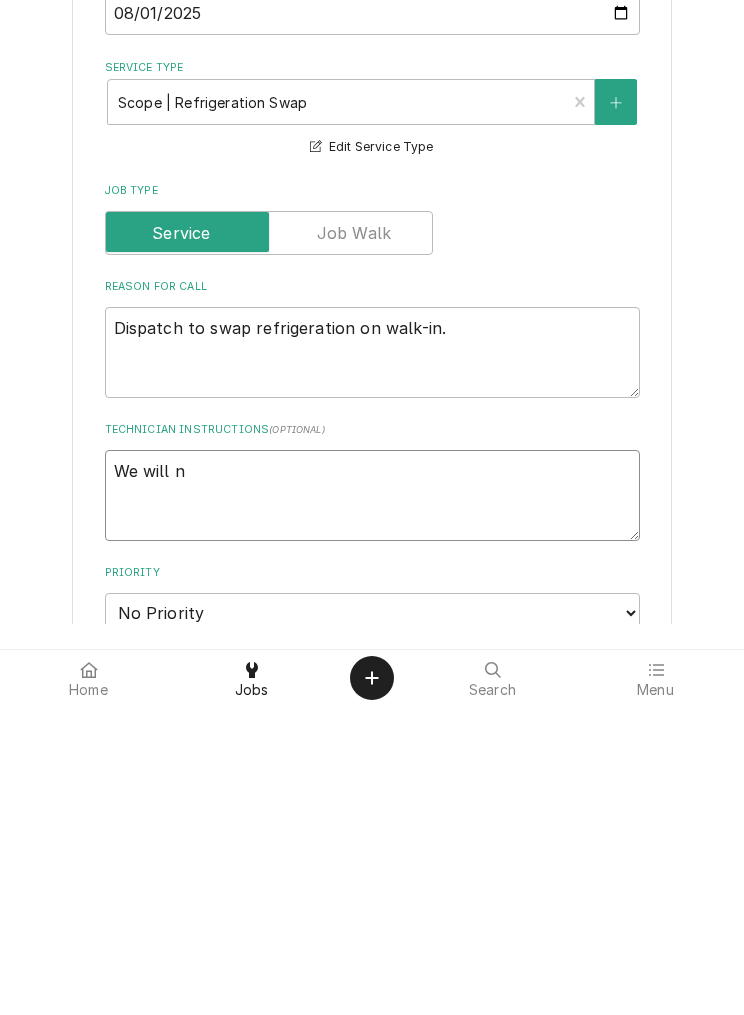 type on "x" 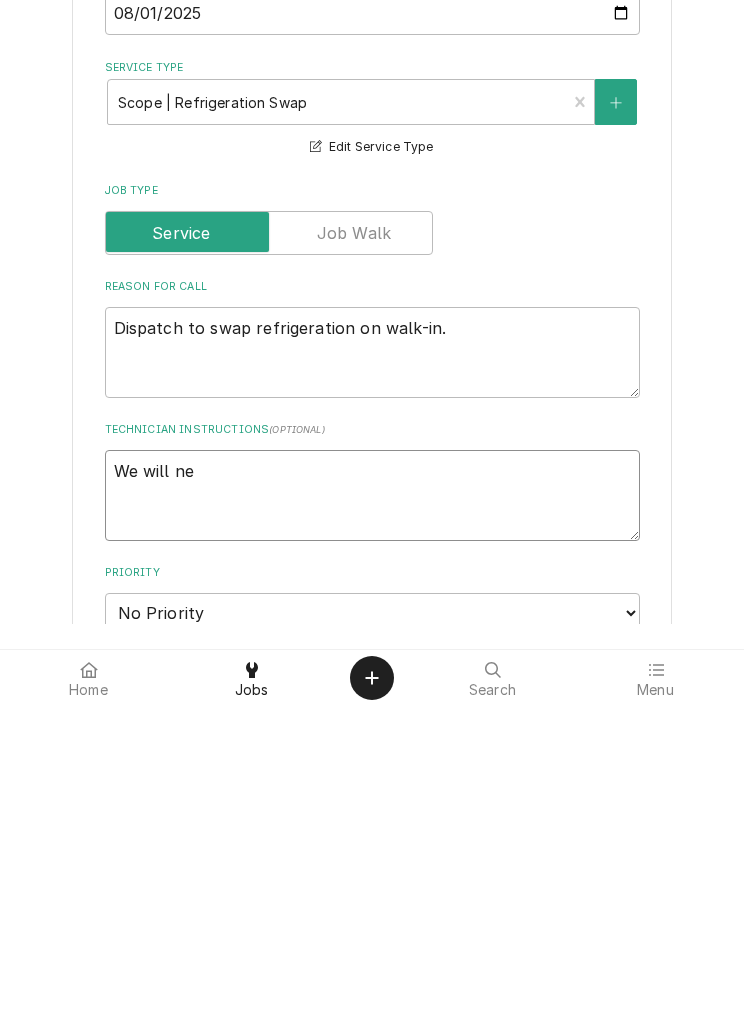 type on "x" 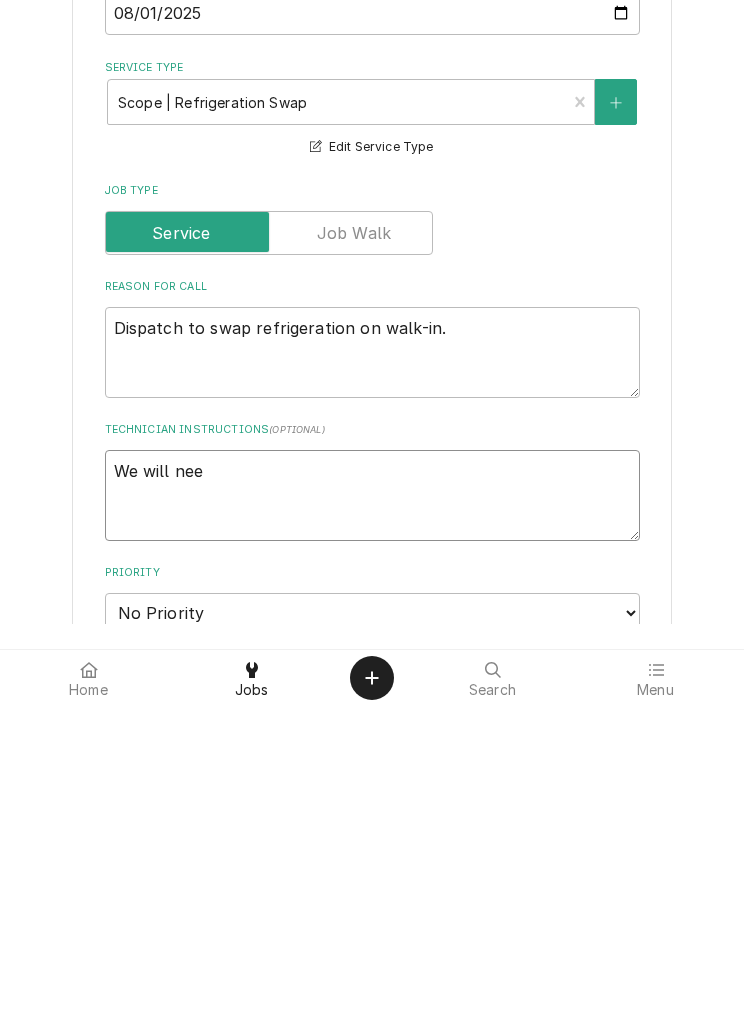 type on "x" 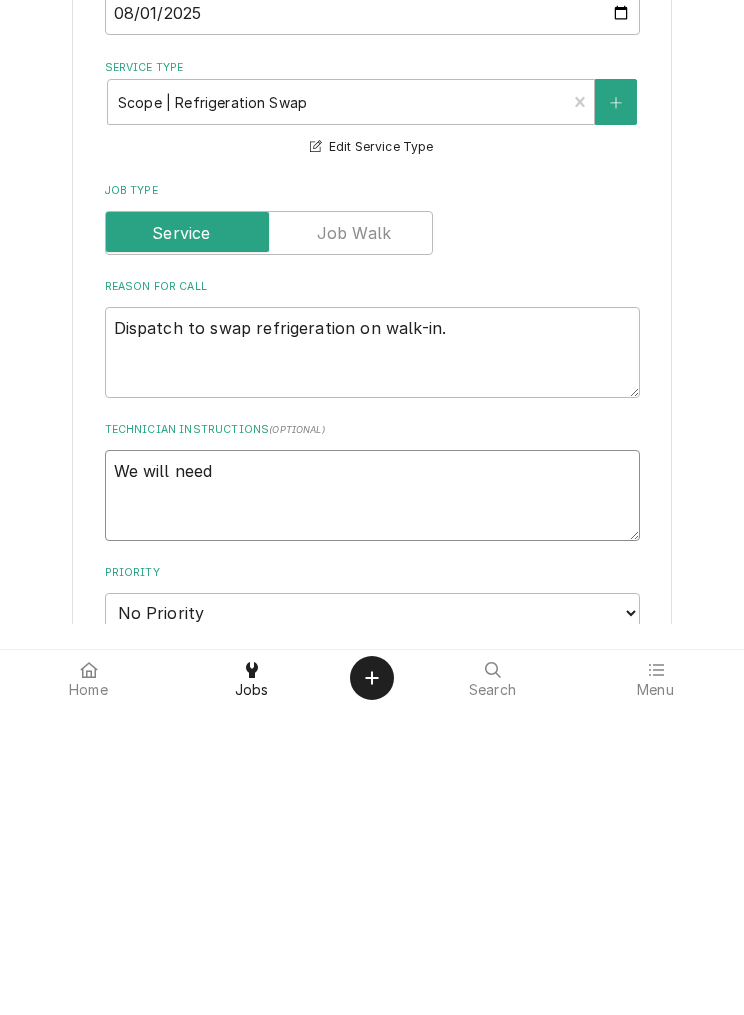 type on "We will need" 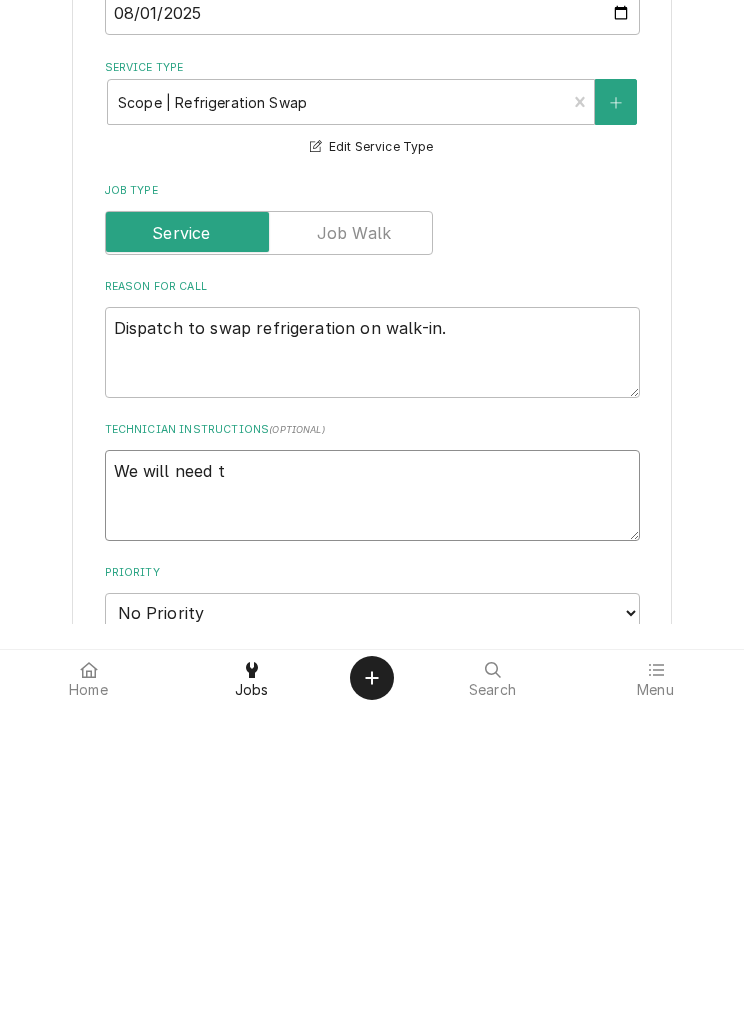 type on "x" 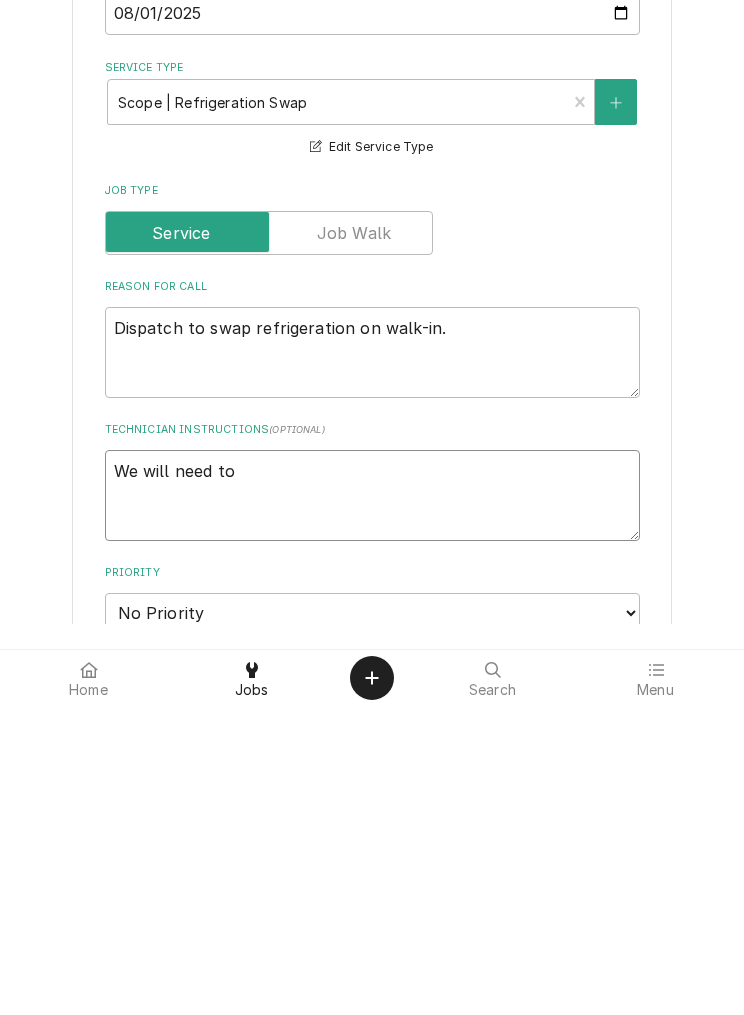 type on "We will need to" 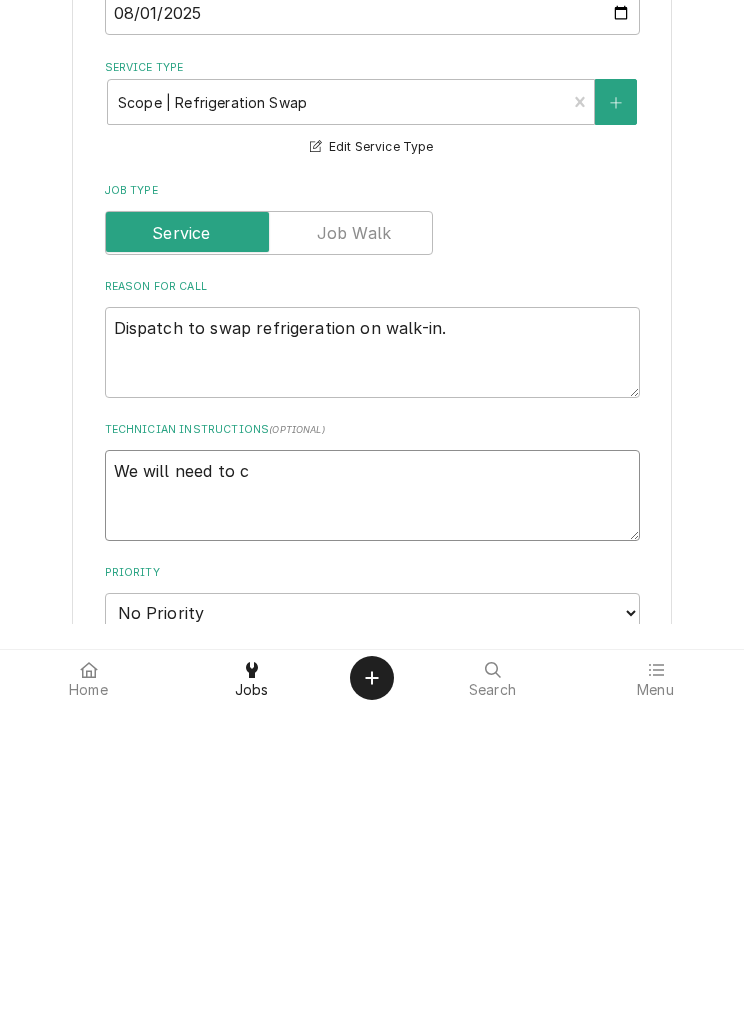 type on "x" 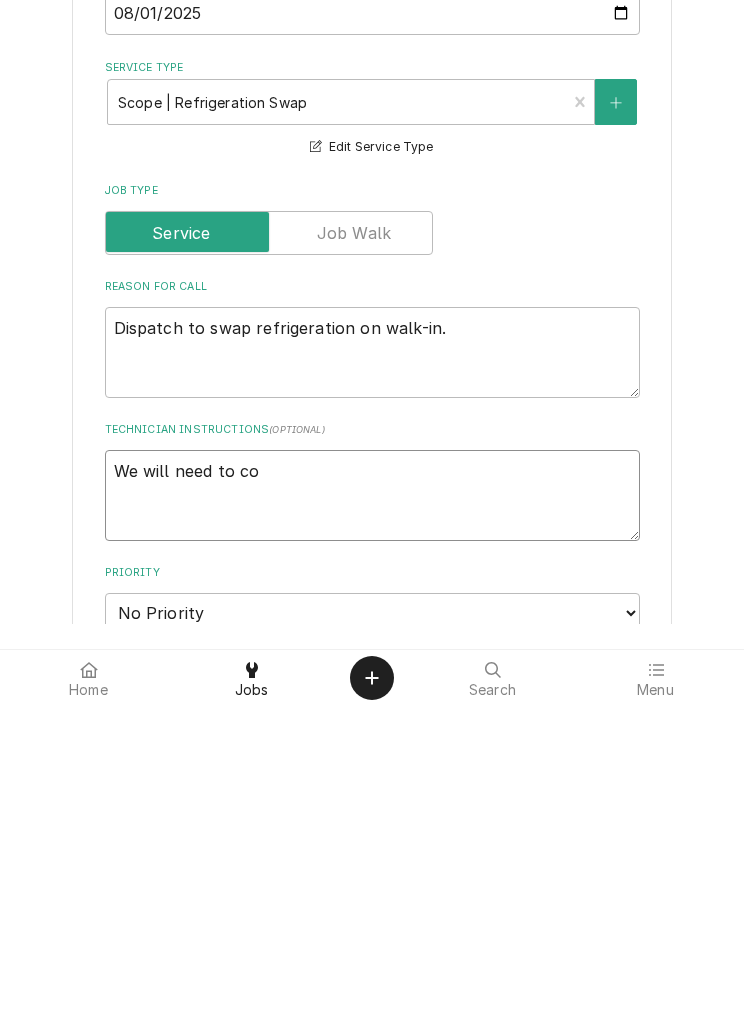 type on "x" 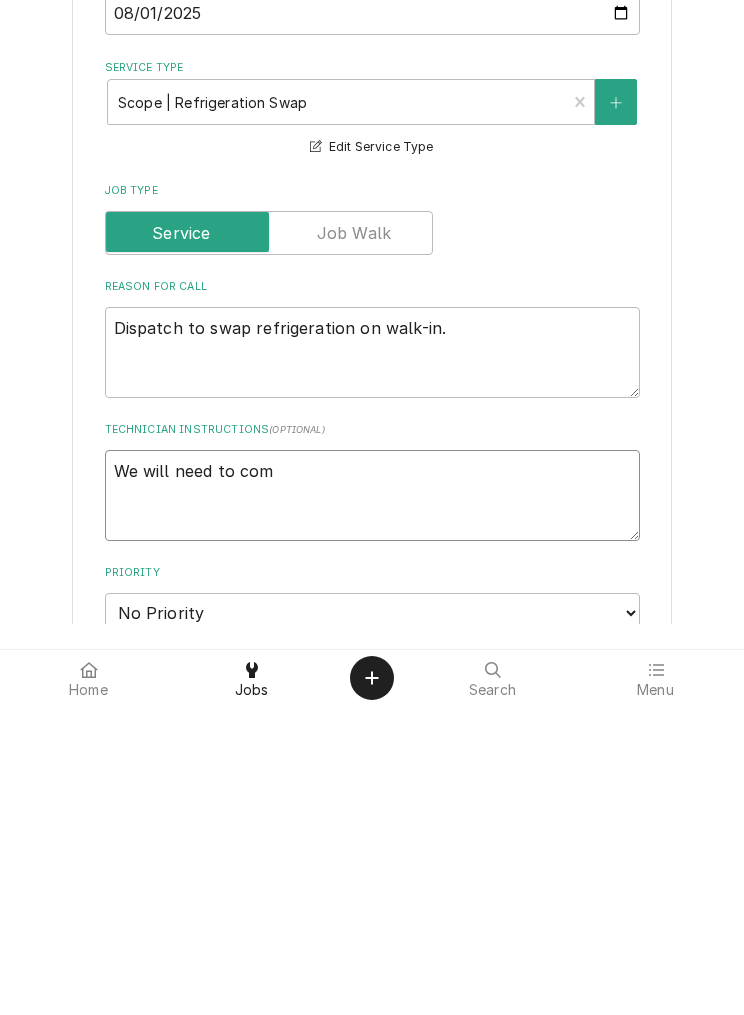 type on "x" 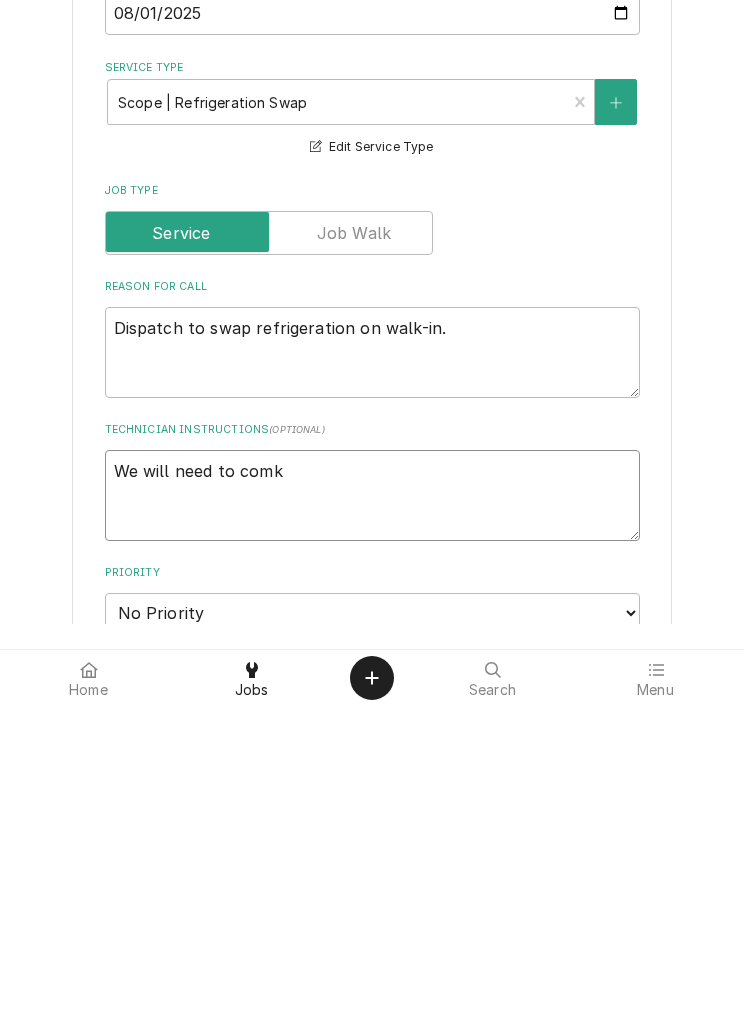 type on "x" 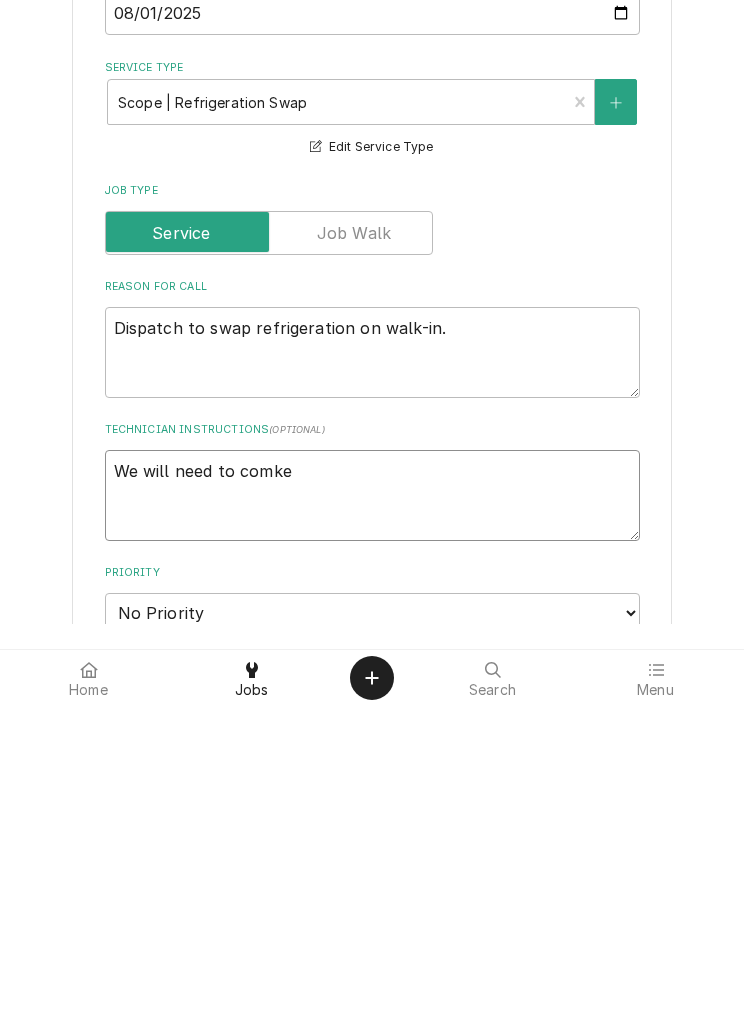 type on "We will need to comket" 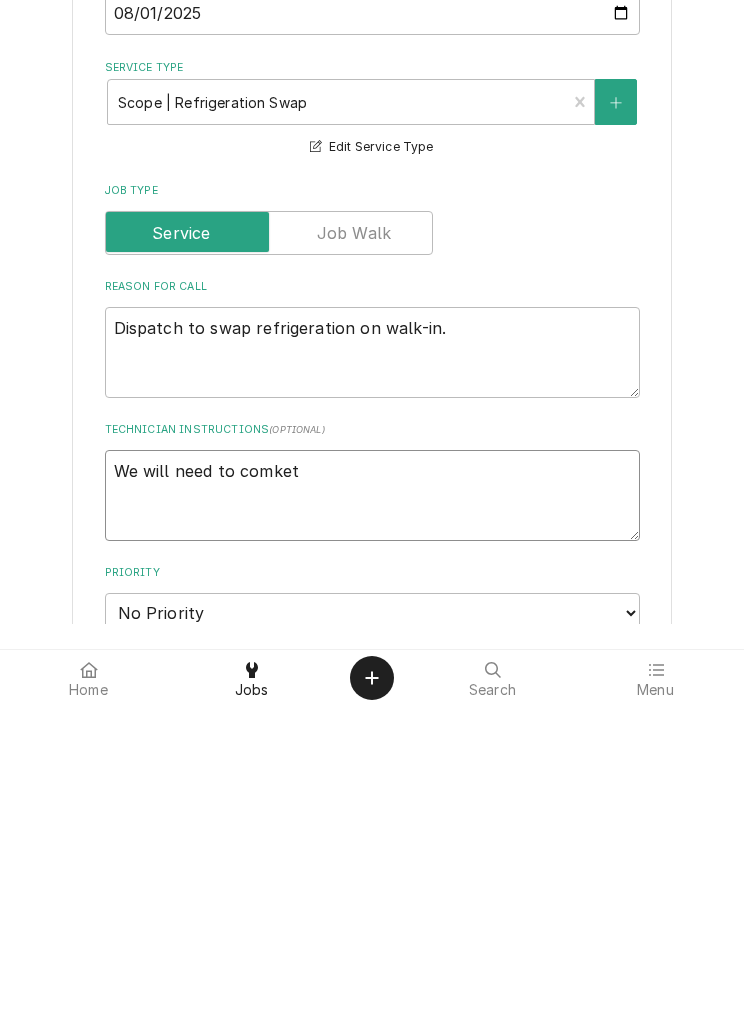 type on "x" 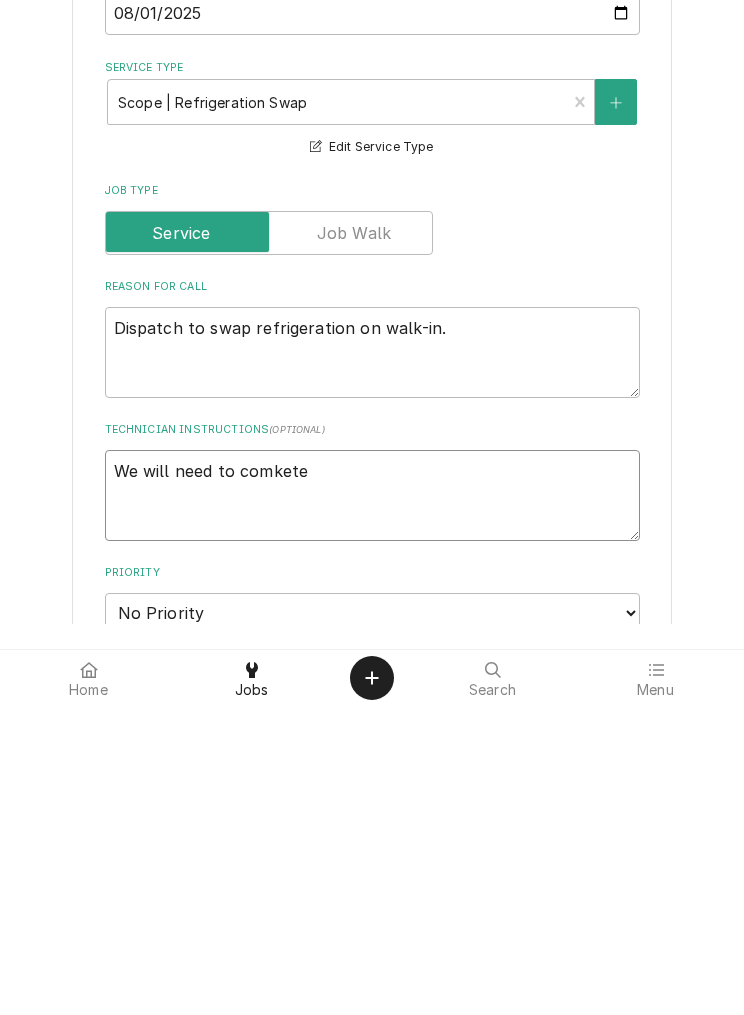 type on "x" 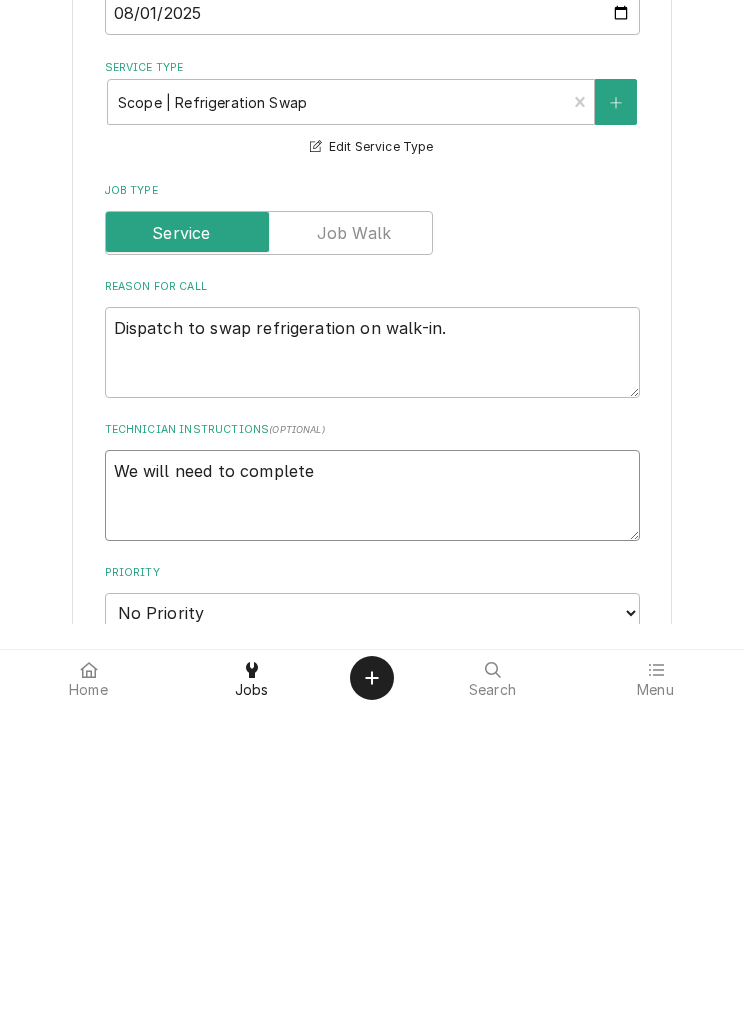type on "x" 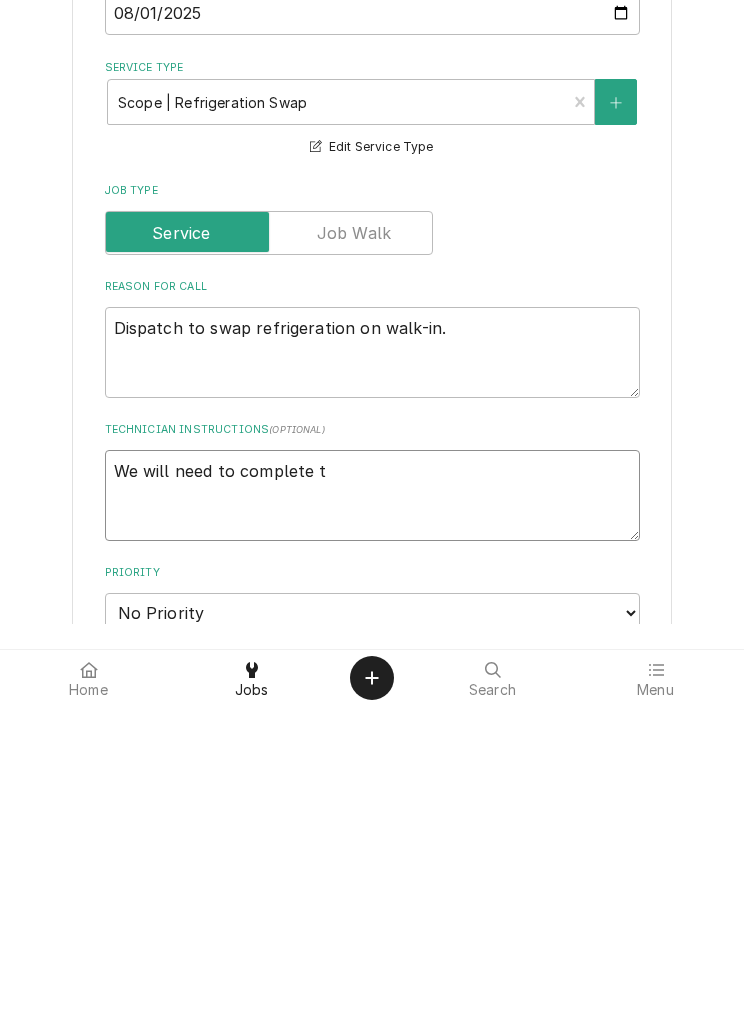 type on "We will need to complete th" 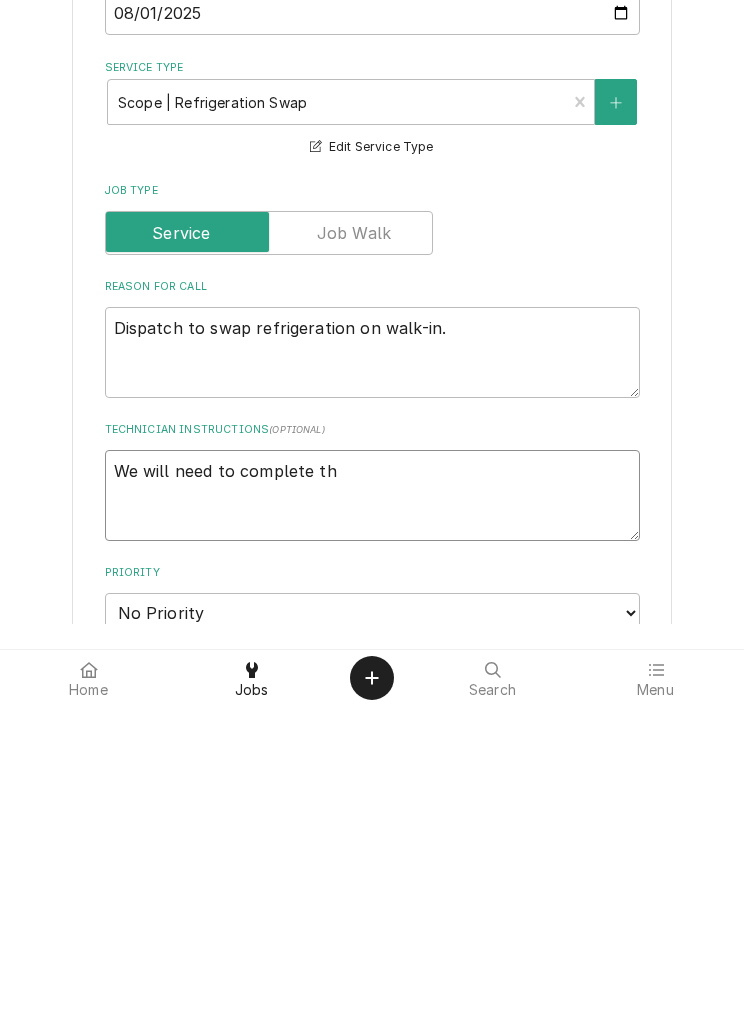type on "x" 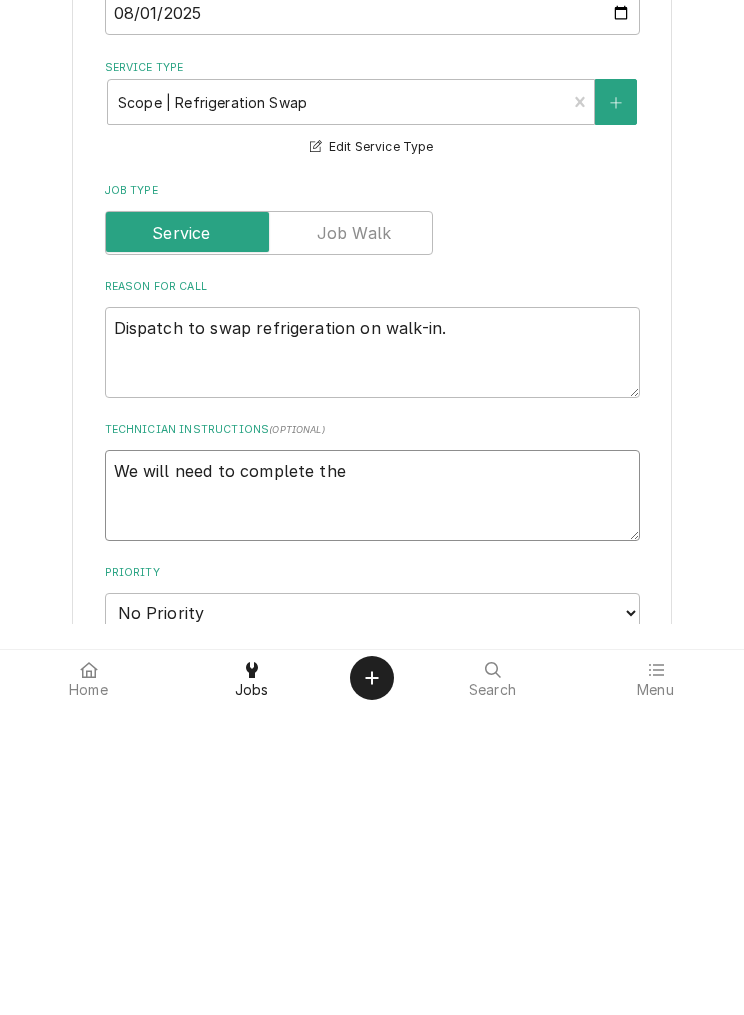 type on "We will need to complete the" 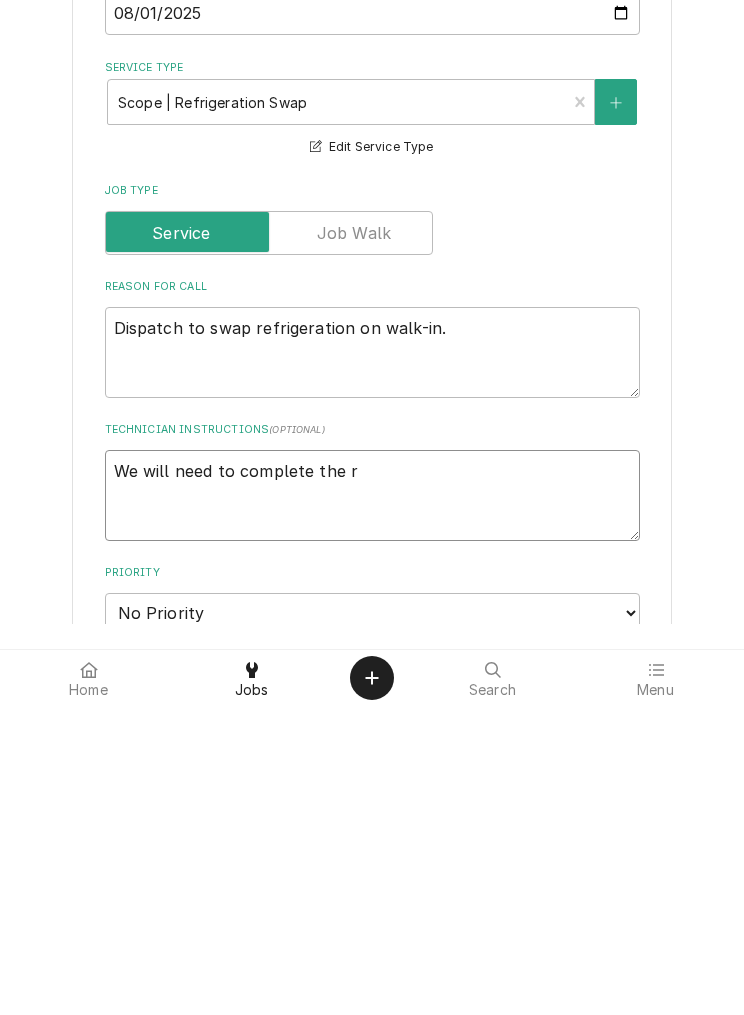 type on "x" 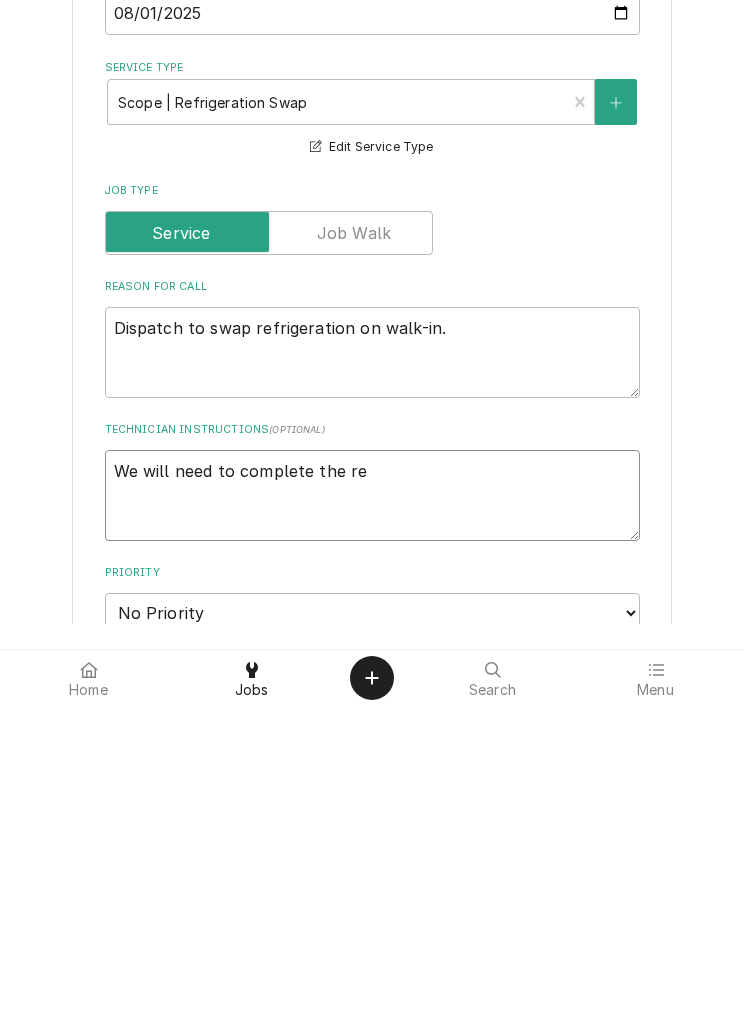 type on "We will need to complete the ref" 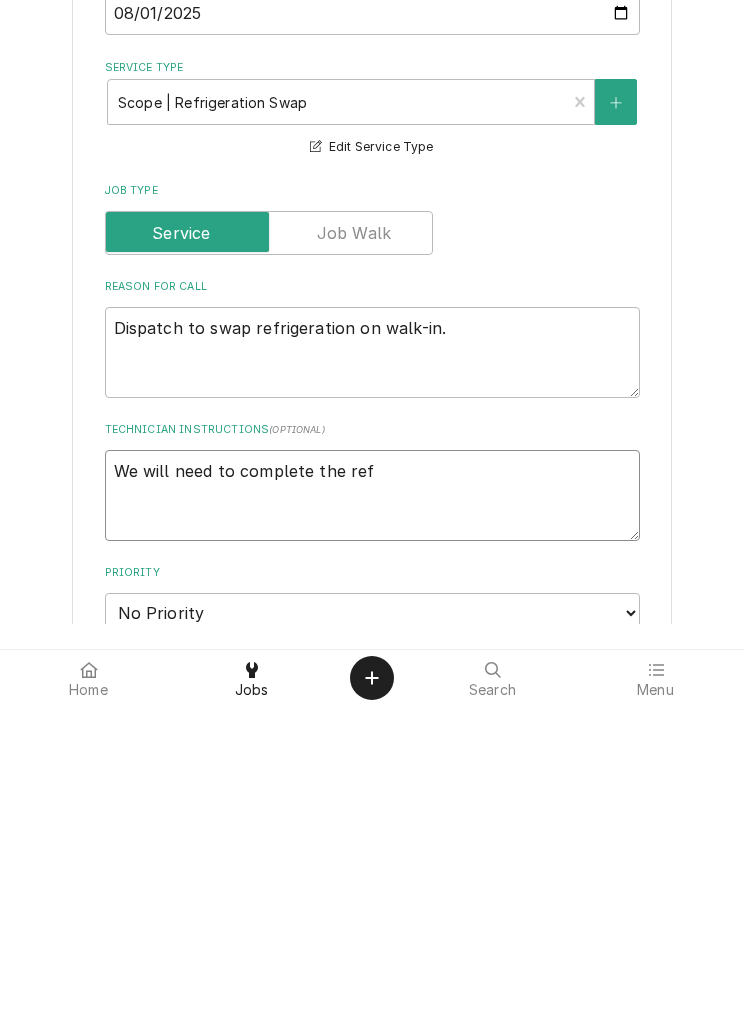 type on "x" 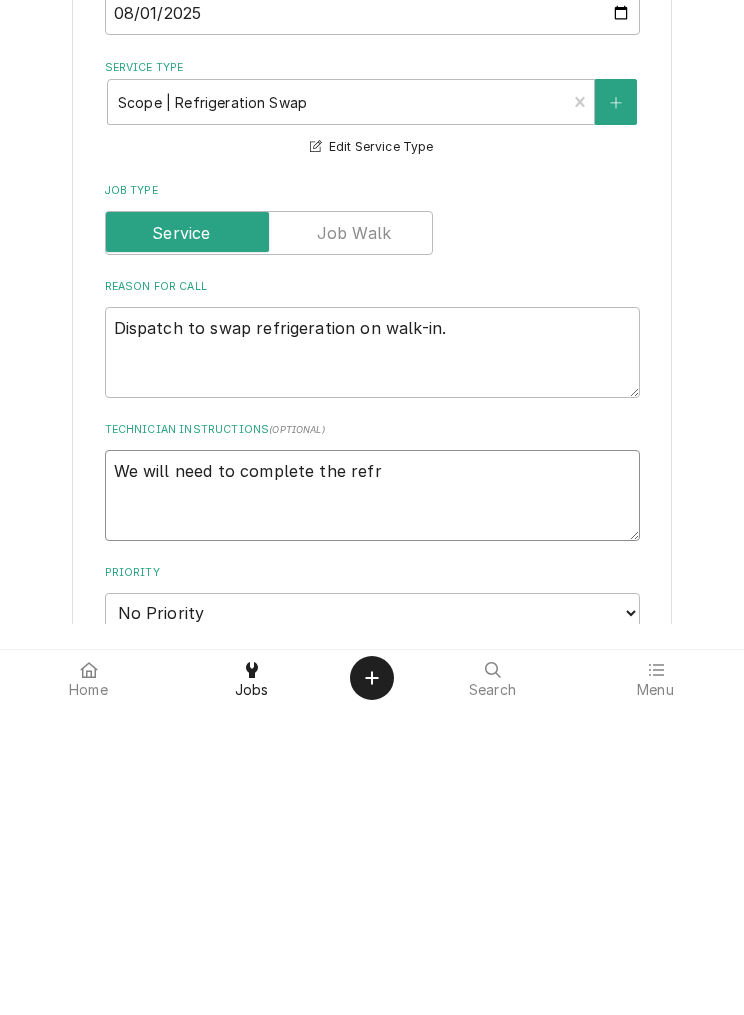 type on "x" 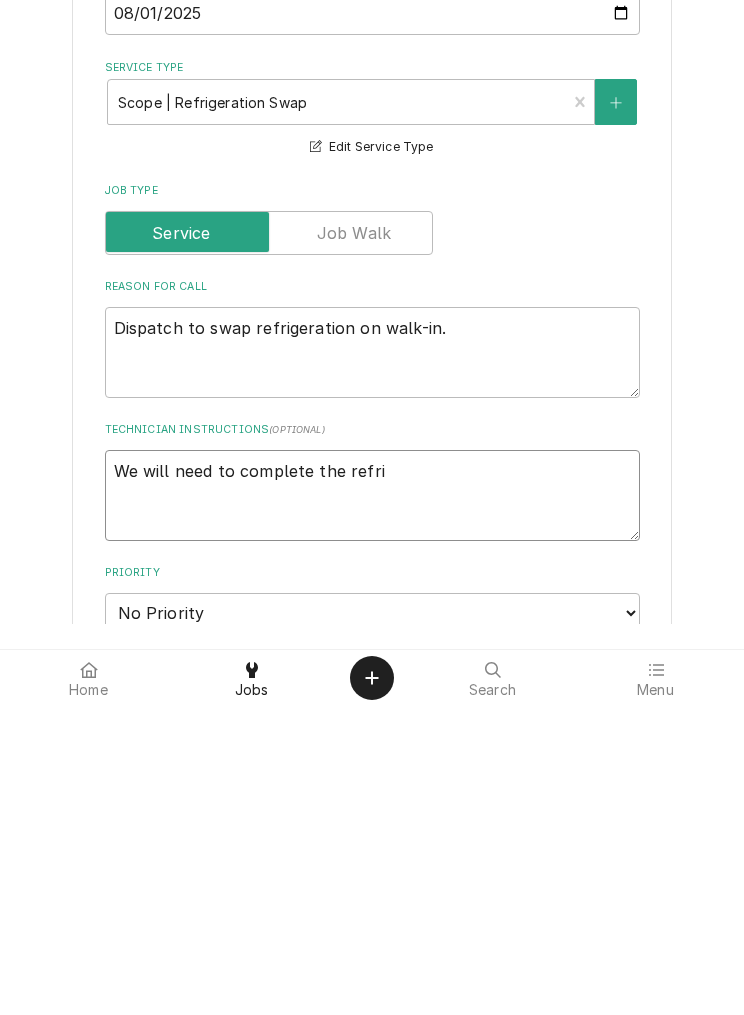 type on "x" 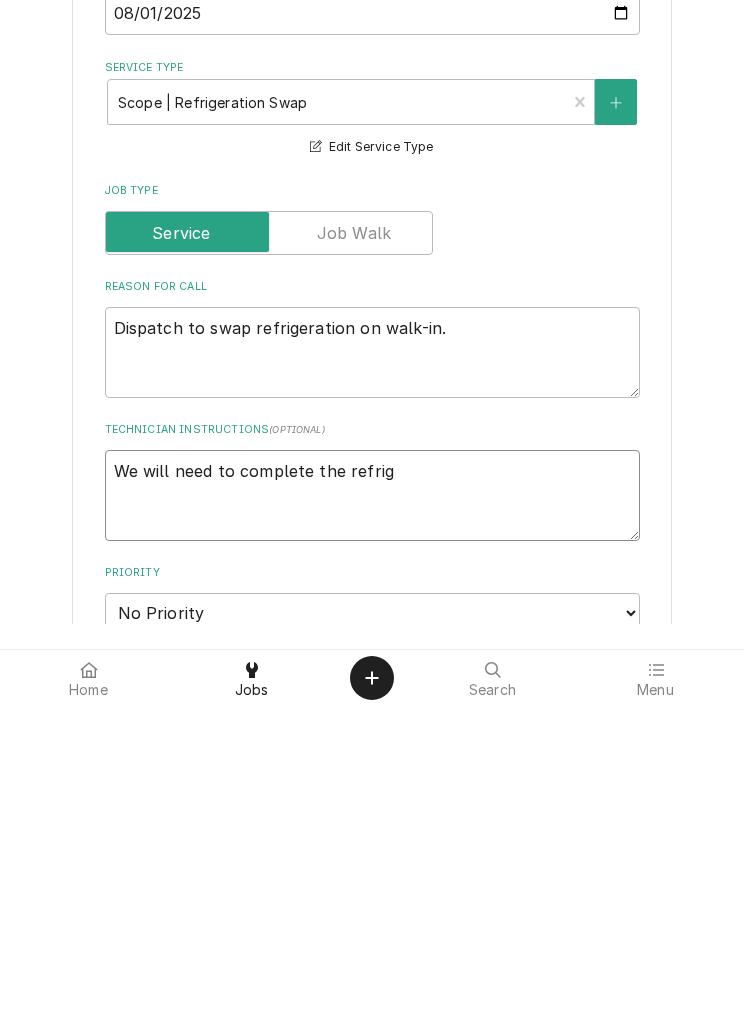 type on "We will need to complete the refrige" 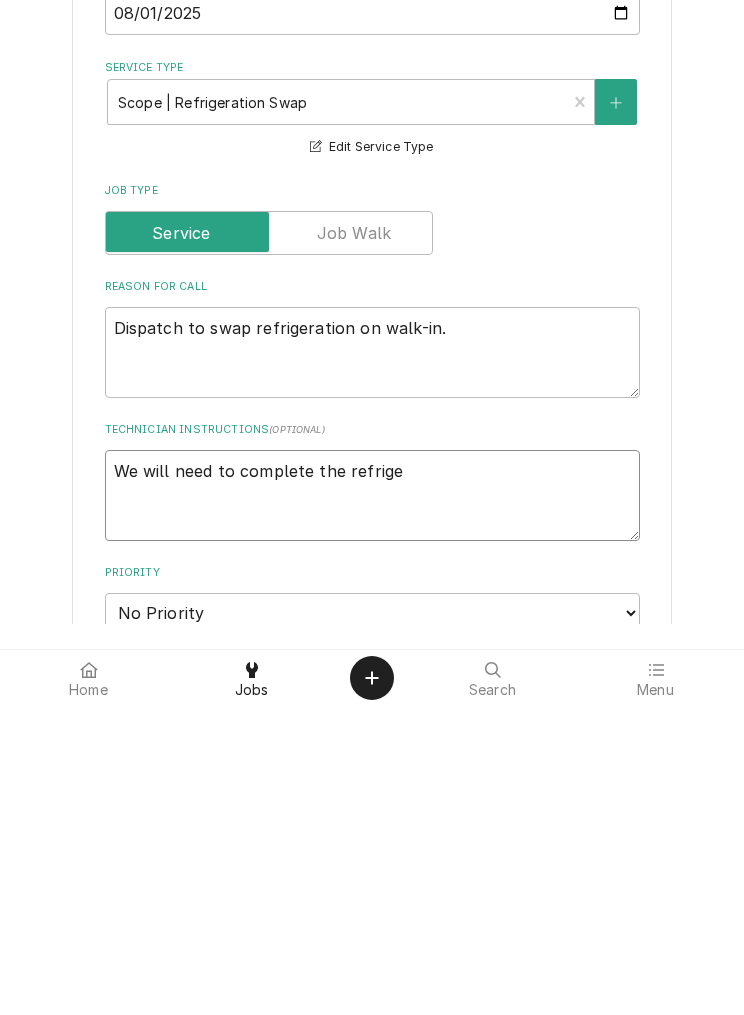 type on "x" 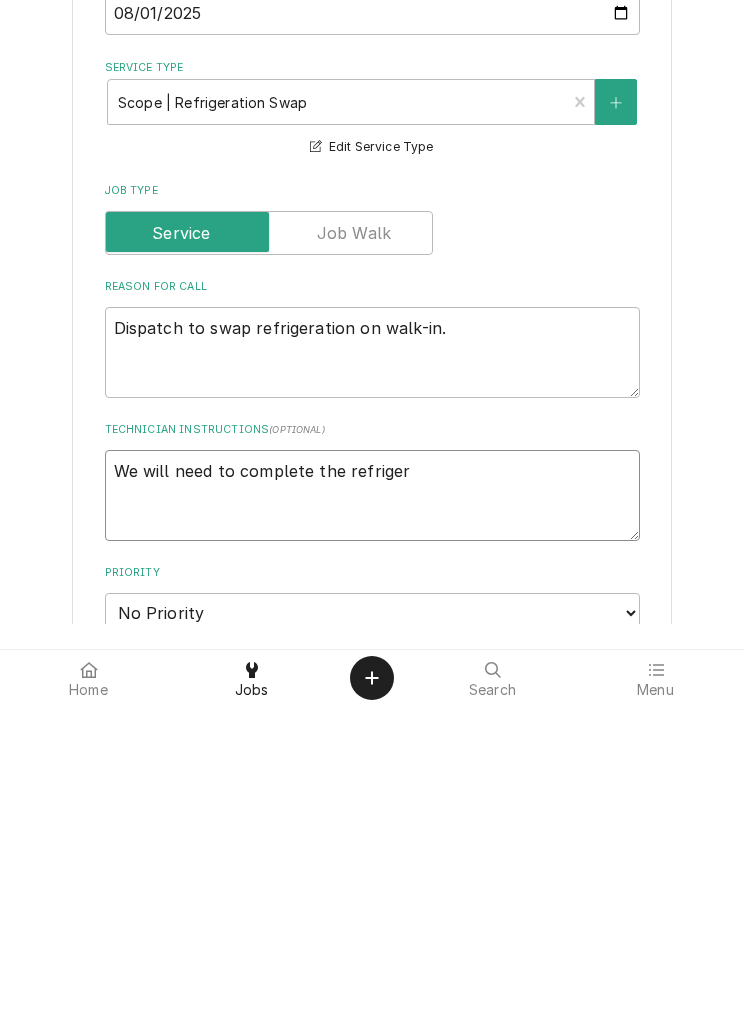 type on "x" 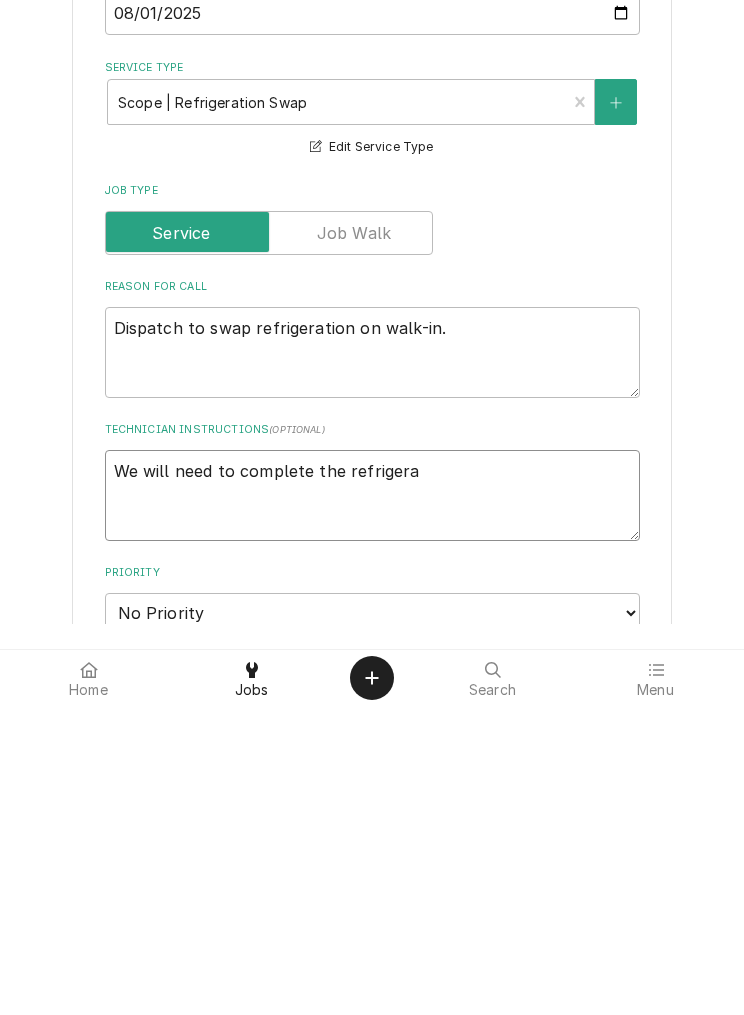 type on "We will need to complete the refrigerat" 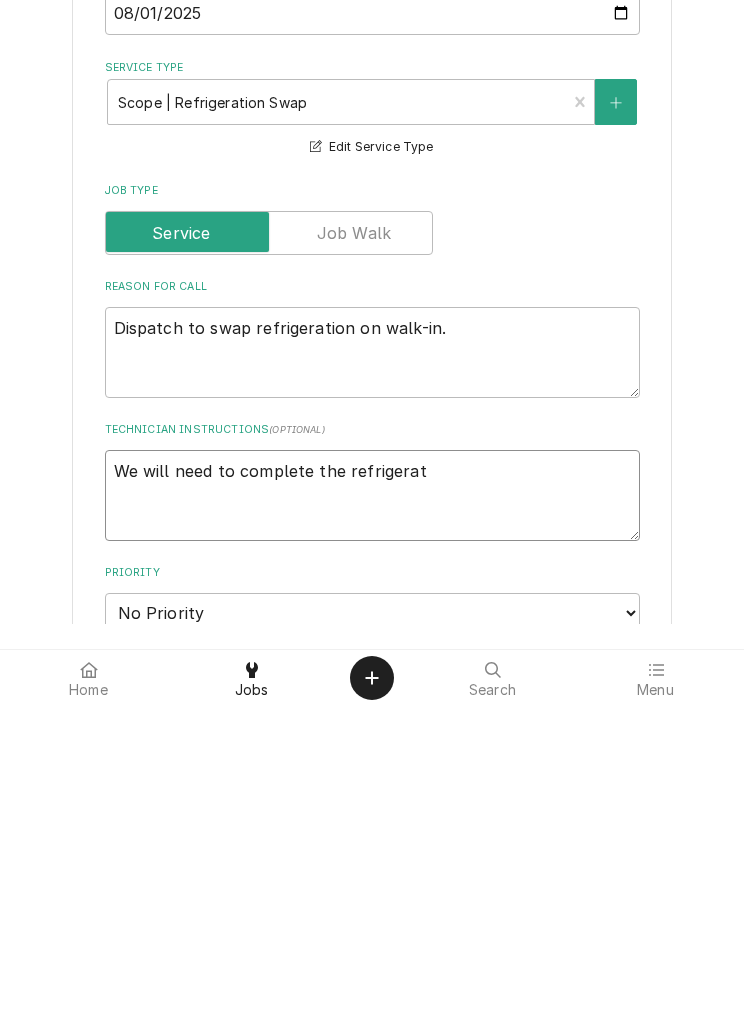 type on "x" 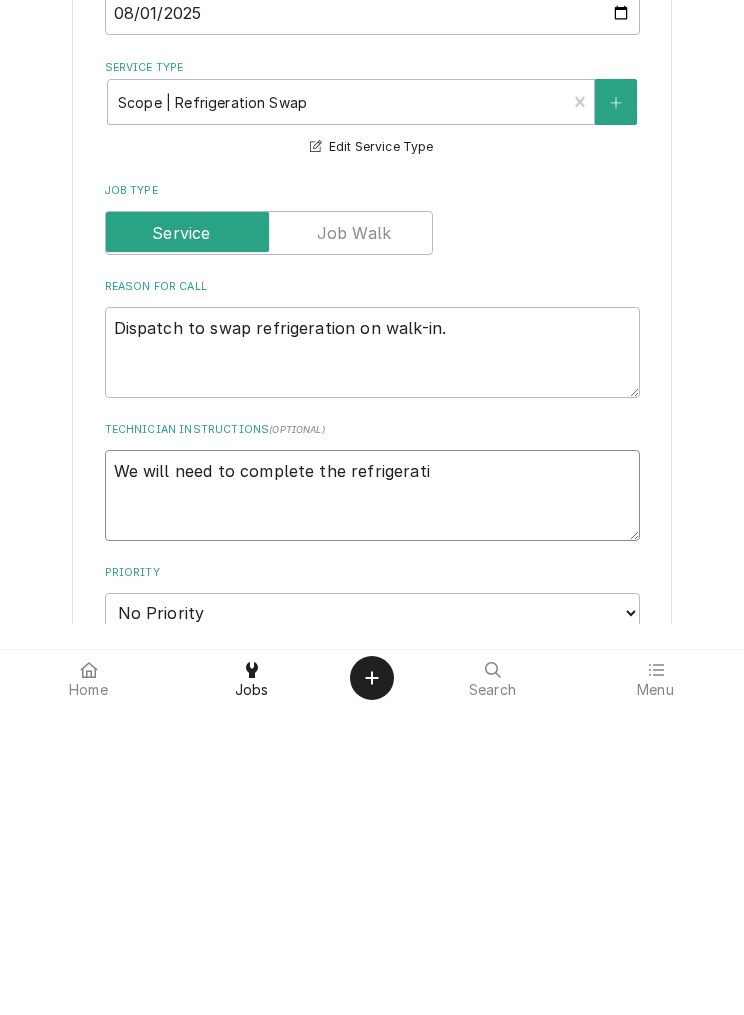 type on "x" 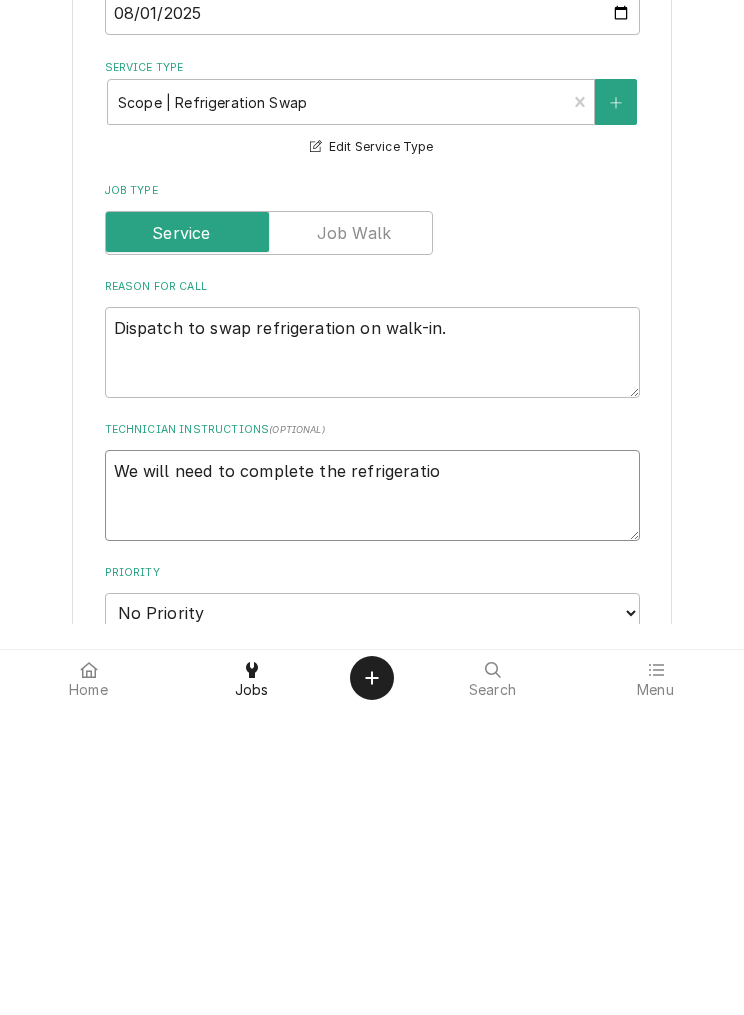 type on "x" 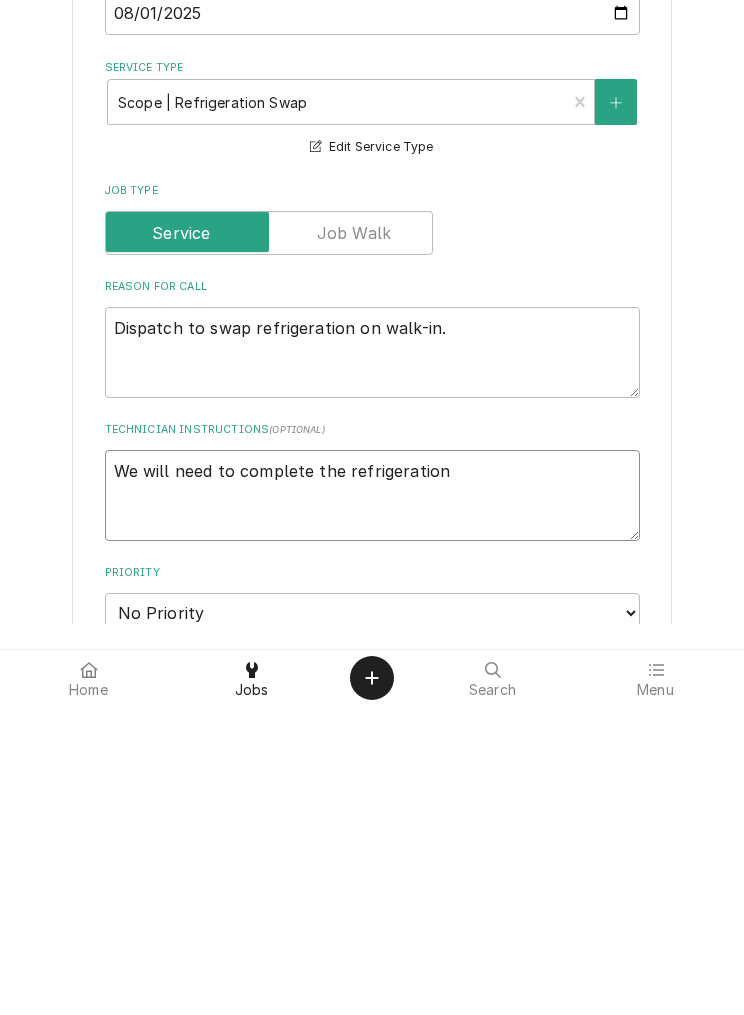type on "x" 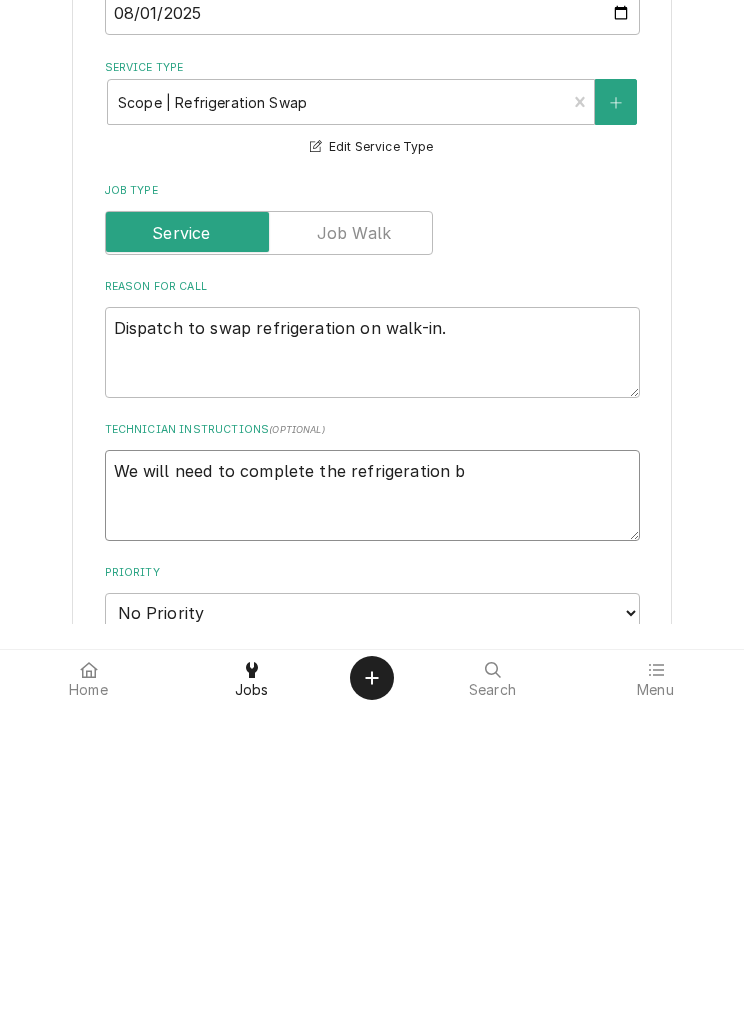 type on "x" 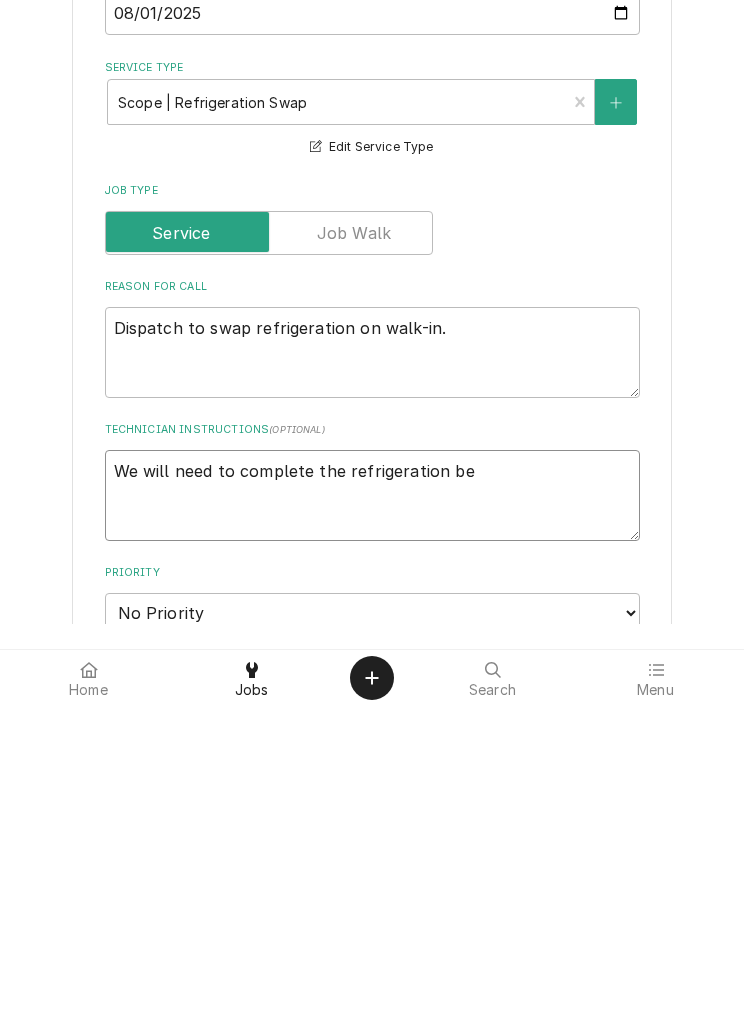 type on "x" 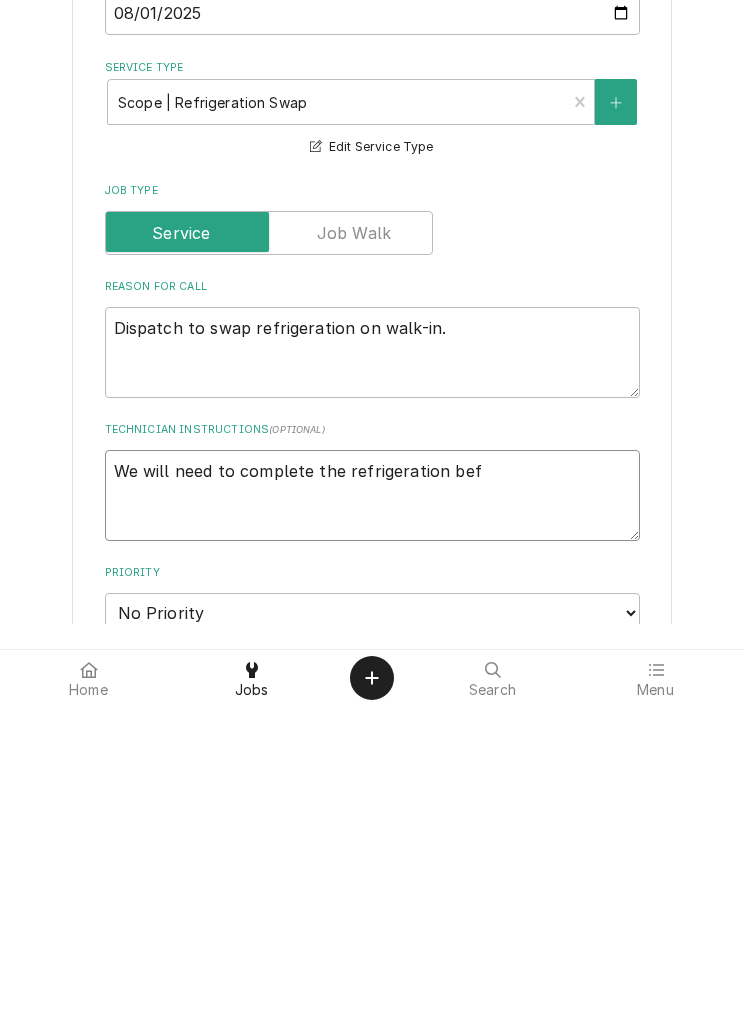 type on "x" 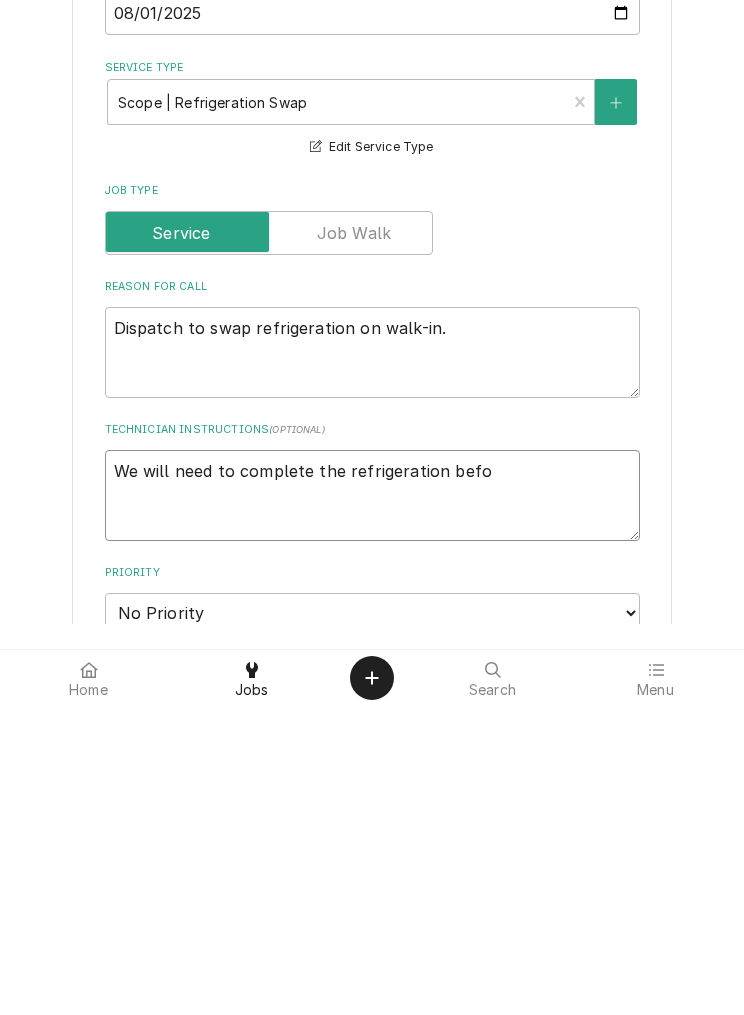 type on "x" 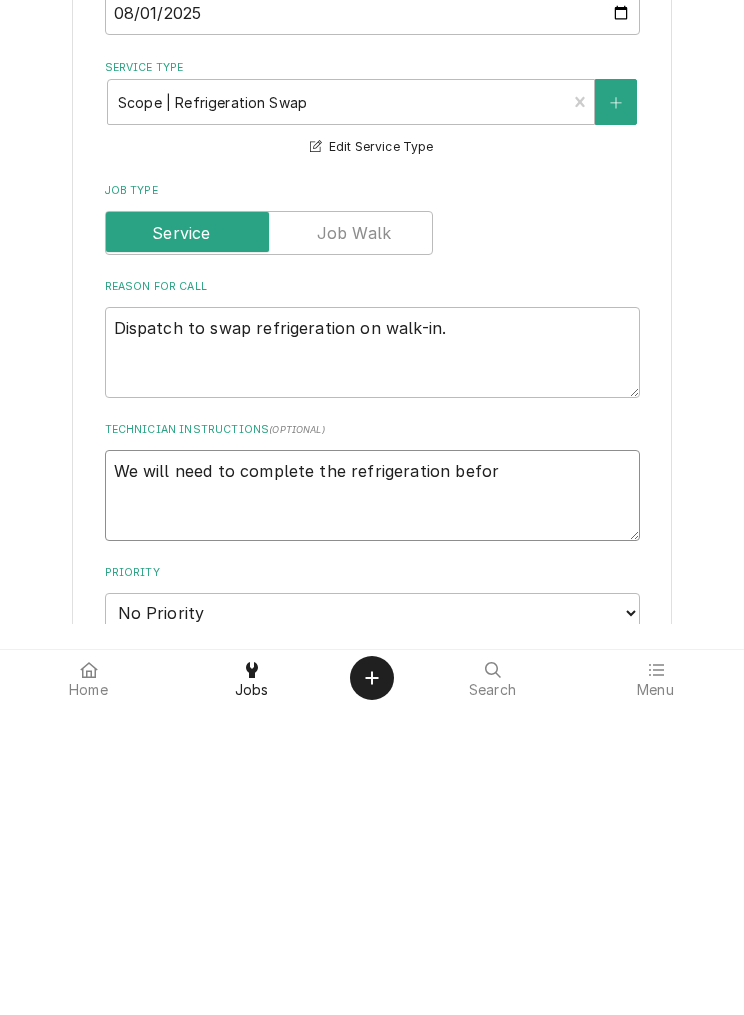 type on "x" 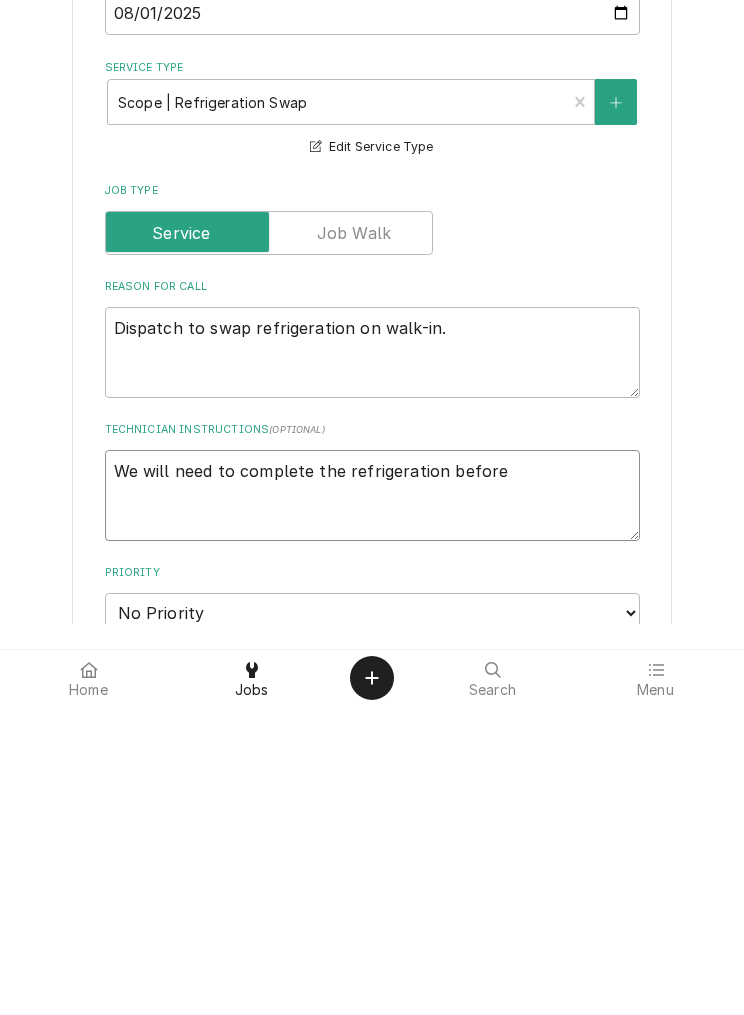 type on "x" 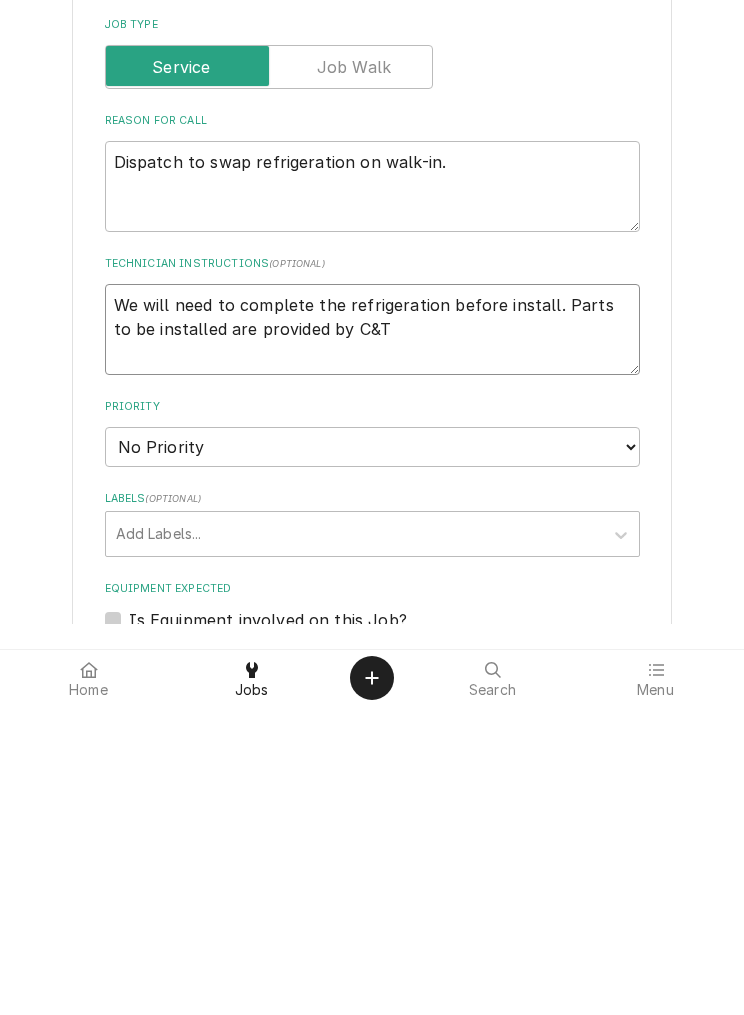 scroll, scrollTop: 794, scrollLeft: 0, axis: vertical 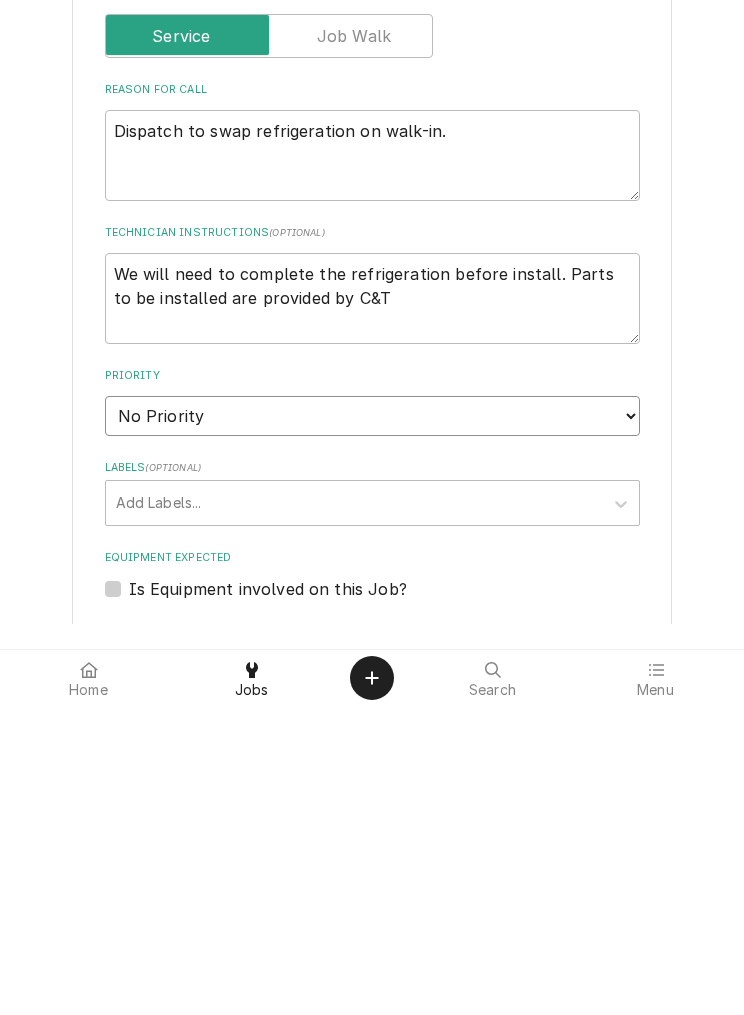 click on "No Priority Urgent High Medium Low" at bounding box center [372, 725] 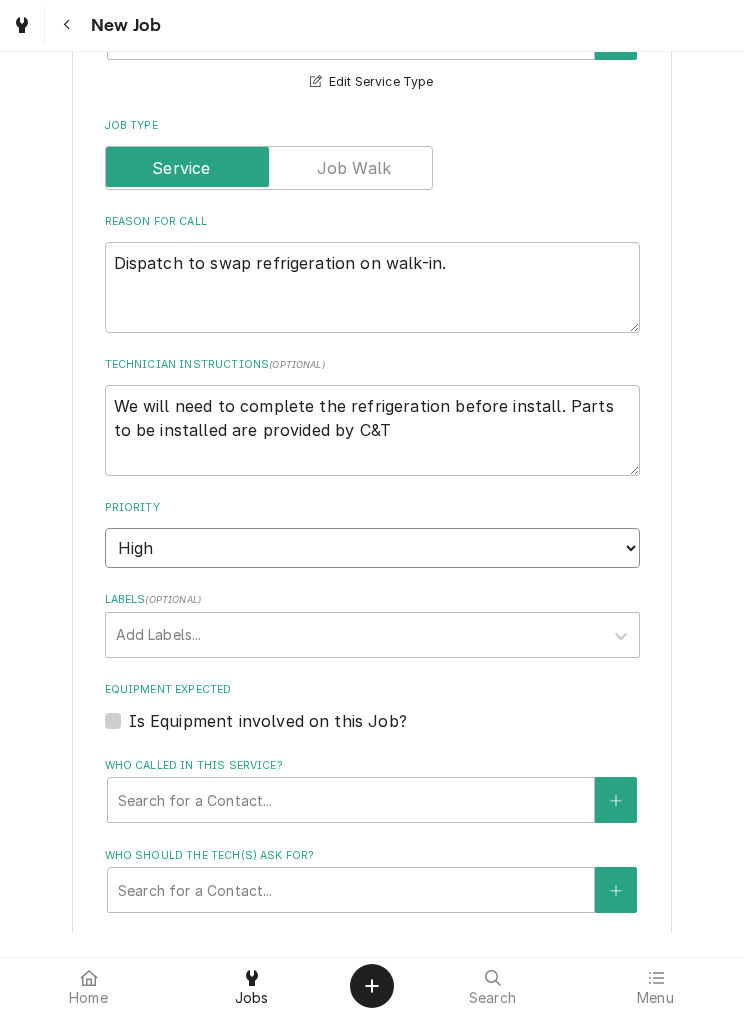 scroll, scrollTop: 999, scrollLeft: 0, axis: vertical 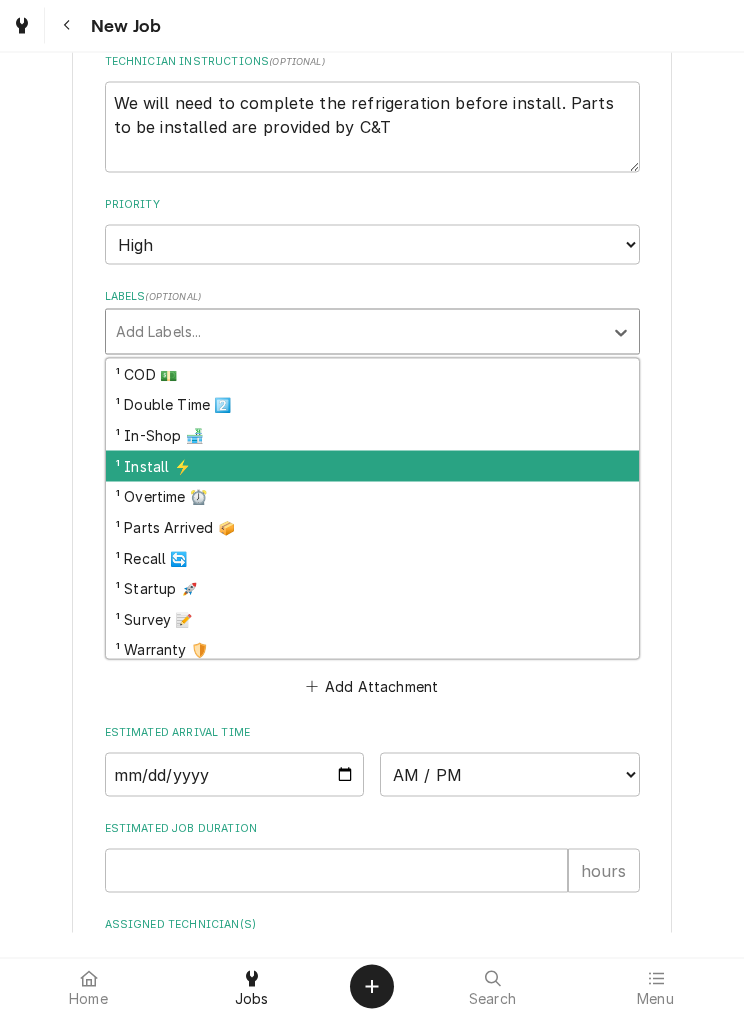 click on "¹ Install ⚡️" at bounding box center [372, 466] 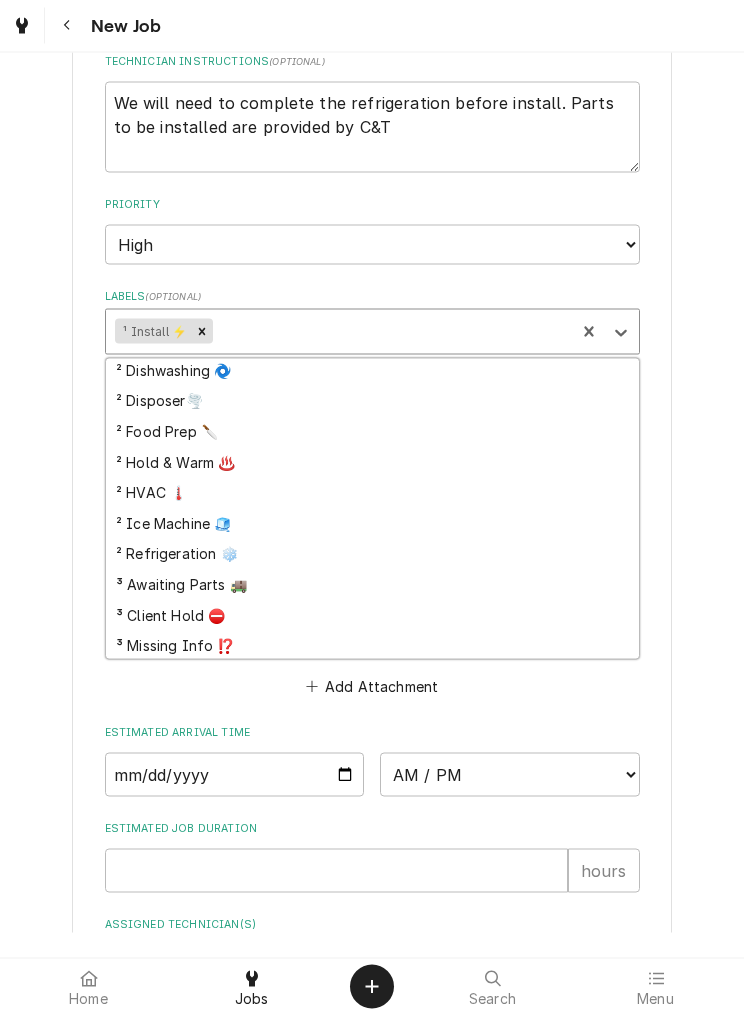 scroll, scrollTop: 342, scrollLeft: 0, axis: vertical 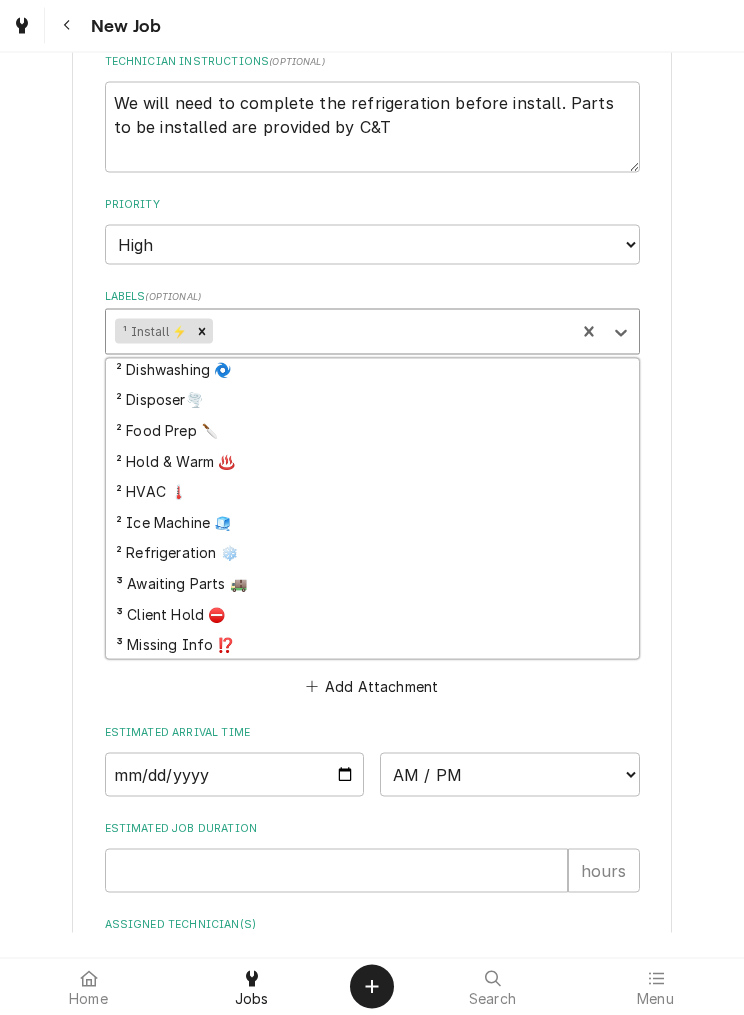 click on "² Refrigeration ❄️" at bounding box center (372, 553) 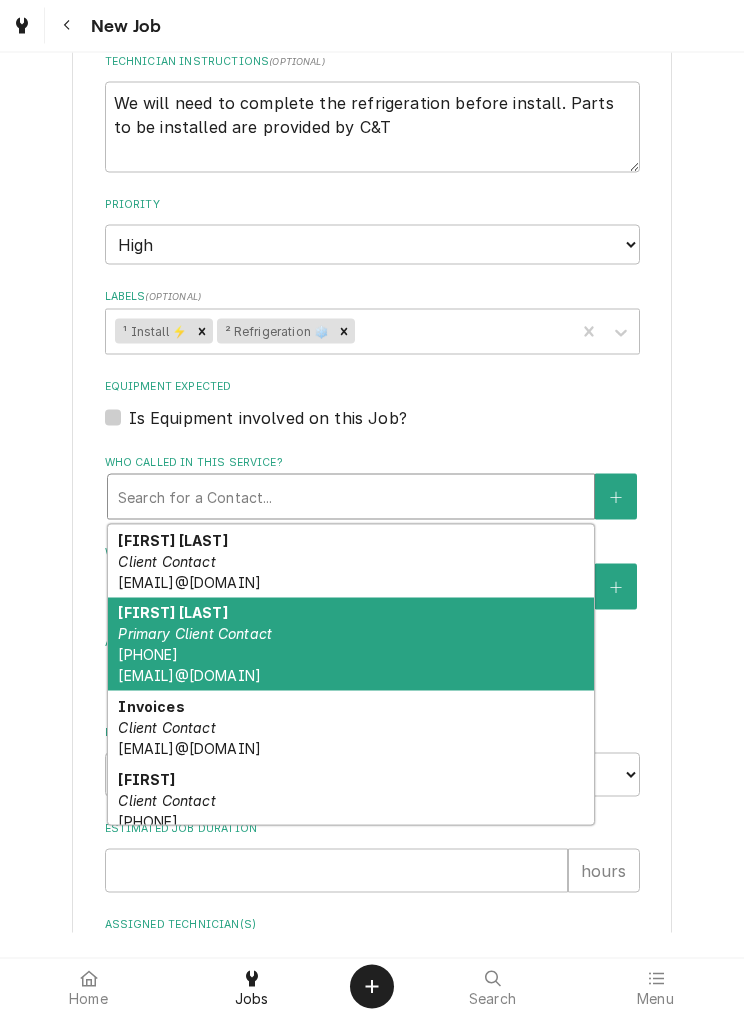 click on "Primary Client Contact" at bounding box center (195, 633) 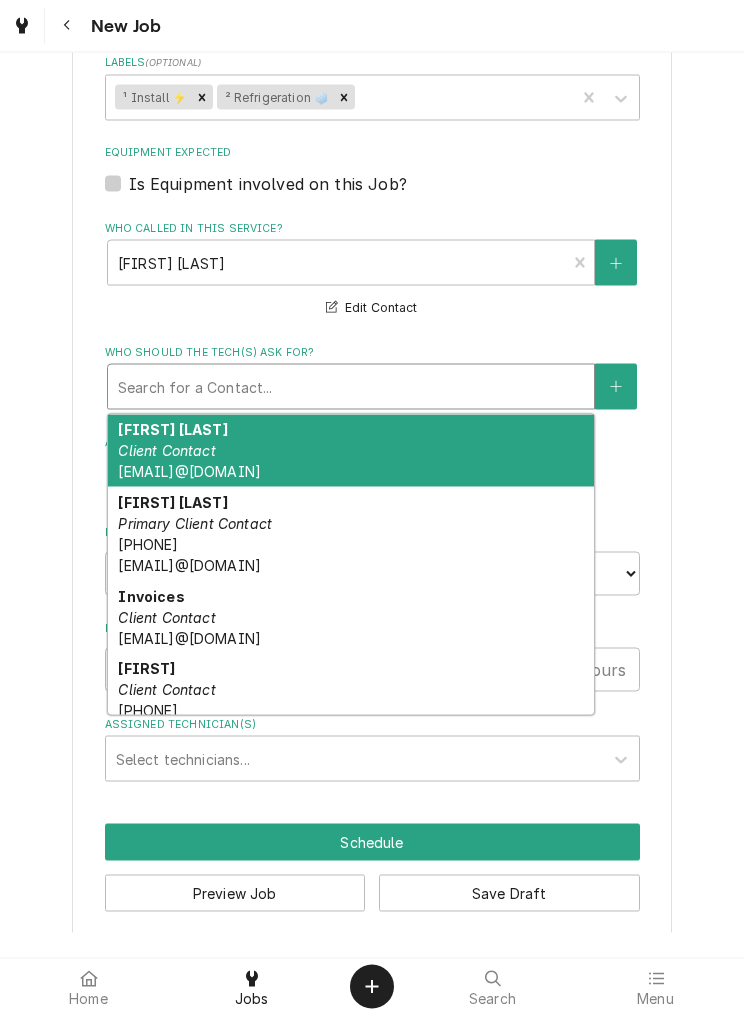 scroll, scrollTop: 1506, scrollLeft: 0, axis: vertical 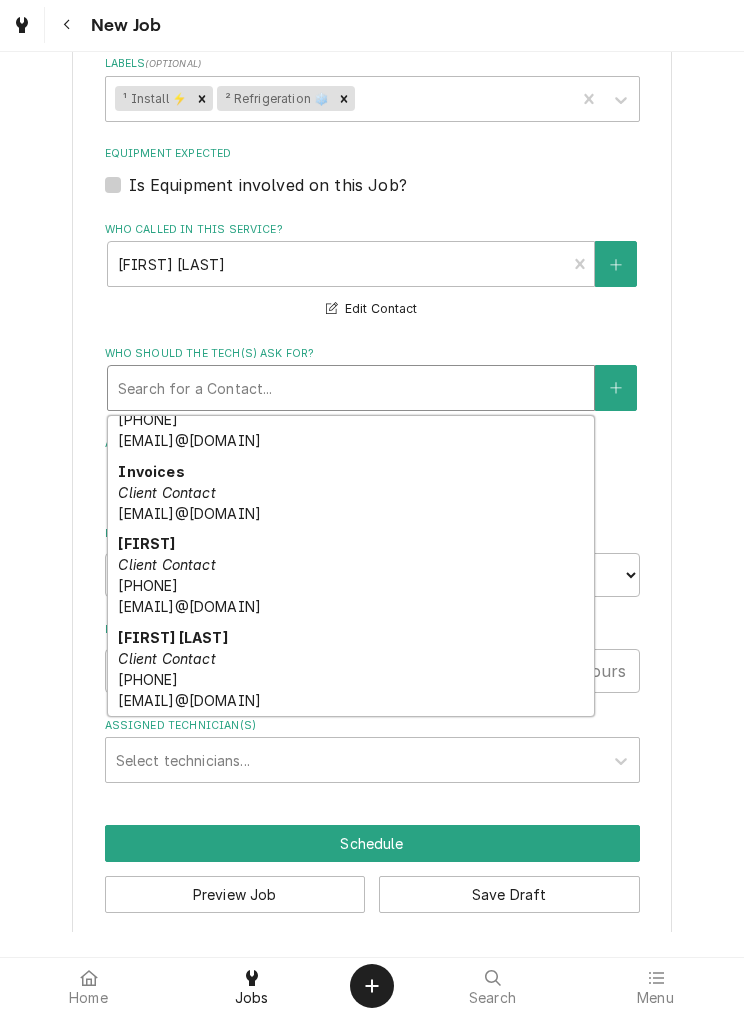 click on "Please provide the following information to create a job: Client Details Client C&T DESIGN - SHELBYVILLE ³ Tax Exempt 🆓 Edit Client Client Notes **Requisition ID Required** Service Location Cattleman'S Roadhouse / 151 Jett Boulevard, Frankfort, KY 40601 Edit Service Location Job Details Job Source Direct (Phone/Email/etc.) Service Channel Corrigo Ecotrak Other Job Source Name C&T Design C&T Design ID 66-63662 Date Received 2025-08-01 Service Type Scope | Refrigeration Swap ³ Quote Template 🗂️ Edit Service Type Job Type Reason For Call Dispatch to swap refrigeration on walk-in.
Technician Instructions  ( optional ) We will need to complete the refrigeration before install. Parts to be installed are provided by C&T Priority No Priority Urgent High Medium Low Labels  ( optional ) ¹ Install ⚡️ ² Refrigeration ❄️ Equipment Expected Is Equipment involved on this Job? Who called in this service? Dale Kramer Primary Client Contact (502) 633-8030 DaleK@c-tdesign.com Edit Contact Craig Pierce Joe" at bounding box center [372, -238] 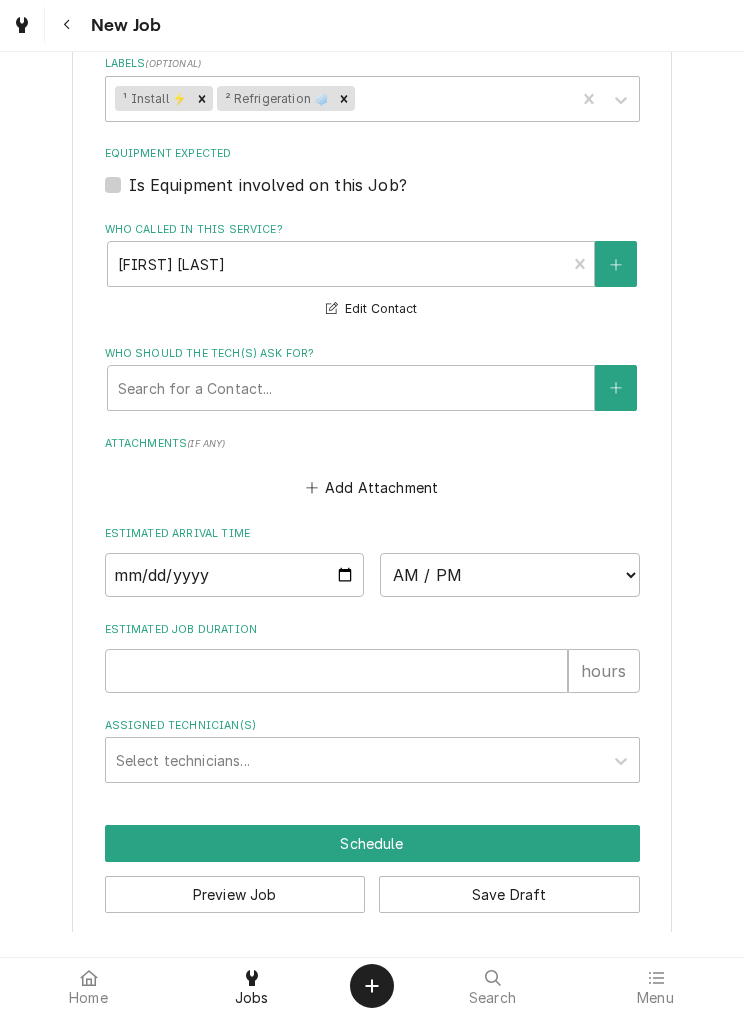 click on "Save Draft" at bounding box center [509, 895] 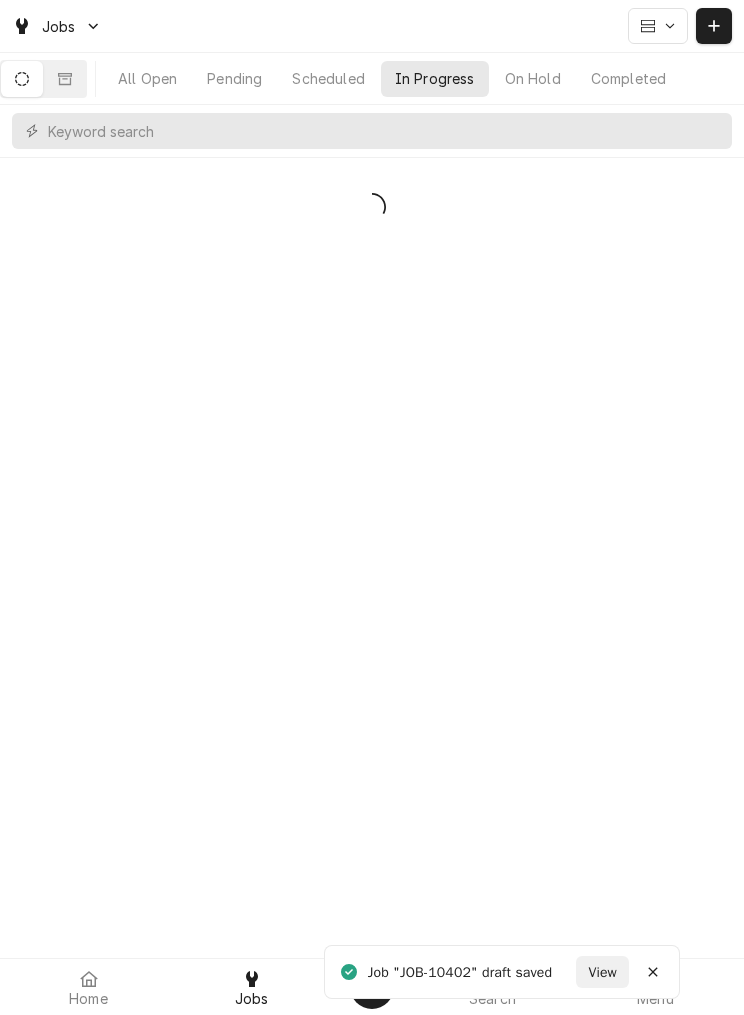 scroll, scrollTop: 0, scrollLeft: 0, axis: both 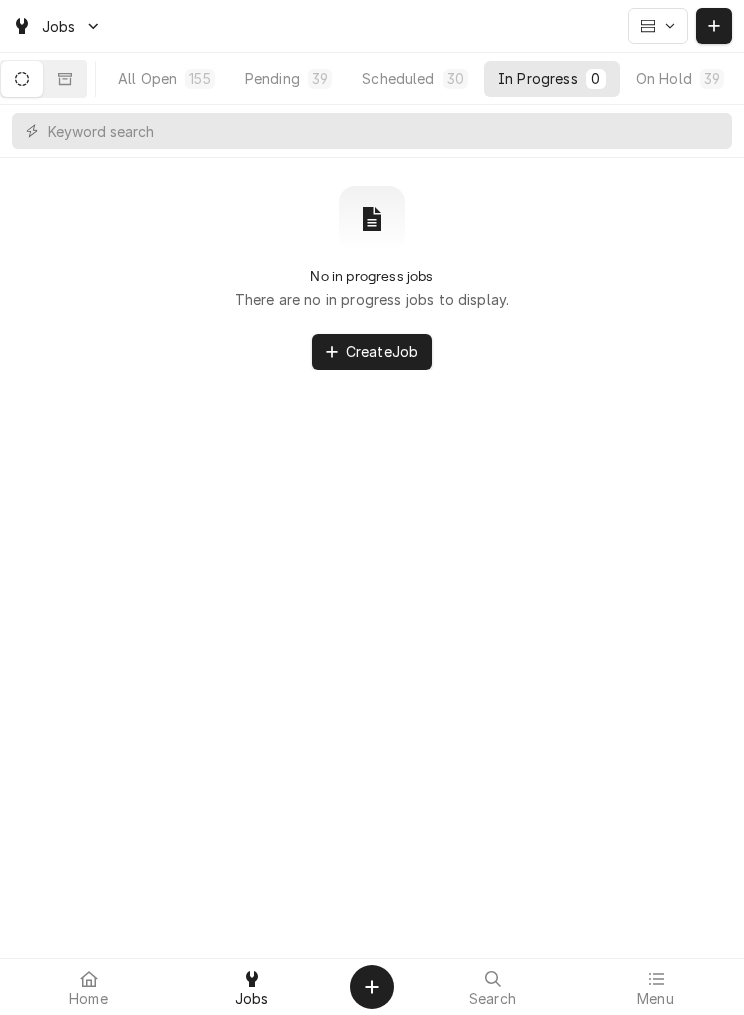 click 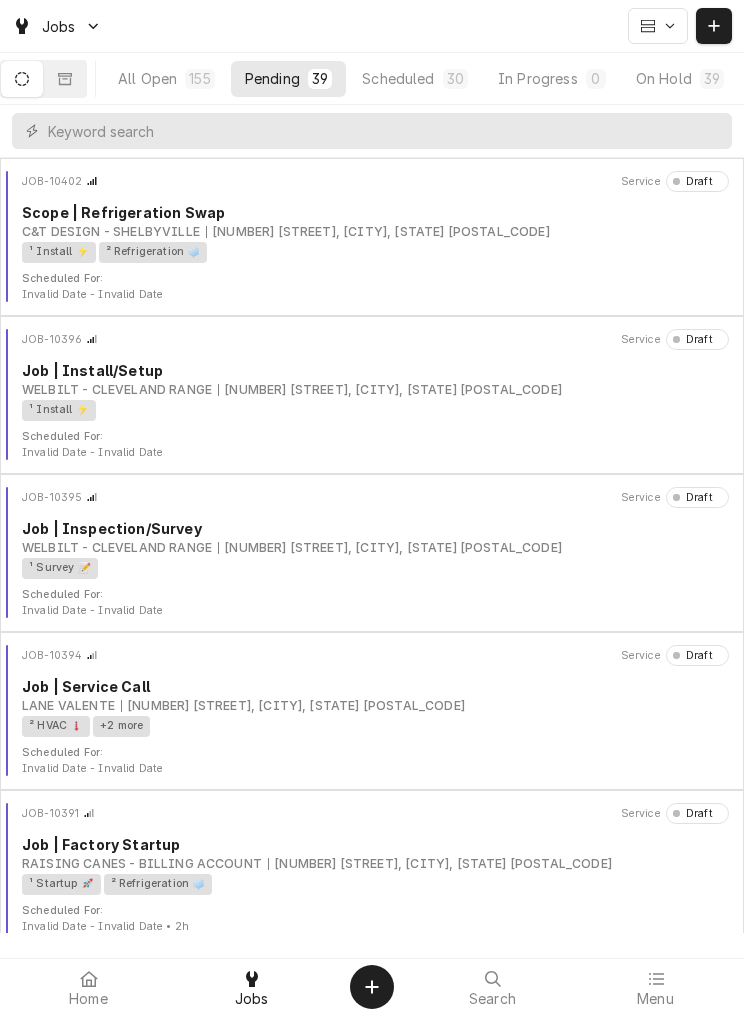click on "On Hold" at bounding box center (664, 78) 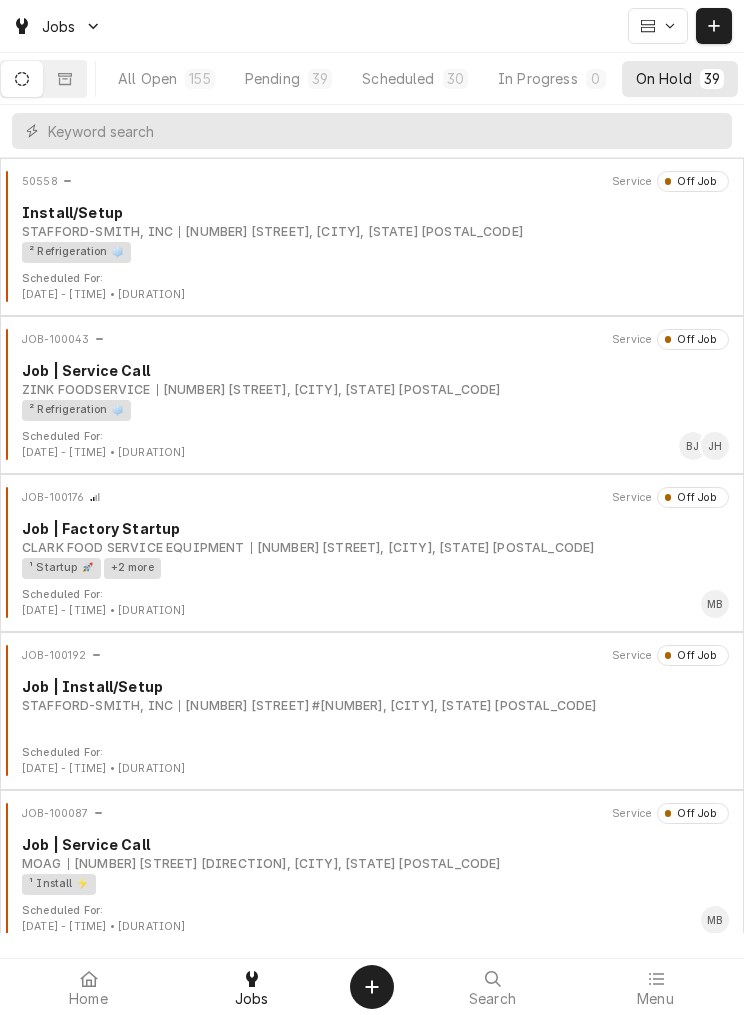 click on "All Open" at bounding box center [147, 78] 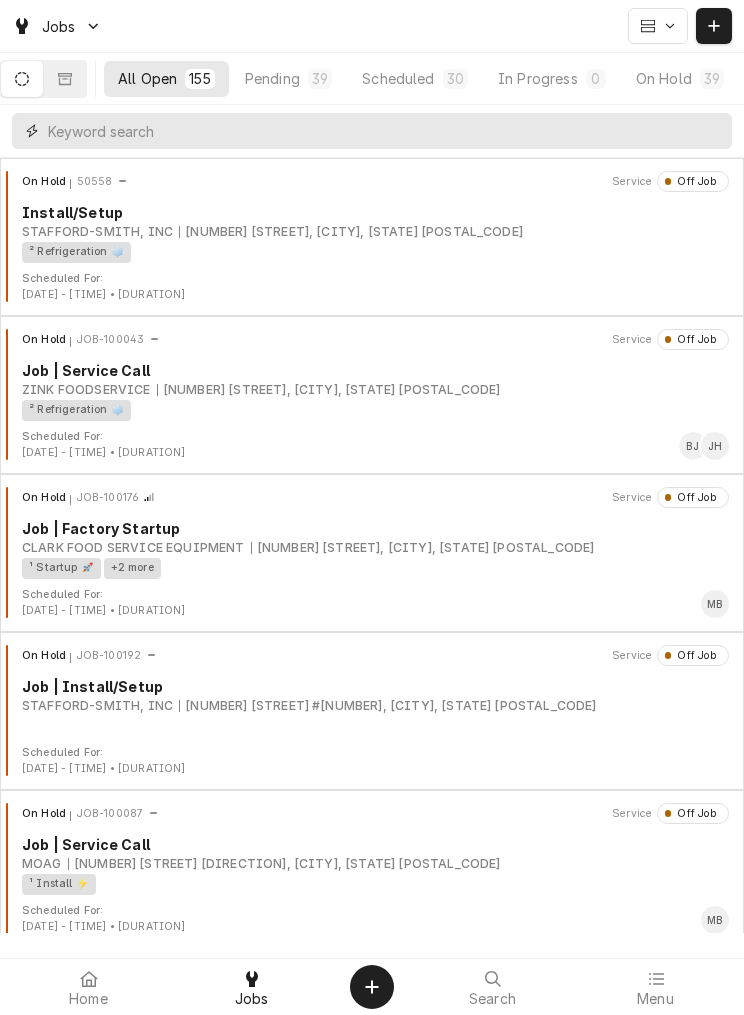 click at bounding box center [385, 131] 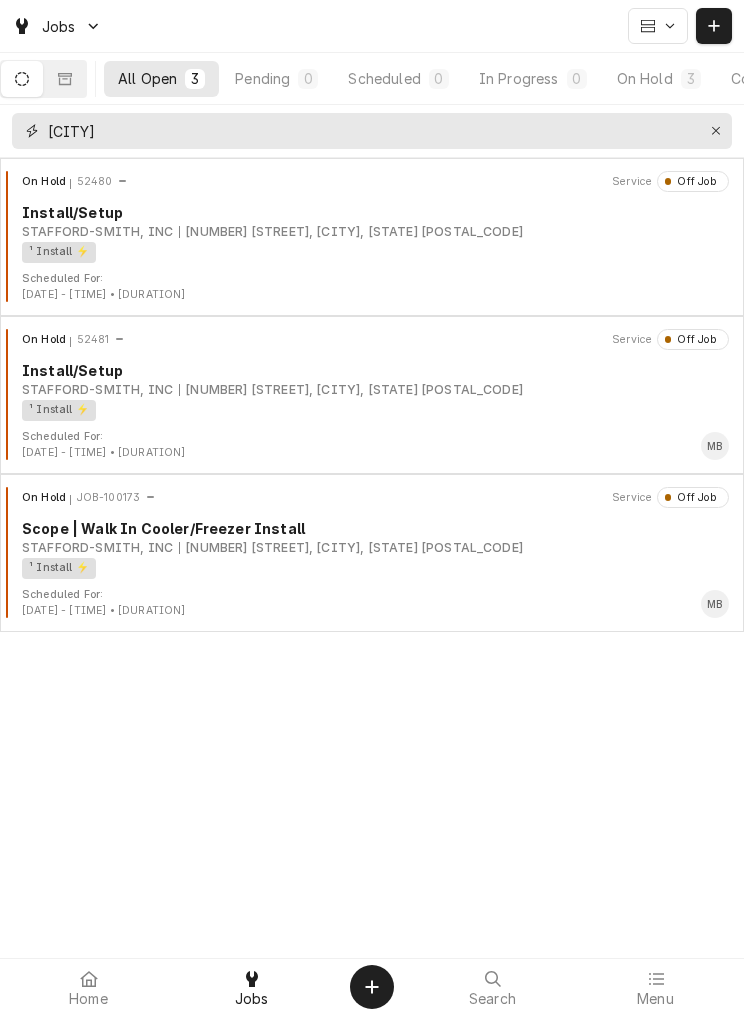 type on "Milford" 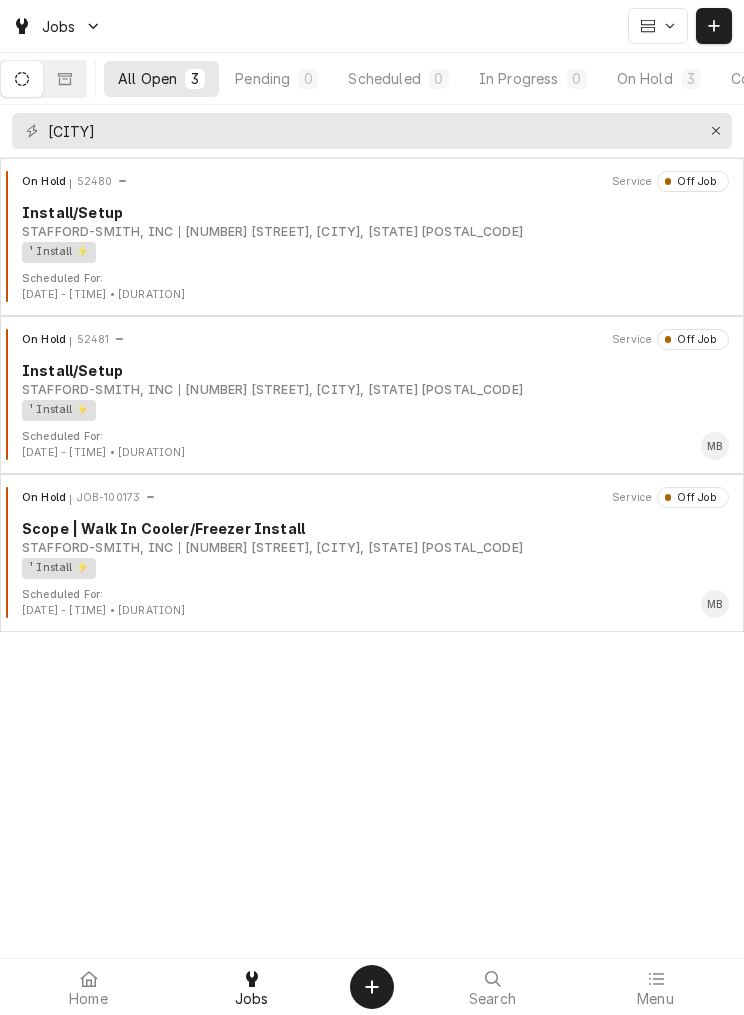 click on "¹ Install ⚡️" at bounding box center (368, 410) 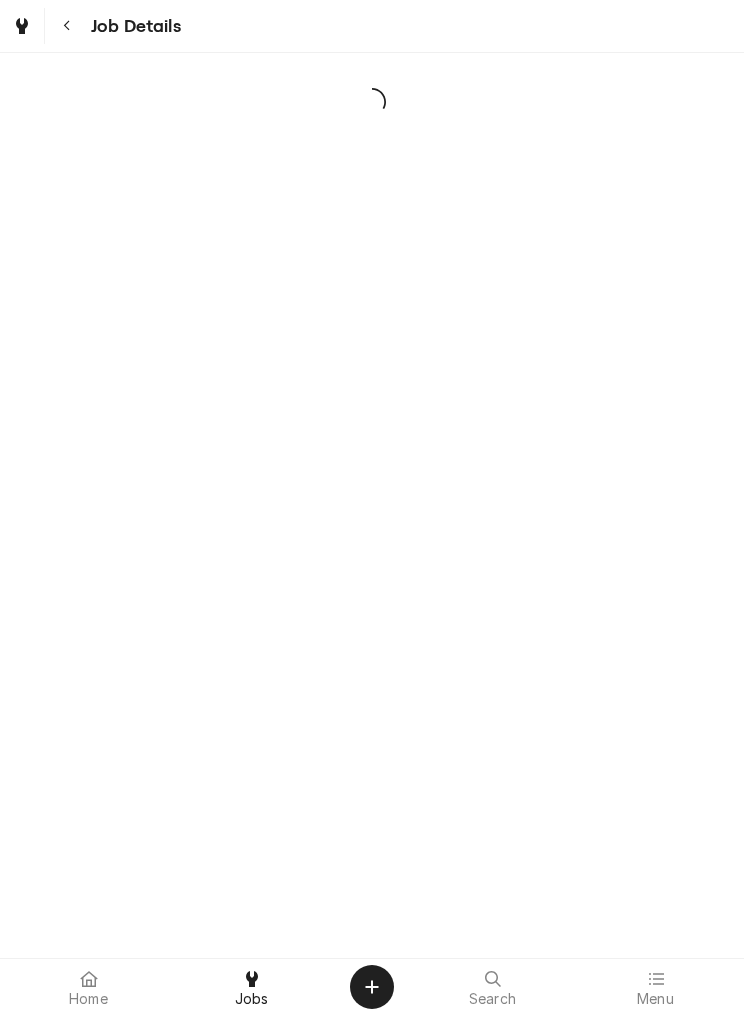 scroll, scrollTop: 0, scrollLeft: 0, axis: both 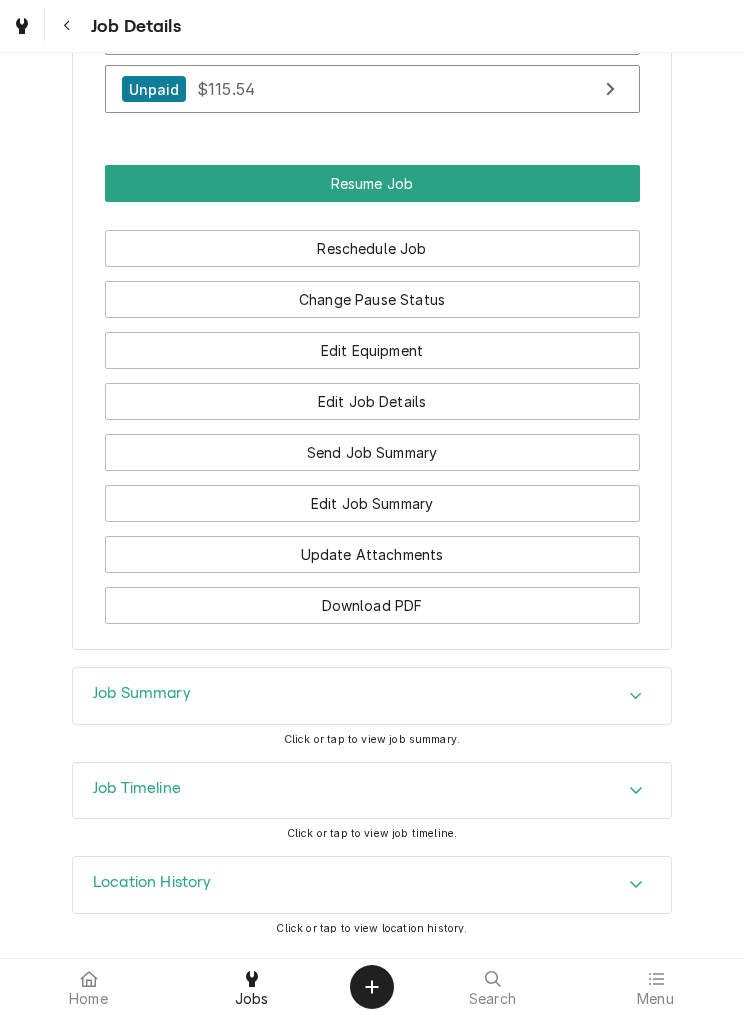 click on "Edit Job Details" at bounding box center [372, 401] 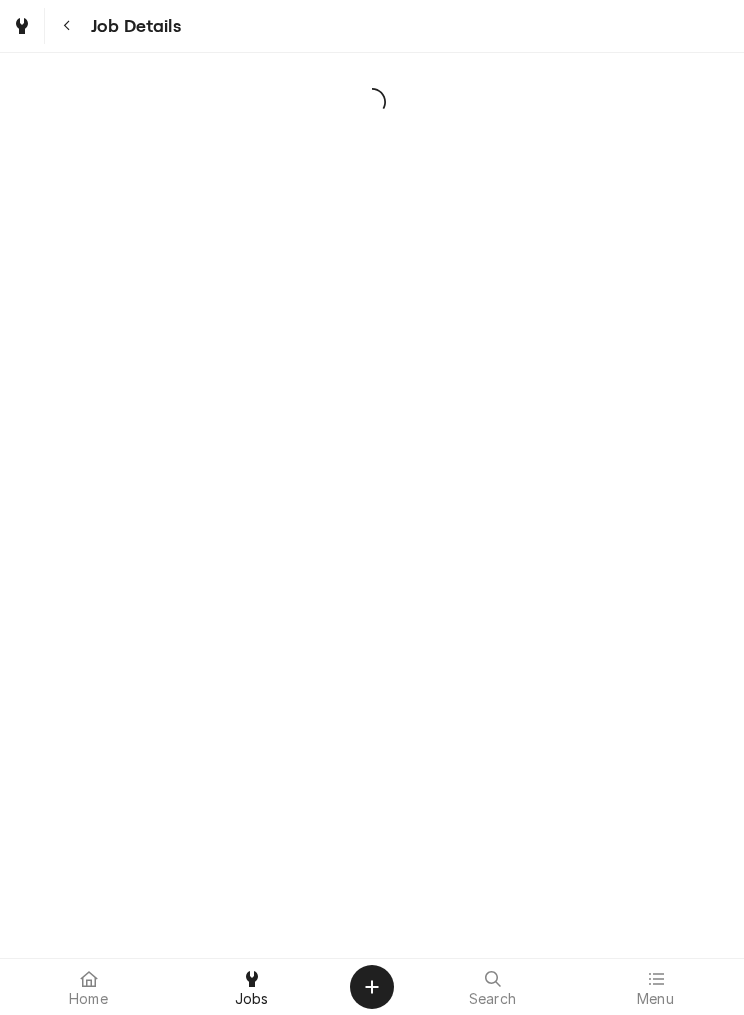 scroll, scrollTop: 0, scrollLeft: 0, axis: both 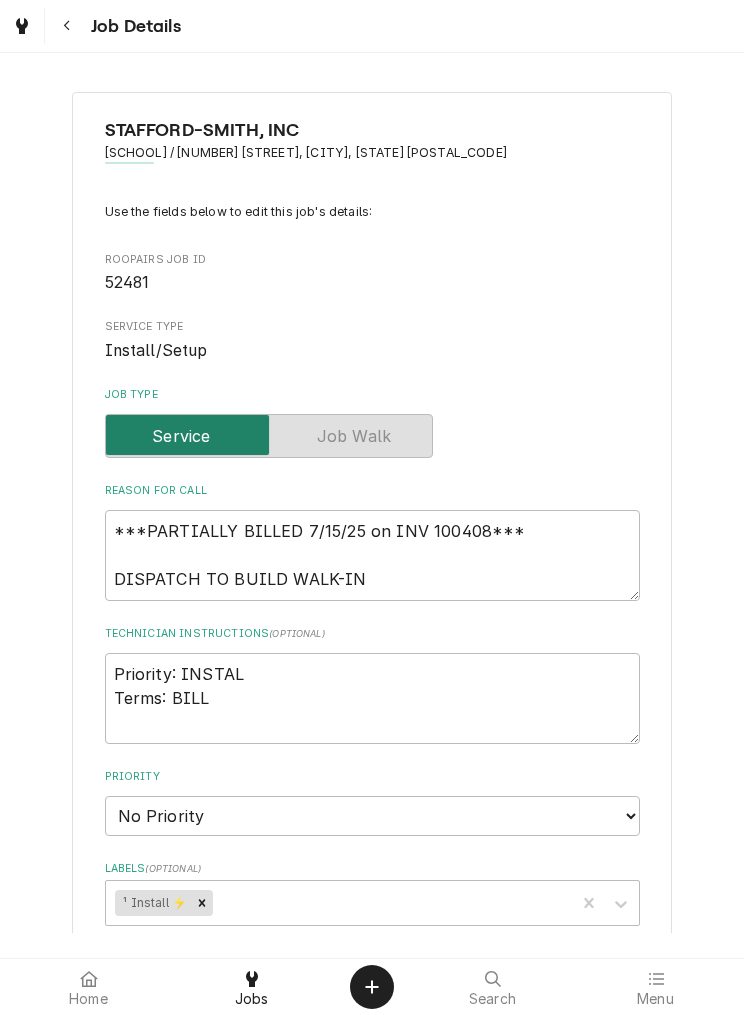 type on "x" 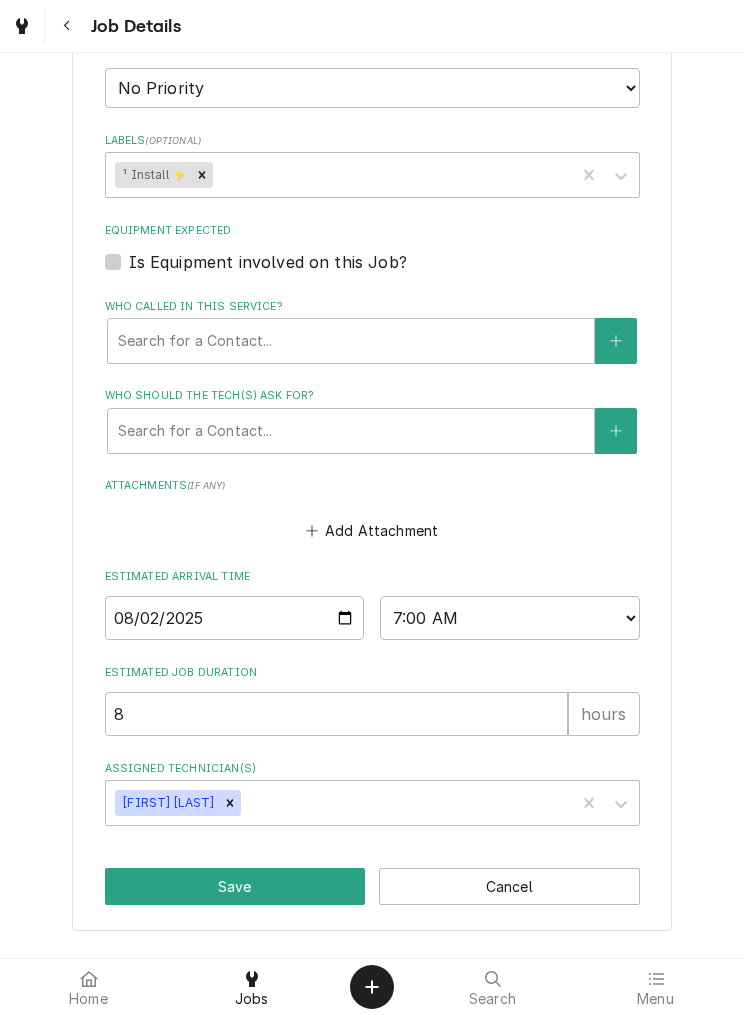 scroll, scrollTop: 728, scrollLeft: 0, axis: vertical 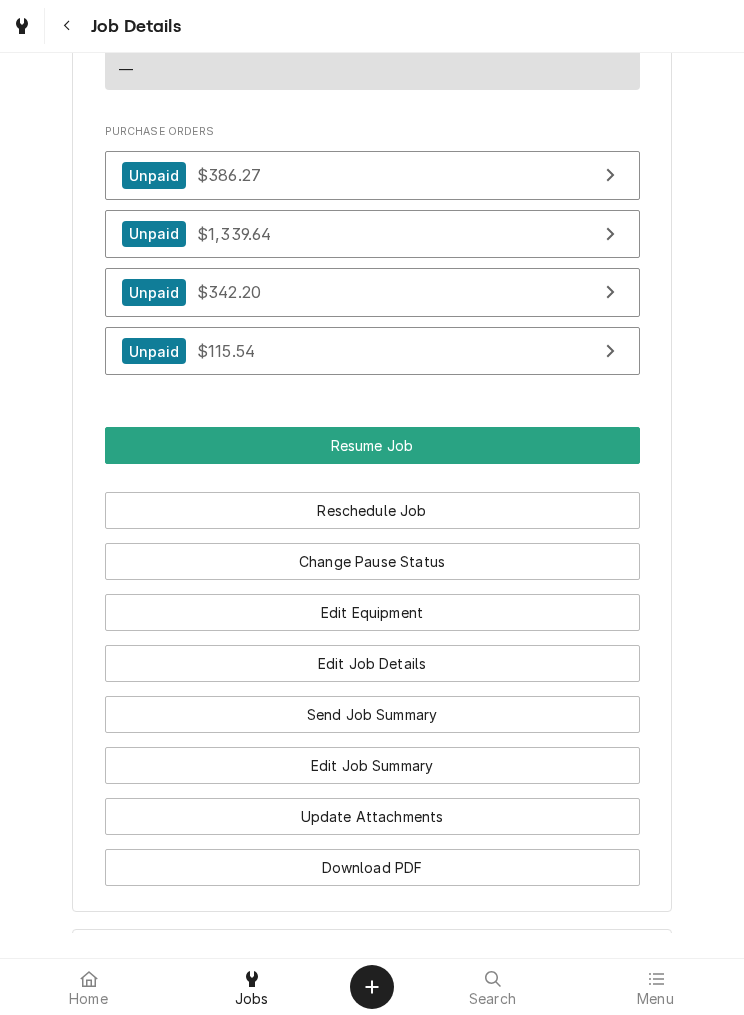 click on "Reschedule Job" at bounding box center [372, 510] 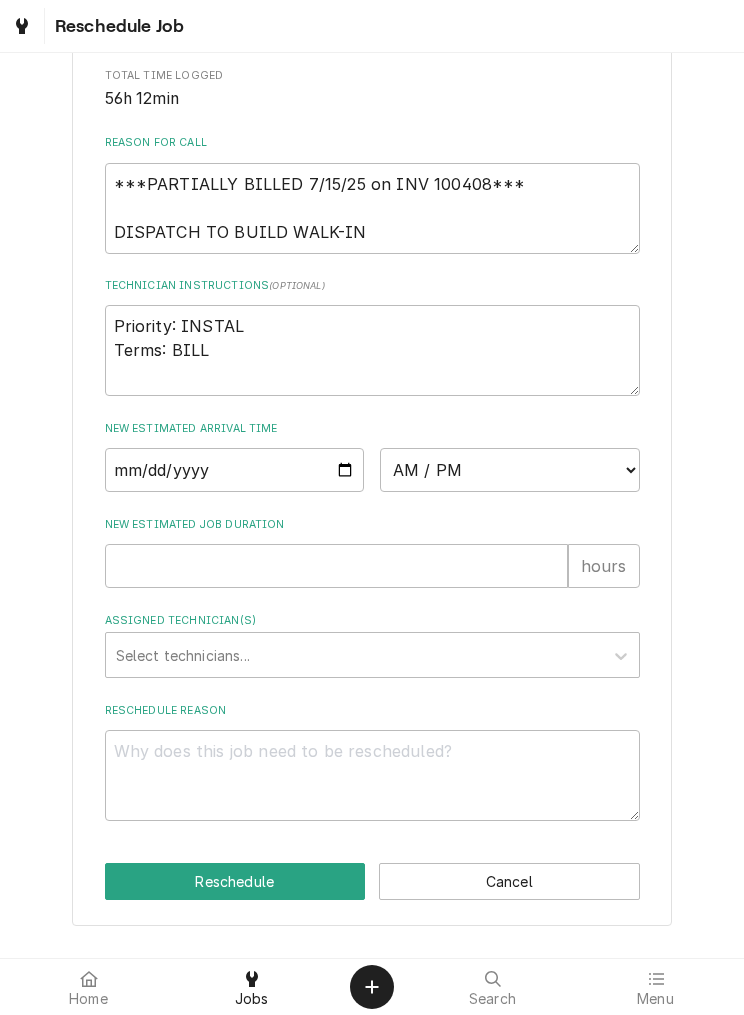 scroll, scrollTop: 550, scrollLeft: 0, axis: vertical 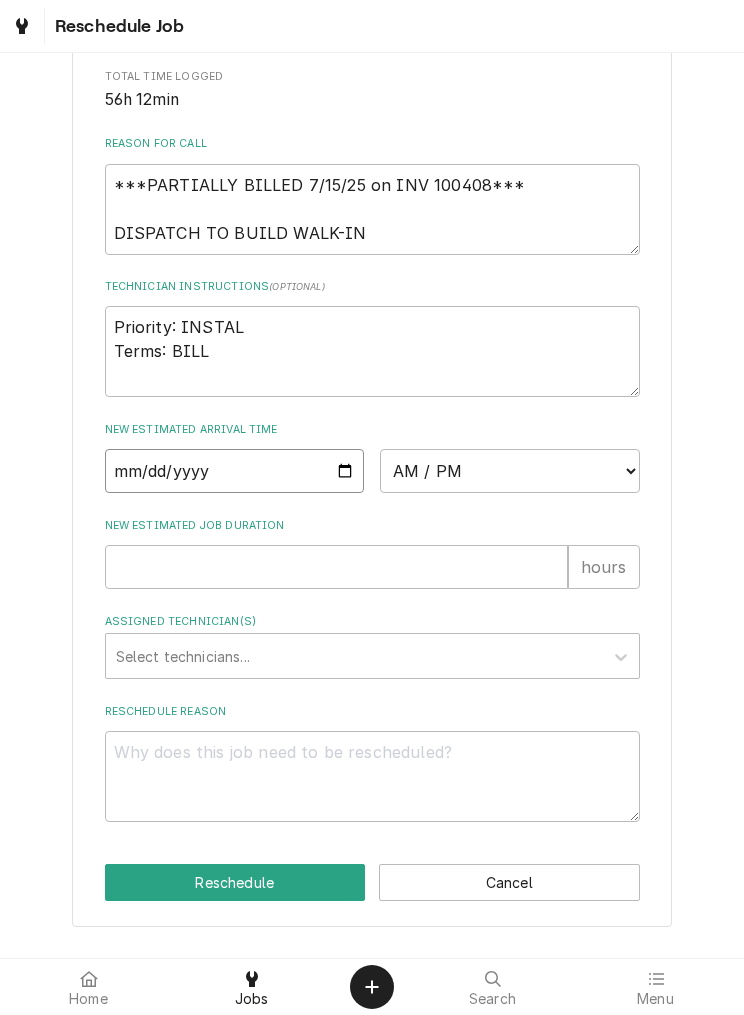 click at bounding box center [235, 471] 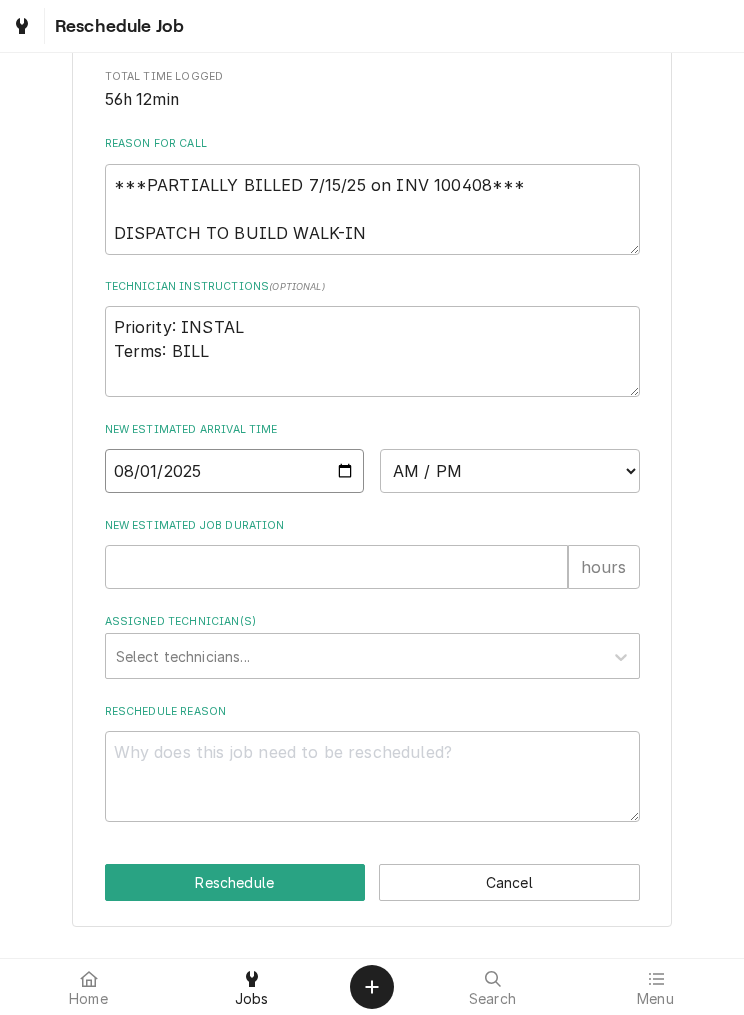 type on "2025-08-02" 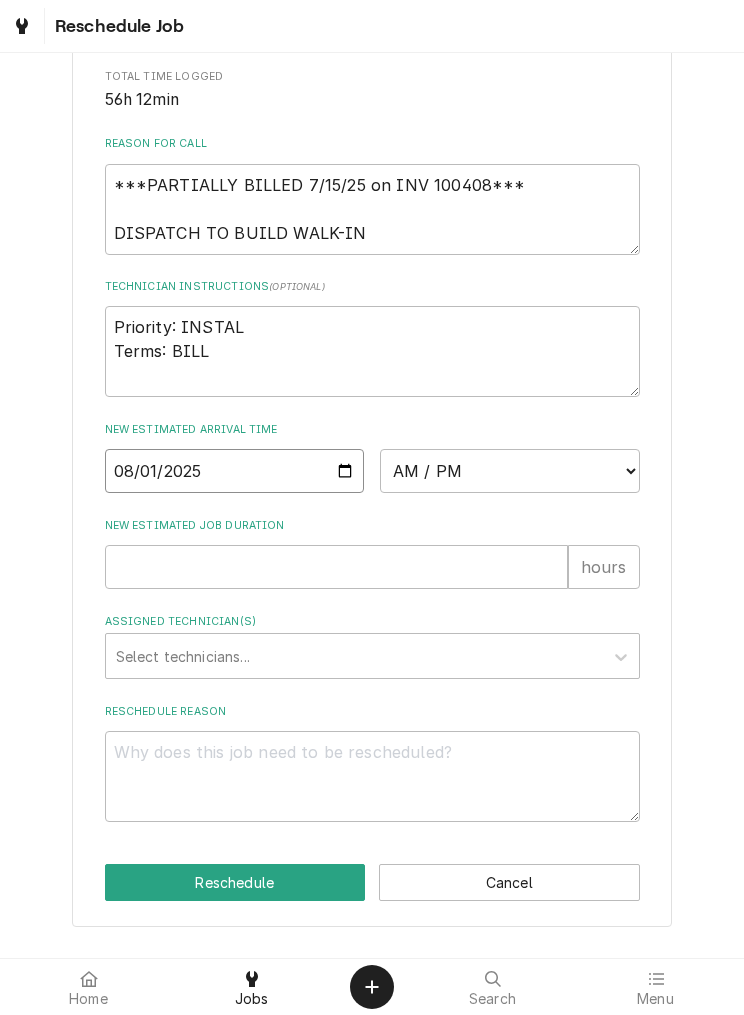 type on "x" 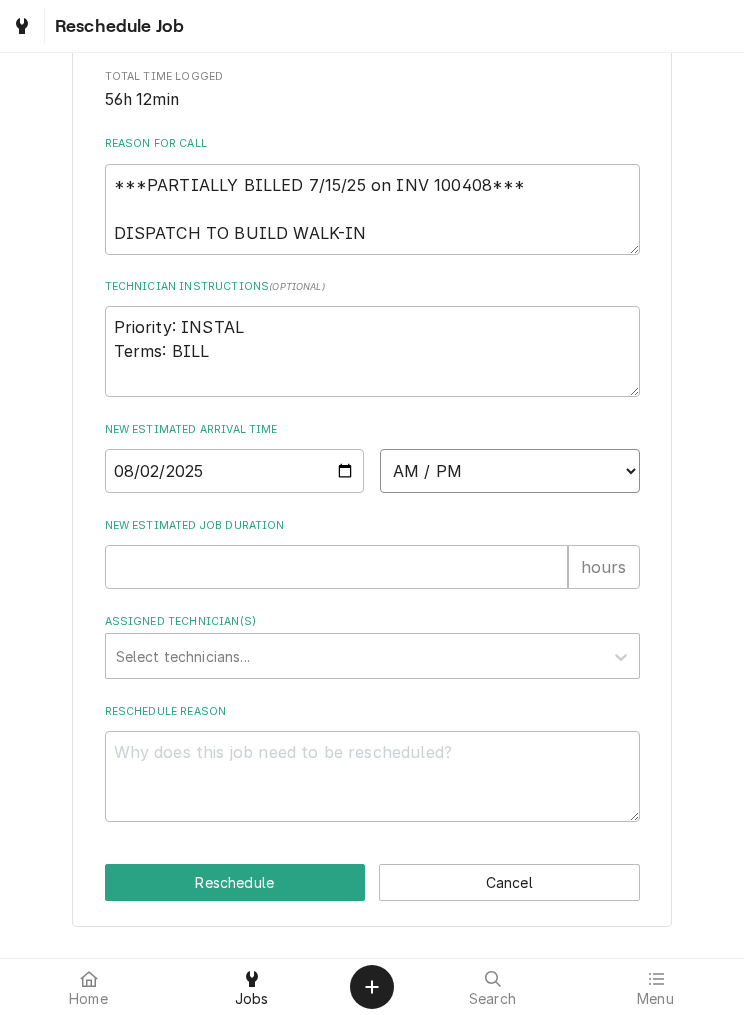 click on "AM / PM 6:00 AM 6:15 AM 6:30 AM 6:45 AM 7:00 AM 7:15 AM 7:30 AM 7:45 AM 8:00 AM 8:15 AM 8:30 AM 8:45 AM 9:00 AM 9:15 AM 9:30 AM 9:45 AM 10:00 AM 10:15 AM 10:30 AM 10:45 AM 11:00 AM 11:15 AM 11:30 AM 11:45 AM 12:00 PM 12:15 PM 12:30 PM 12:45 PM 1:00 PM 1:15 PM 1:30 PM 1:45 PM 2:00 PM 2:15 PM 2:30 PM 2:45 PM 3:00 PM 3:15 PM 3:30 PM 3:45 PM 4:00 PM 4:15 PM 4:30 PM 4:45 PM 5:00 PM 5:15 PM 5:30 PM 5:45 PM 6:00 PM 6:15 PM 6:30 PM 6:45 PM 7:00 PM 7:15 PM 7:30 PM 7:45 PM 8:00 PM 8:15 PM 8:30 PM 8:45 PM 9:00 PM 9:15 PM 9:30 PM 9:45 PM 10:00 PM 10:15 PM 10:30 PM 10:45 PM 11:00 PM 11:15 PM 11:30 PM 11:45 PM 12:00 AM 12:15 AM 12:30 AM 12:45 AM 1:00 AM 1:15 AM 1:30 AM 1:45 AM 2:00 AM 2:15 AM 2:30 AM 2:45 AM 3:00 AM 3:15 AM 3:30 AM 3:45 AM 4:00 AM 4:15 AM 4:30 AM 4:45 AM 5:00 AM 5:15 AM 5:30 AM 5:45 AM" at bounding box center [510, 471] 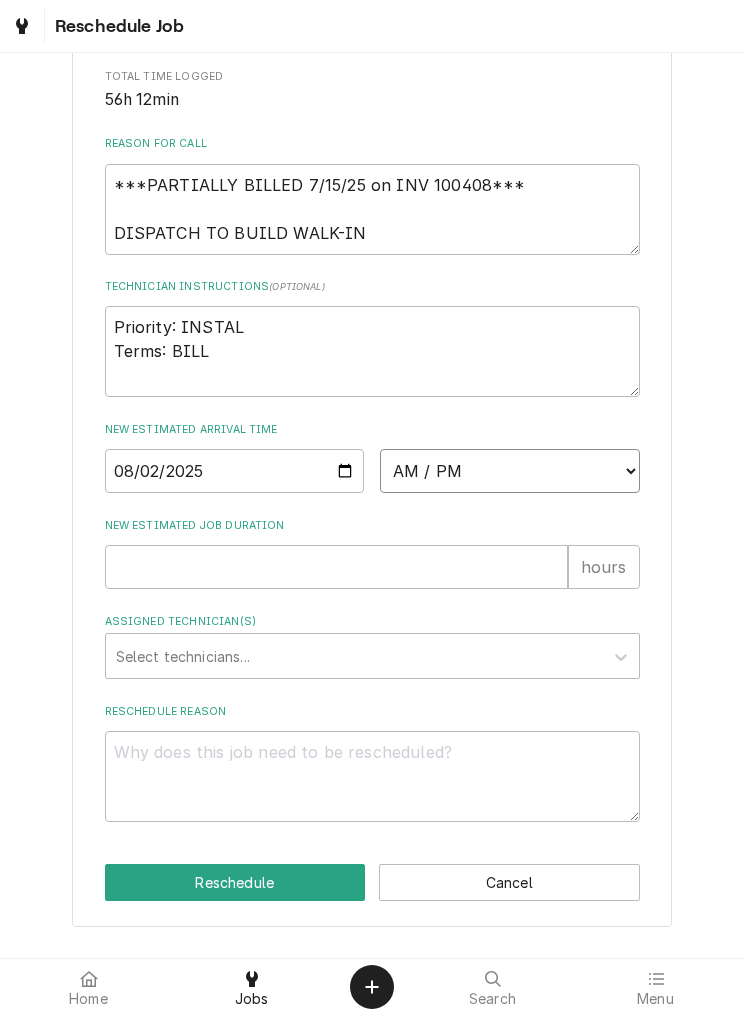 select on "07:00:00" 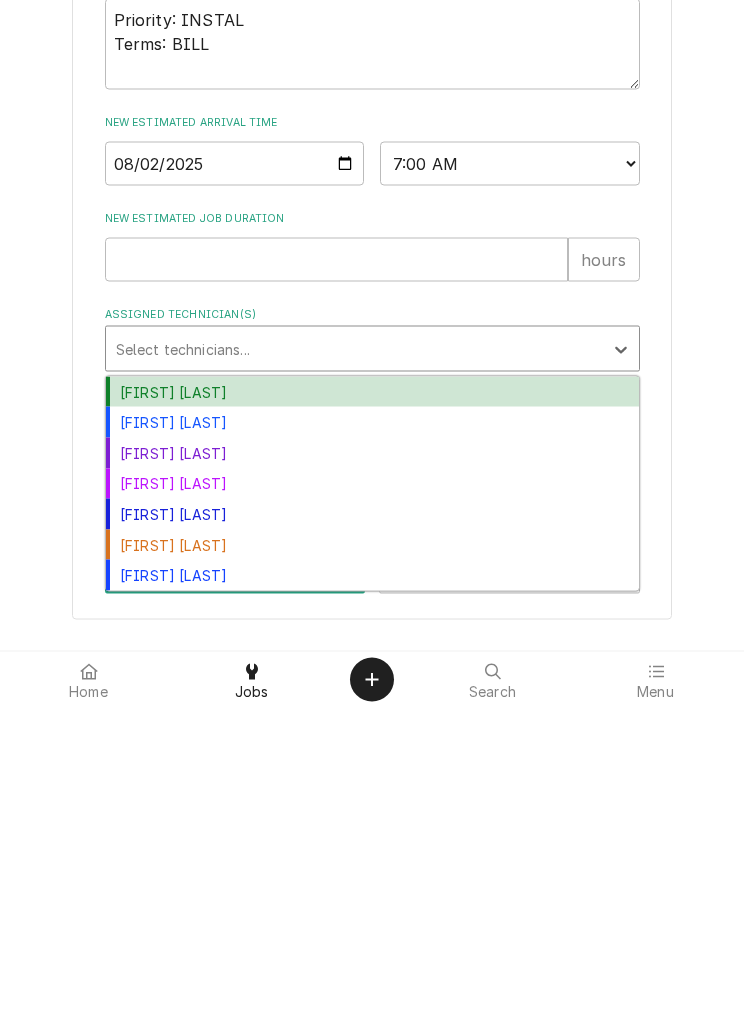 click on "Matt Brewington" at bounding box center [372, 882] 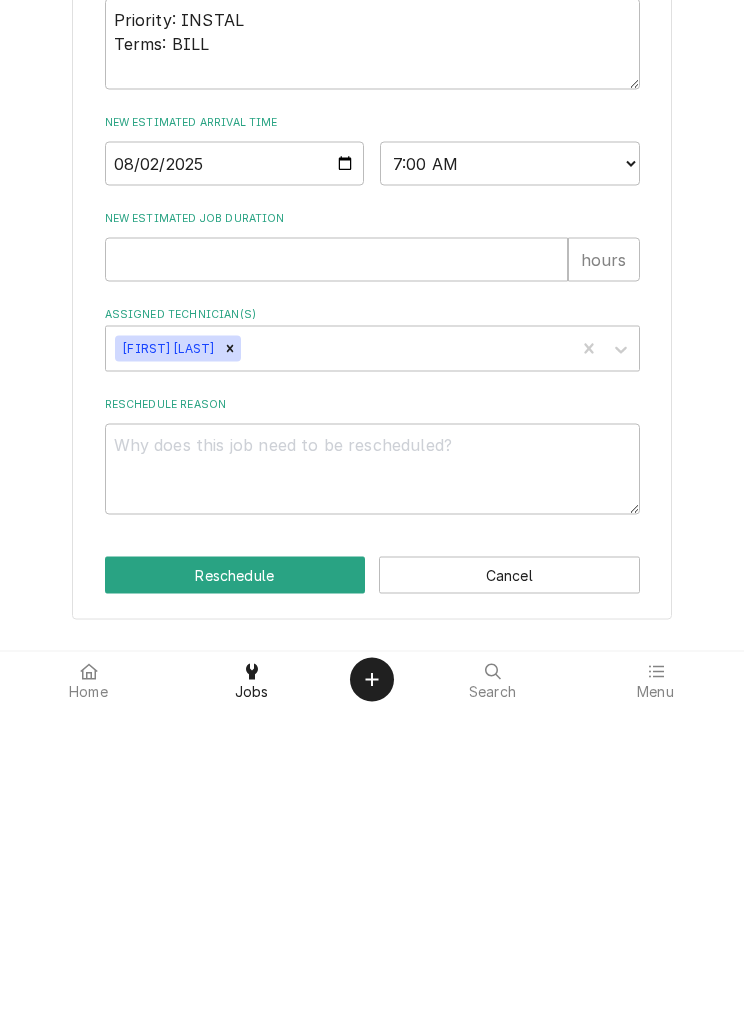 type on "x" 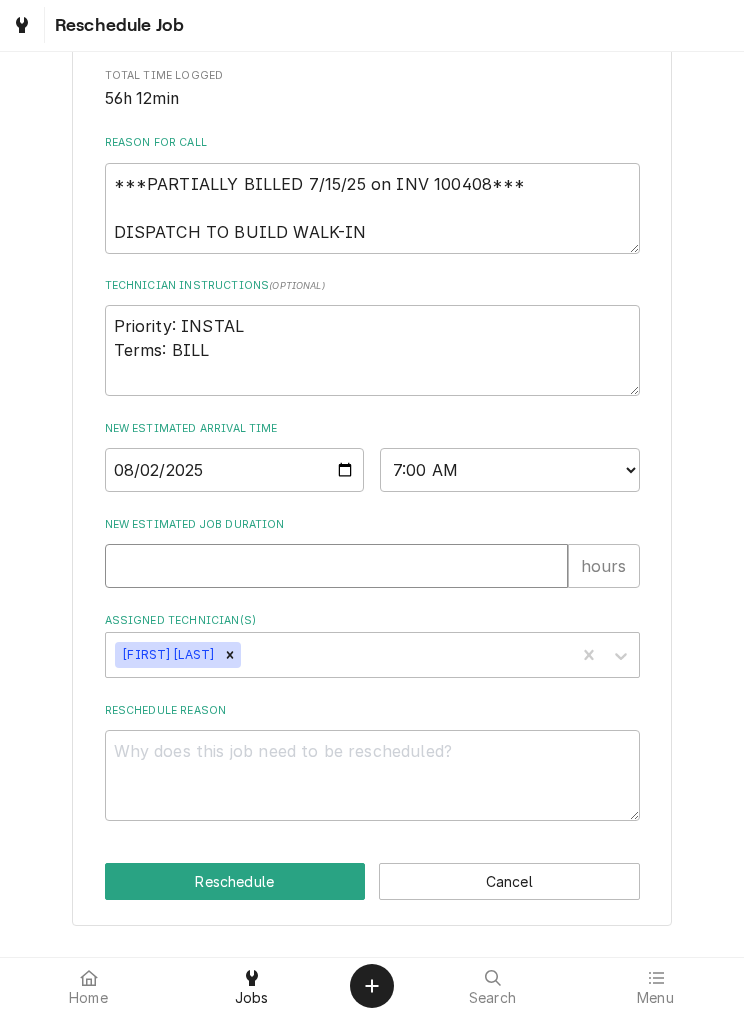 click on "New Estimated Job Duration" at bounding box center (336, 567) 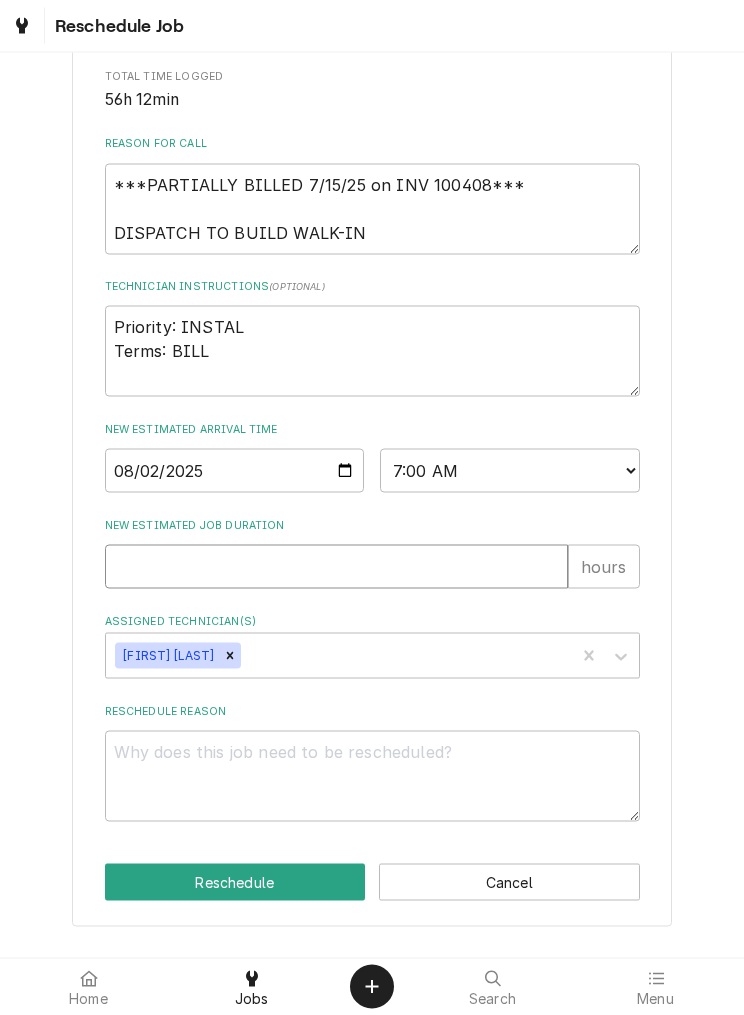 type on "4" 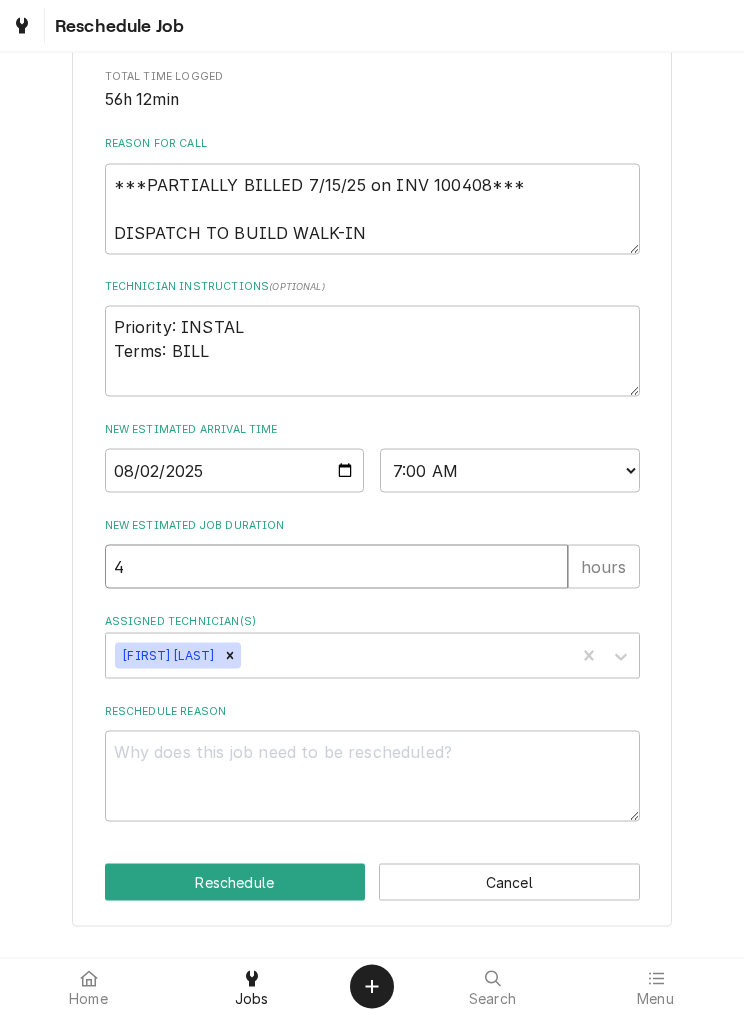 type on "x" 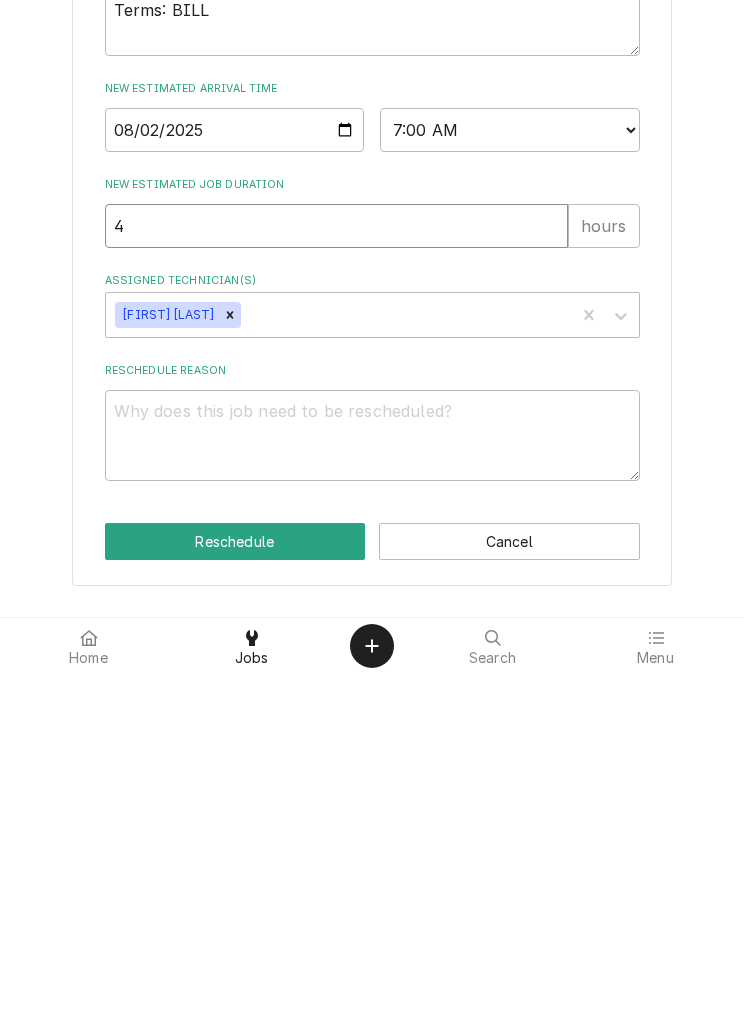 scroll, scrollTop: 1, scrollLeft: 0, axis: vertical 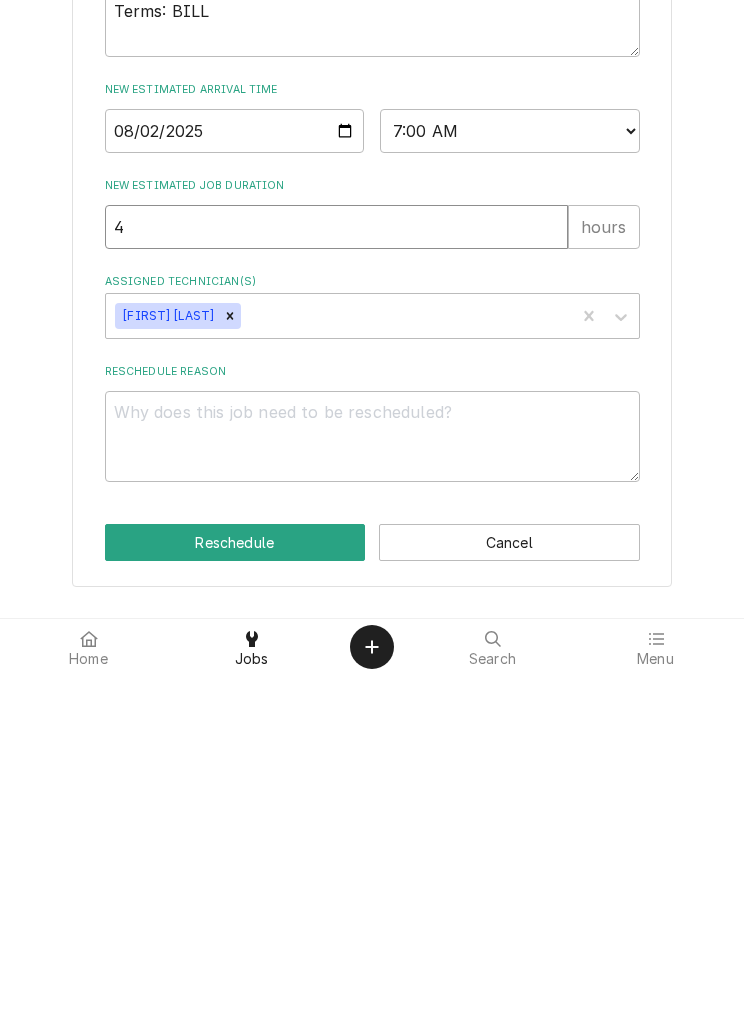 type on "4" 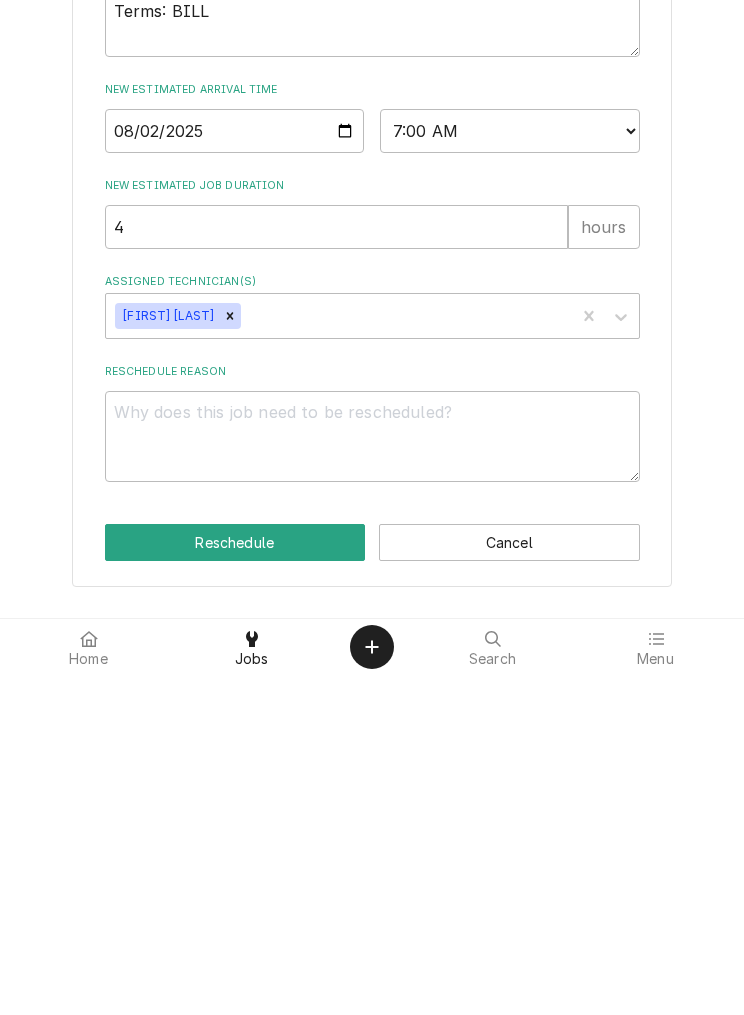 click on "Reschedule" at bounding box center (235, 882) 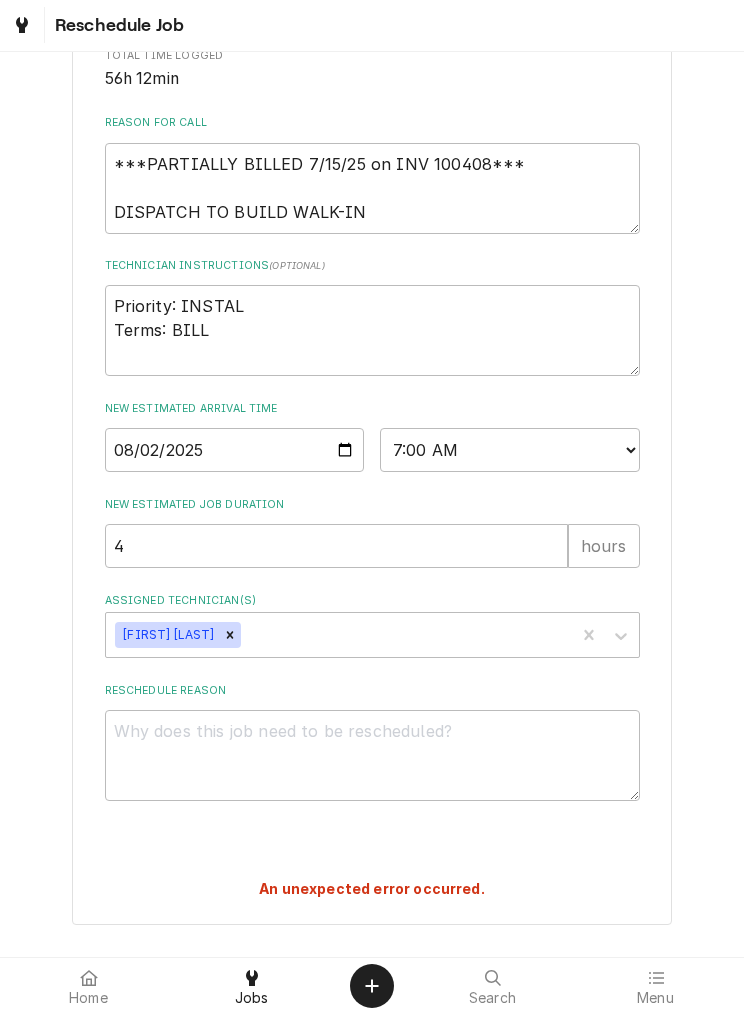 scroll, scrollTop: 568, scrollLeft: 0, axis: vertical 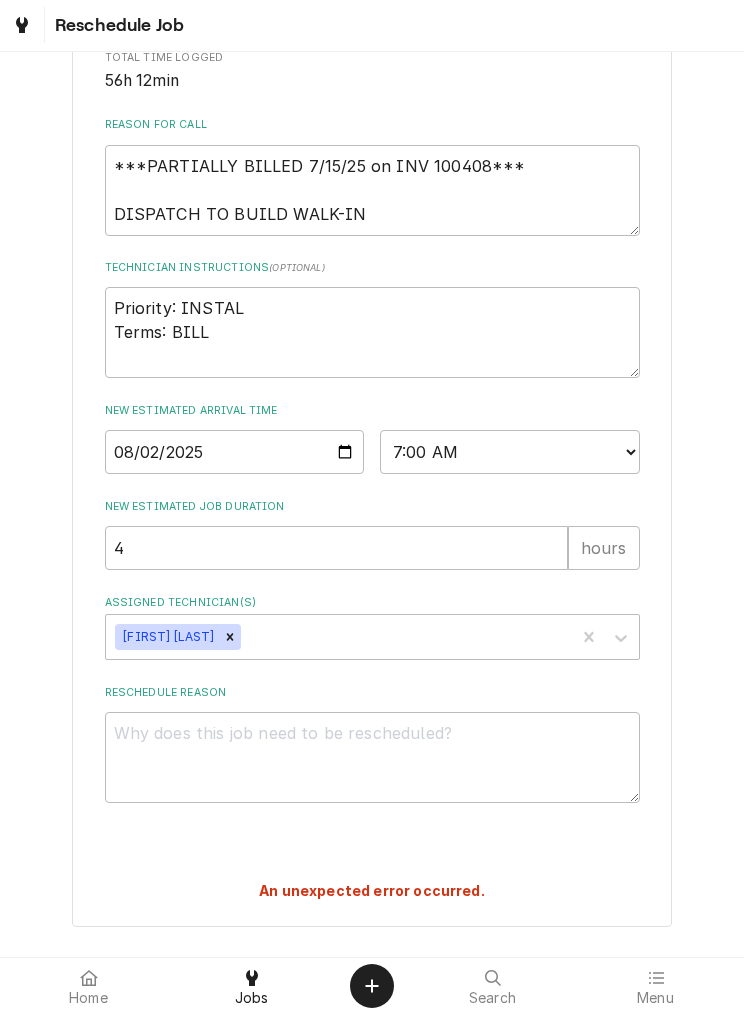 click on "An unexpected error occurred." at bounding box center (372, 891) 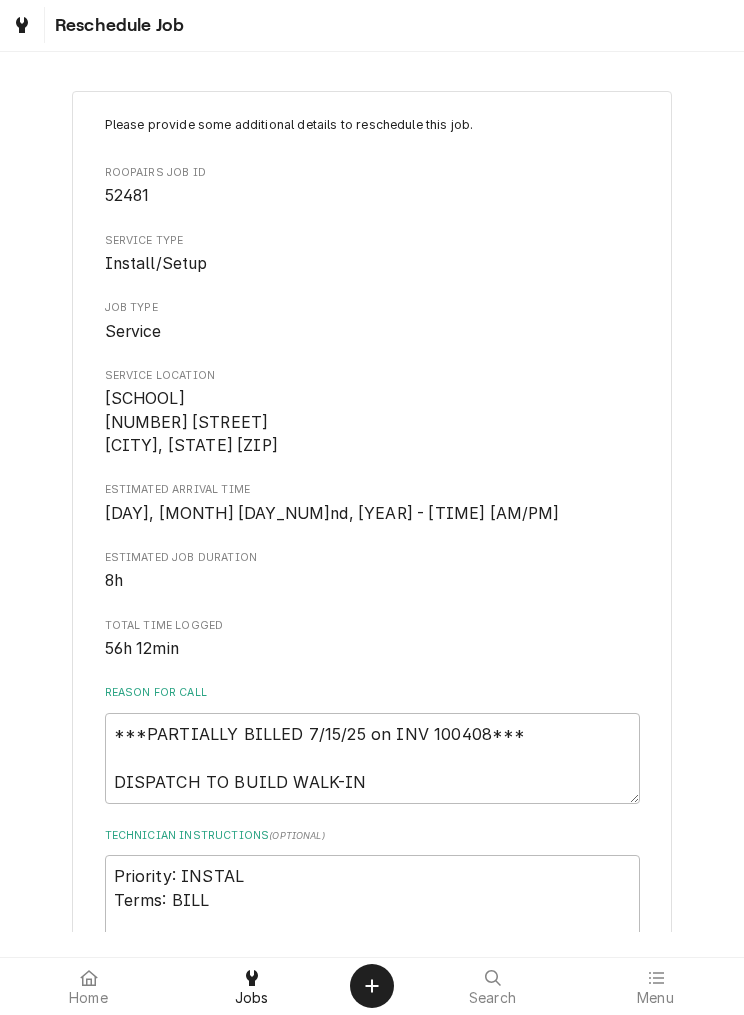 scroll, scrollTop: 0, scrollLeft: 0, axis: both 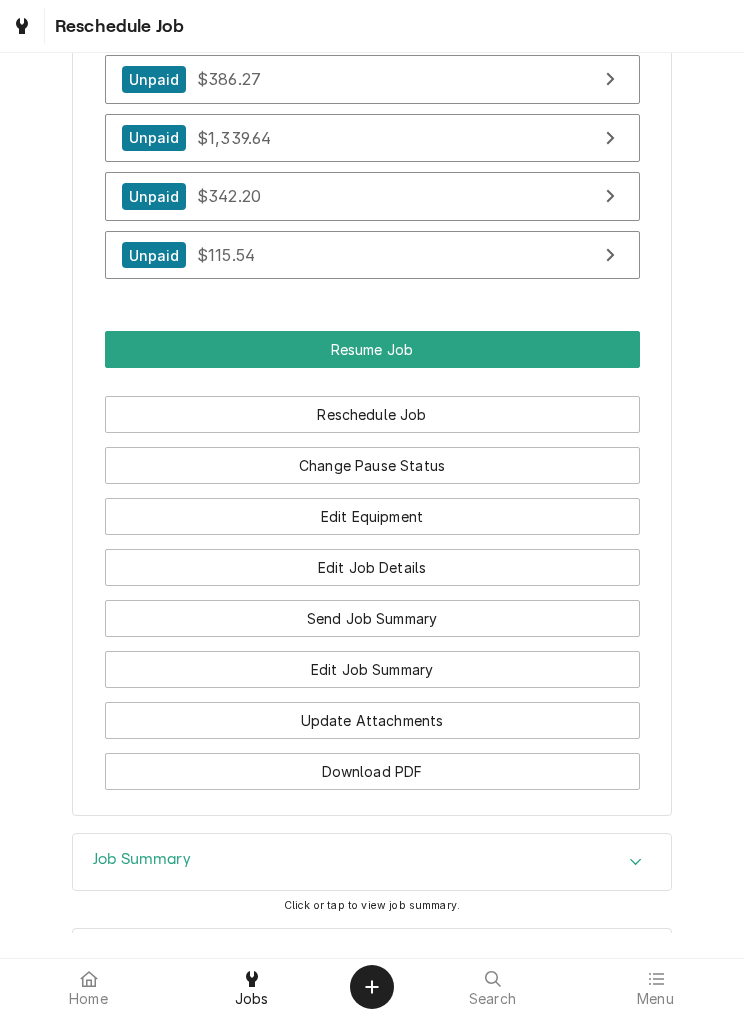 click on "Reschedule Job" at bounding box center [372, 414] 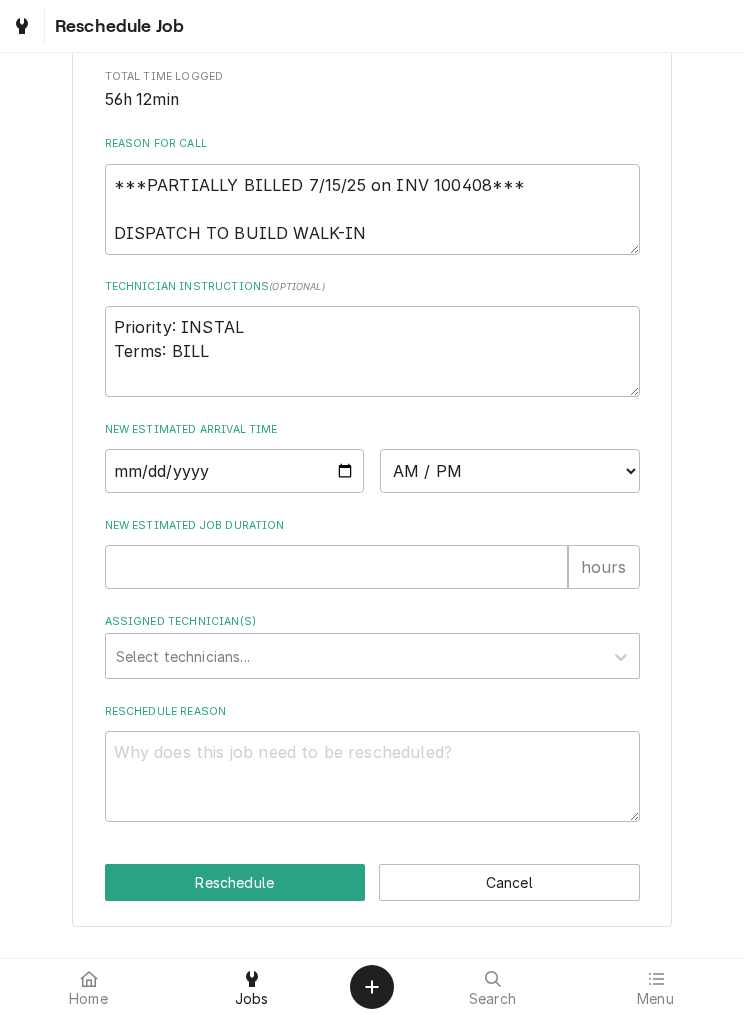 scroll, scrollTop: 550, scrollLeft: 0, axis: vertical 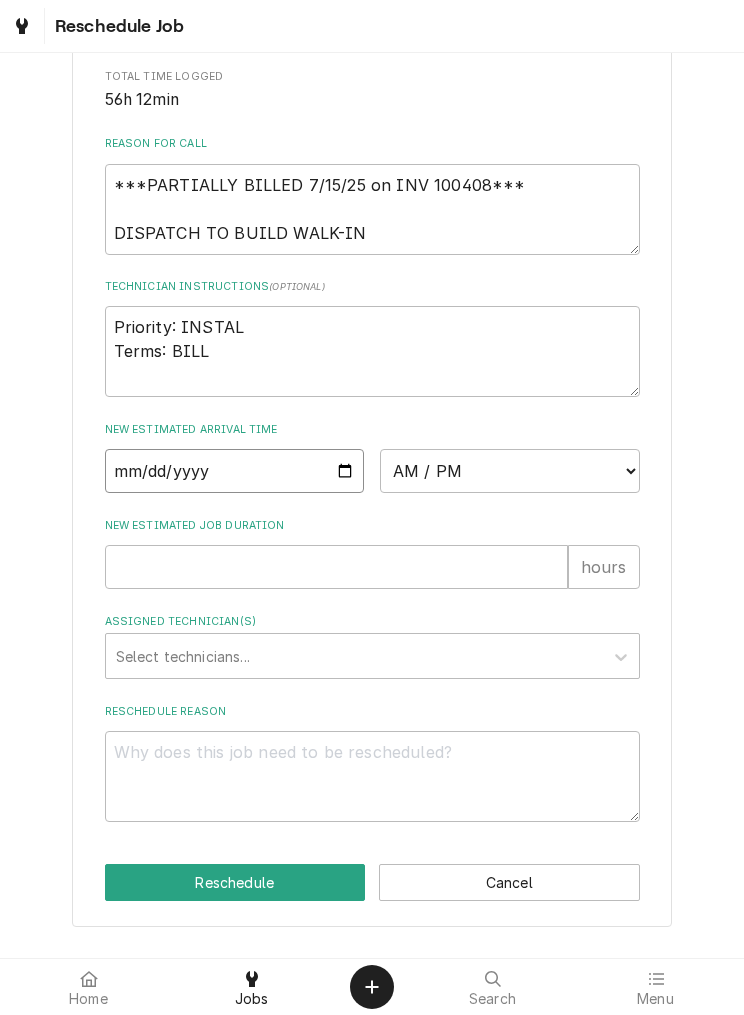 click at bounding box center [235, 471] 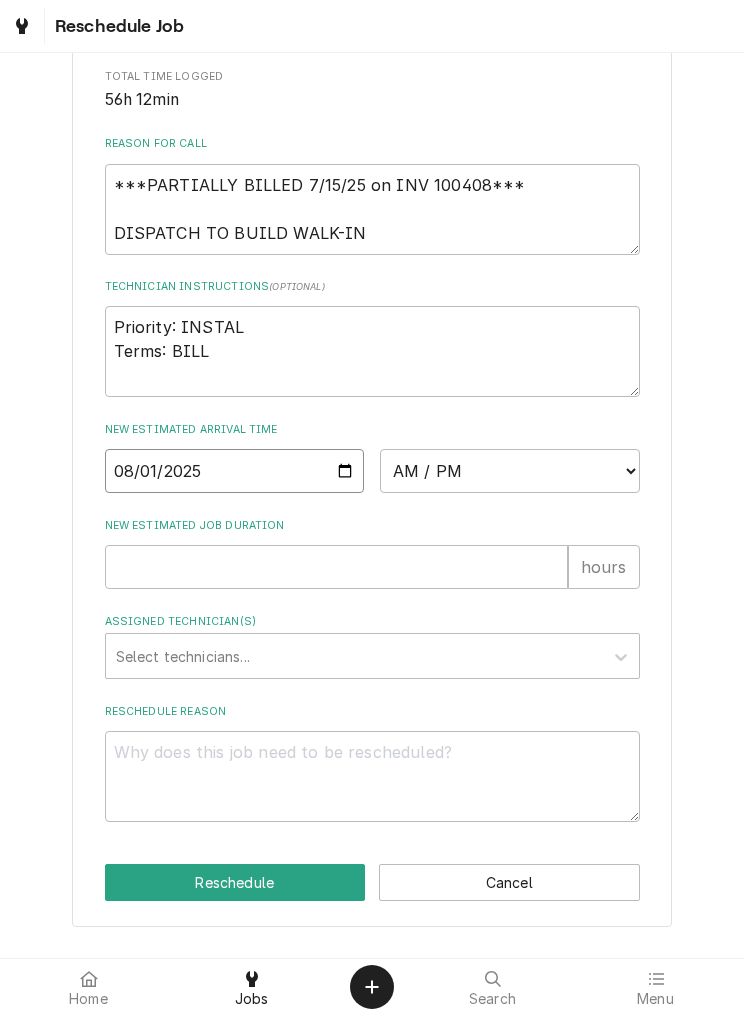 type on "2025-08-02" 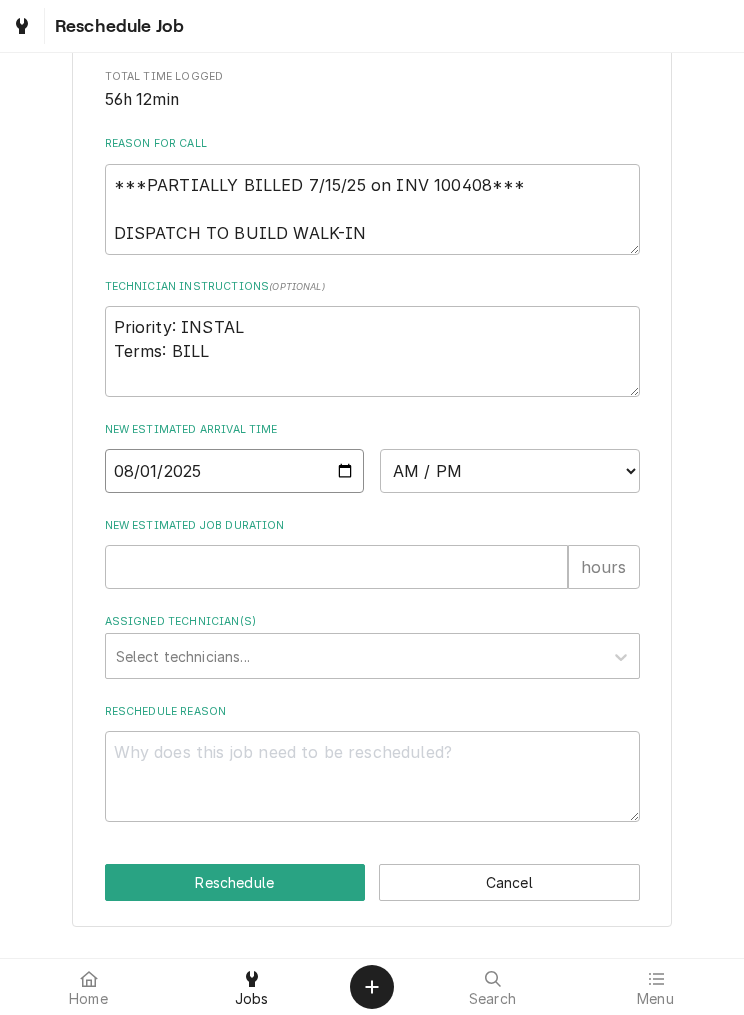 type on "x" 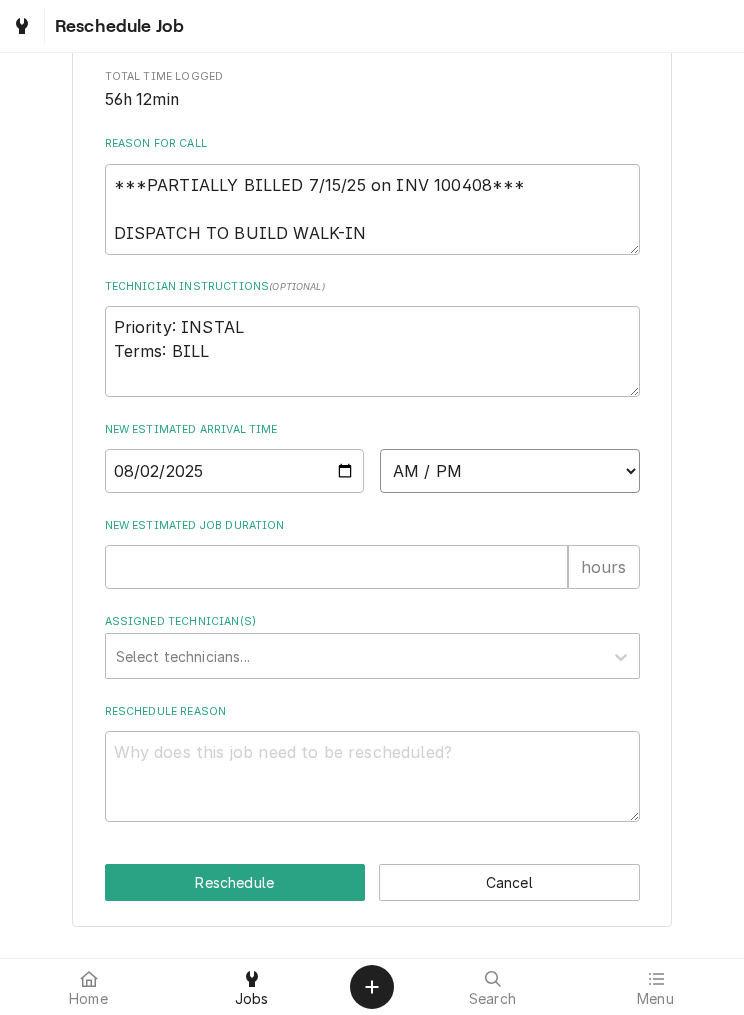 click on "AM / PM 6:00 AM 6:15 AM 6:30 AM 6:45 AM 7:00 AM 7:15 AM 7:30 AM 7:45 AM 8:00 AM 8:15 AM 8:30 AM 8:45 AM 9:00 AM 9:15 AM 9:30 AM 9:45 AM 10:00 AM 10:15 AM 10:30 AM 10:45 AM 11:00 AM 11:15 AM 11:30 AM 11:45 AM 12:00 PM 12:15 PM 12:30 PM 12:45 PM 1:00 PM 1:15 PM 1:30 PM 1:45 PM 2:00 PM 2:15 PM 2:30 PM 2:45 PM 3:00 PM 3:15 PM 3:30 PM 3:45 PM 4:00 PM 4:15 PM 4:30 PM 4:45 PM 5:00 PM 5:15 PM 5:30 PM 5:45 PM 6:00 PM 6:15 PM 6:30 PM 6:45 PM 7:00 PM 7:15 PM 7:30 PM 7:45 PM 8:00 PM 8:15 PM 8:30 PM 8:45 PM 9:00 PM 9:15 PM 9:30 PM 9:45 PM 10:00 PM 10:15 PM 10:30 PM 10:45 PM 11:00 PM 11:15 PM 11:30 PM 11:45 PM 12:00 AM 12:15 AM 12:30 AM 12:45 AM 1:00 AM 1:15 AM 1:30 AM 1:45 AM 2:00 AM 2:15 AM 2:30 AM 2:45 AM 3:00 AM 3:15 AM 3:30 AM 3:45 AM 4:00 AM 4:15 AM 4:30 AM 4:45 AM 5:00 AM 5:15 AM 5:30 AM 5:45 AM" at bounding box center (510, 471) 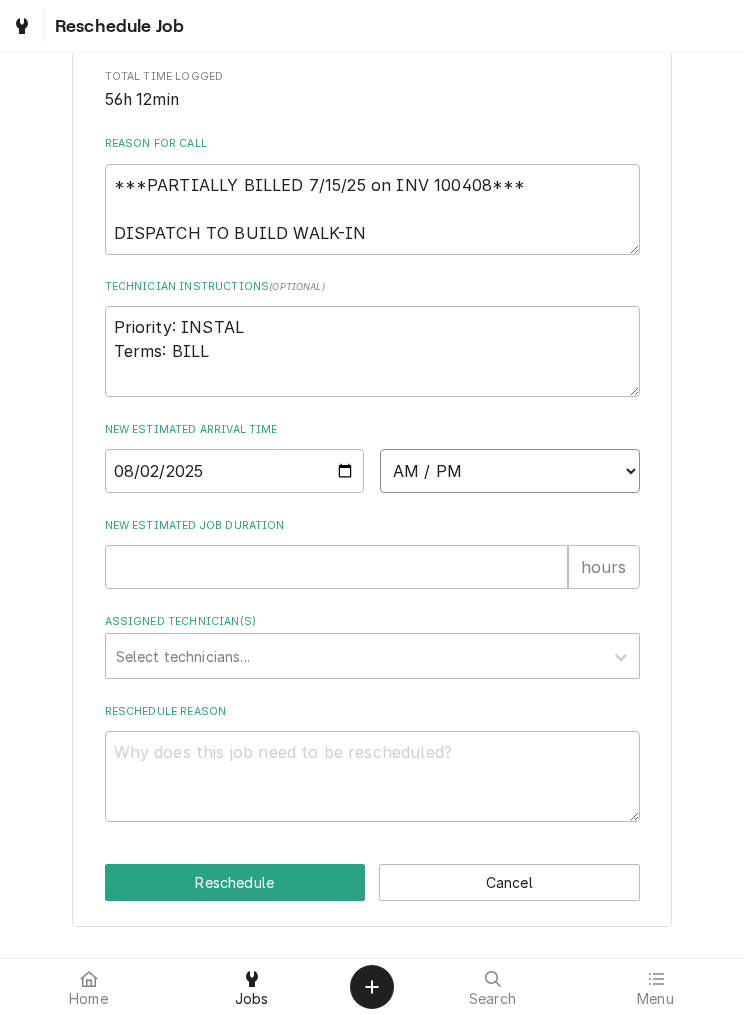 select on "07:00:00" 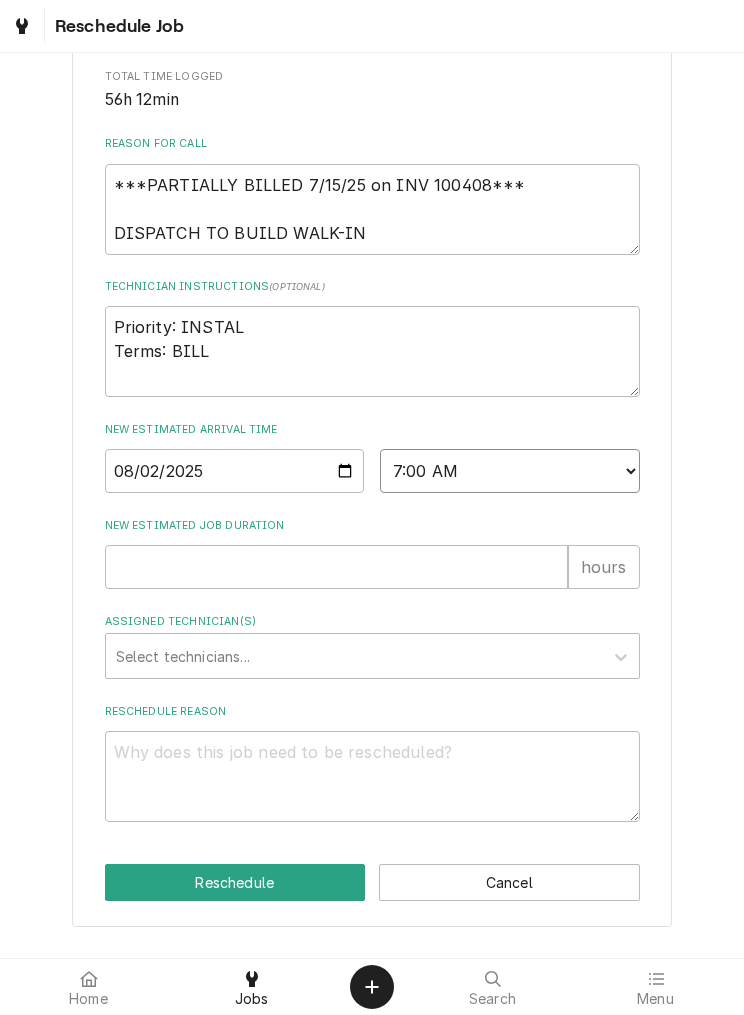 type on "x" 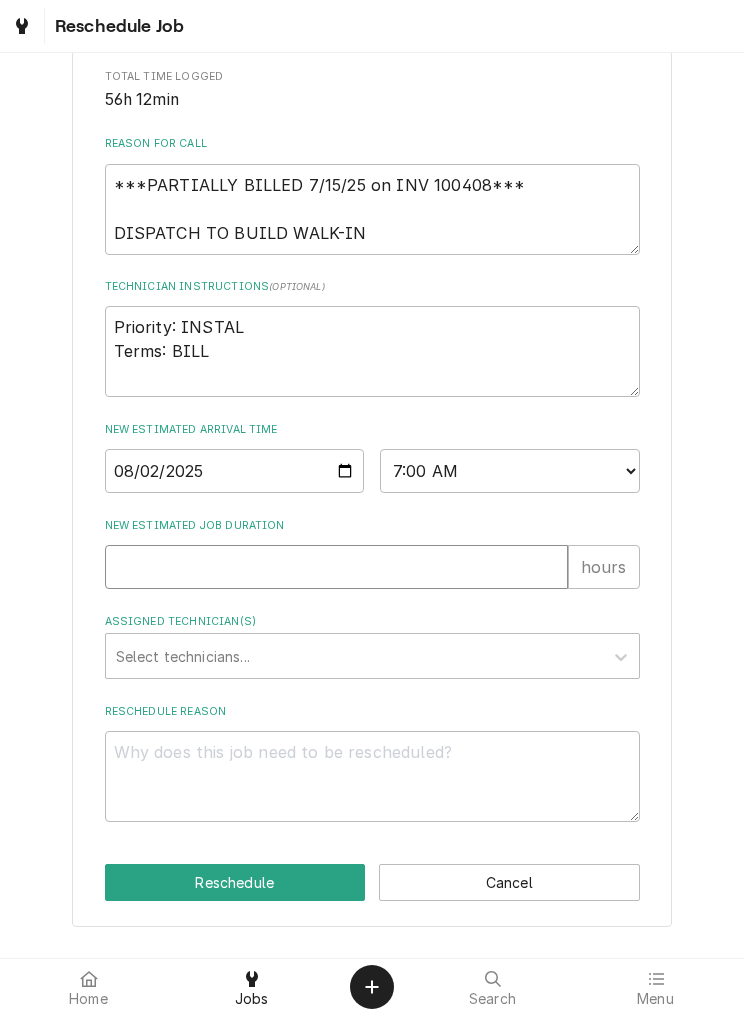 click on "New Estimated Job Duration" at bounding box center [336, 567] 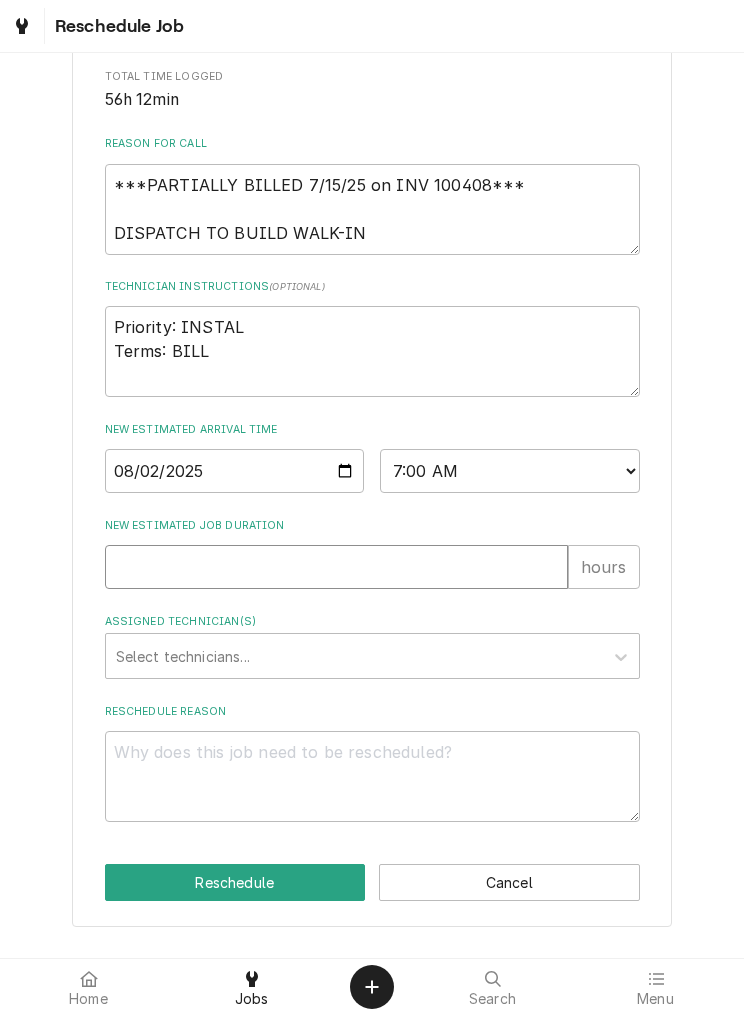 type on "4" 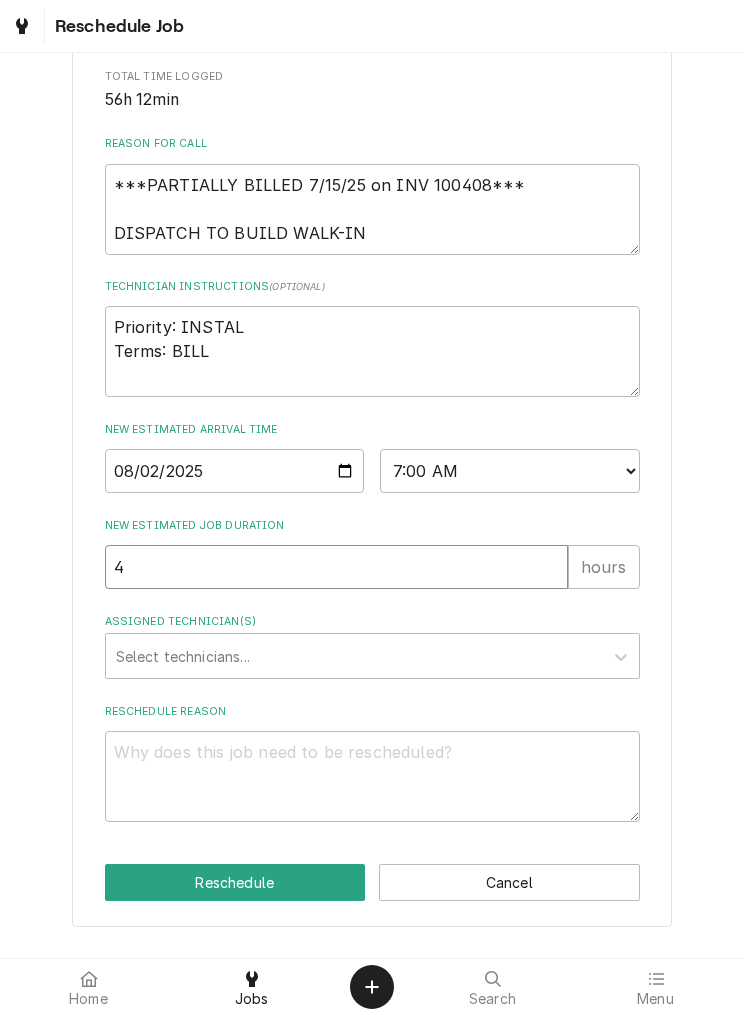 type on "x" 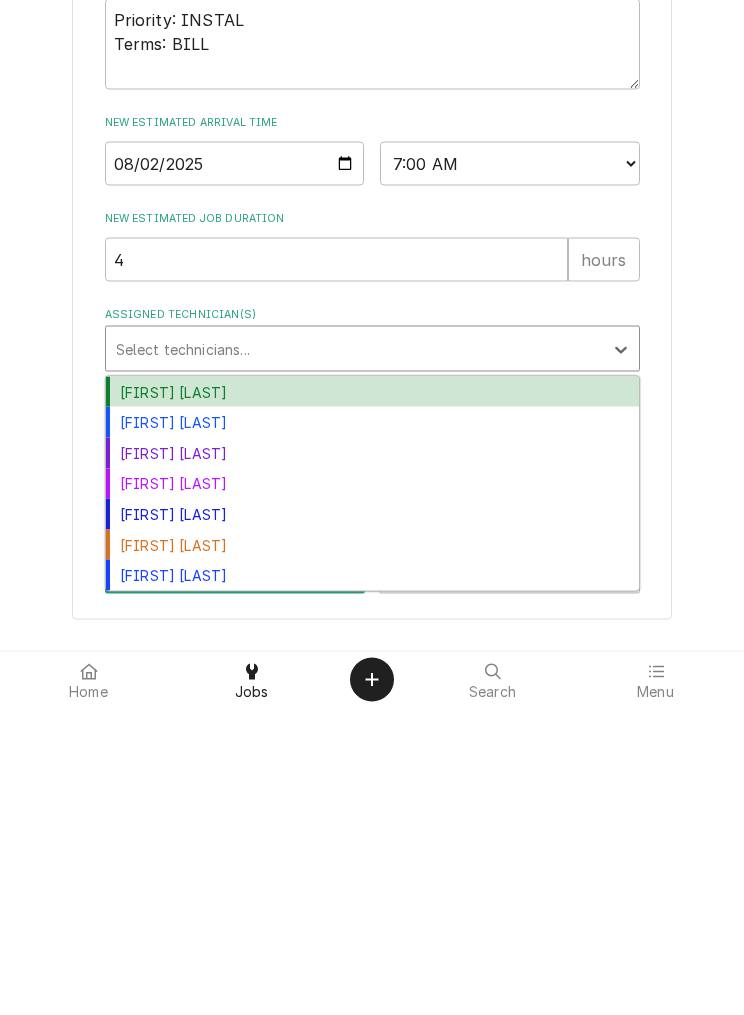 click on "Matt Brewington" at bounding box center (372, 882) 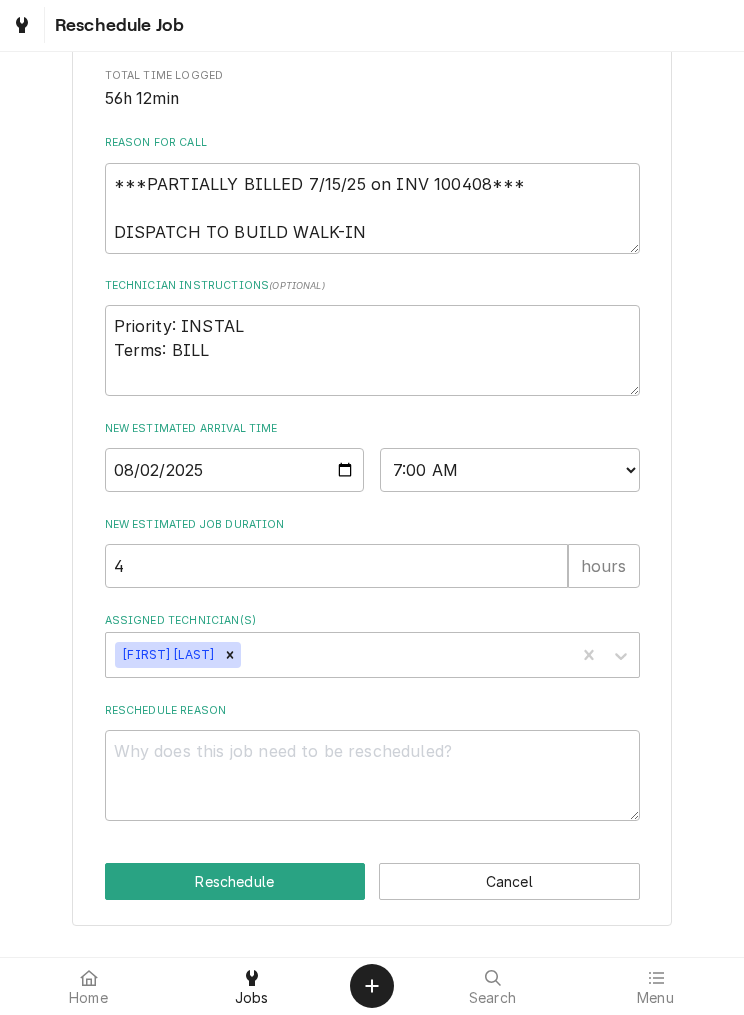 click on "Reschedule" at bounding box center (235, 882) 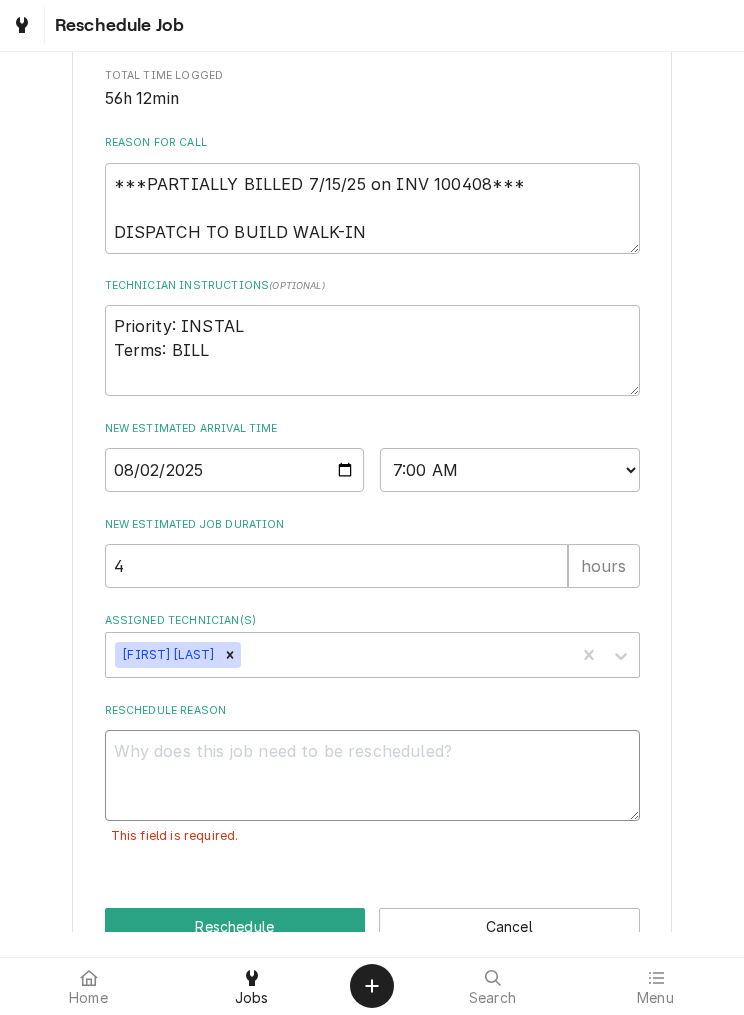 click on "Reschedule Reason" at bounding box center [372, 776] 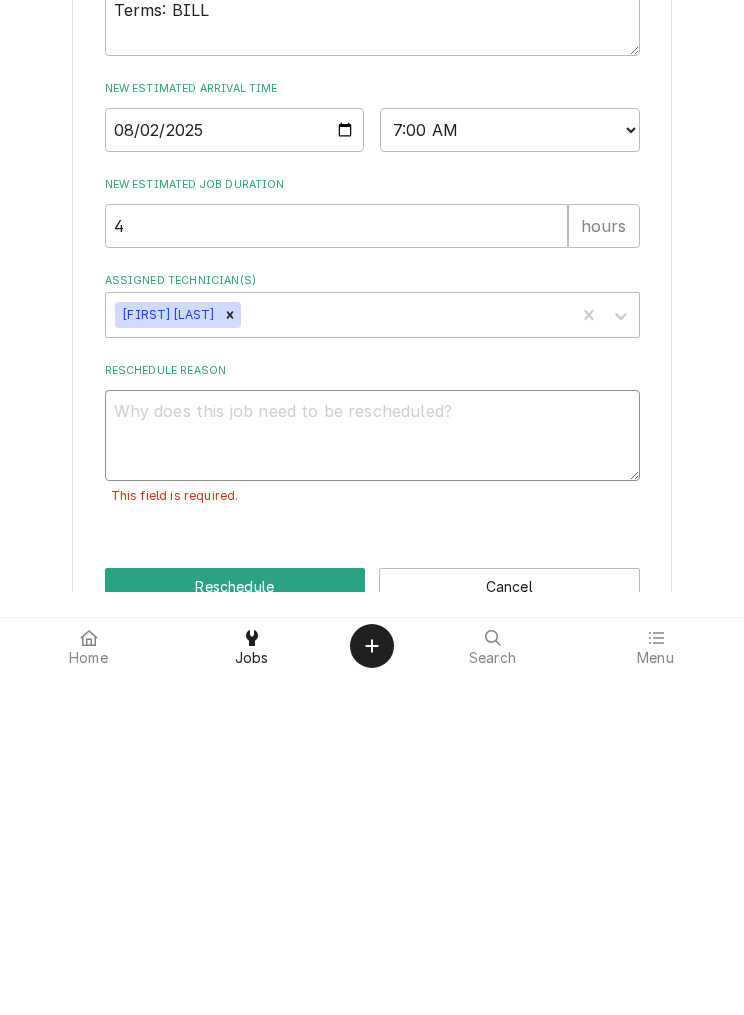 type on "x" 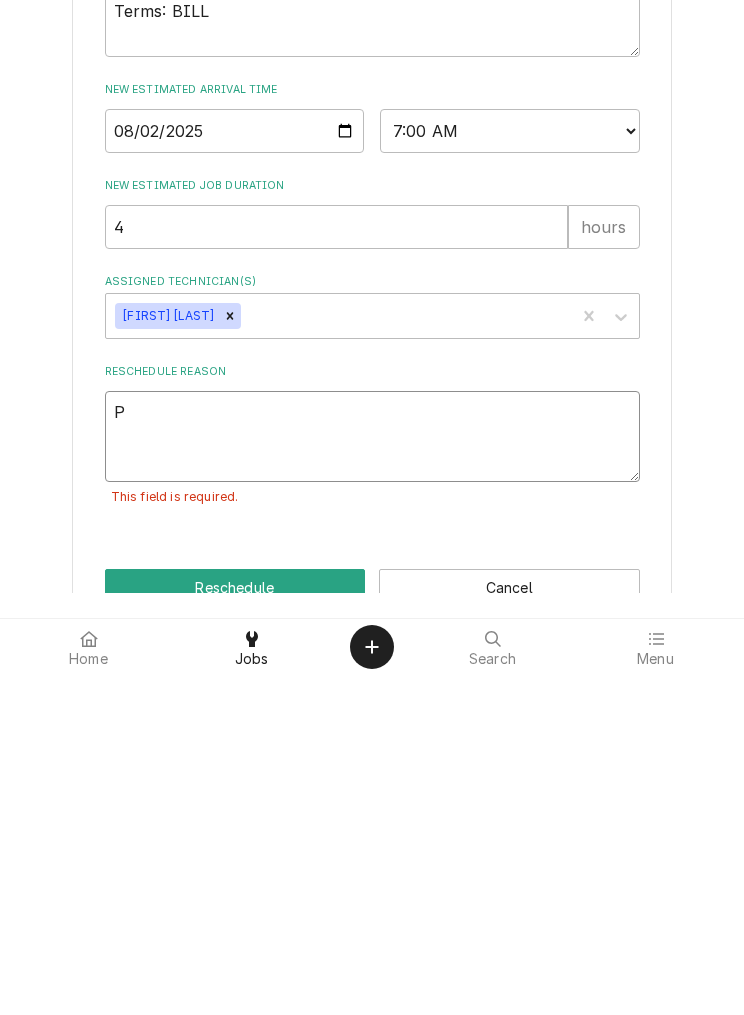 type on "Po" 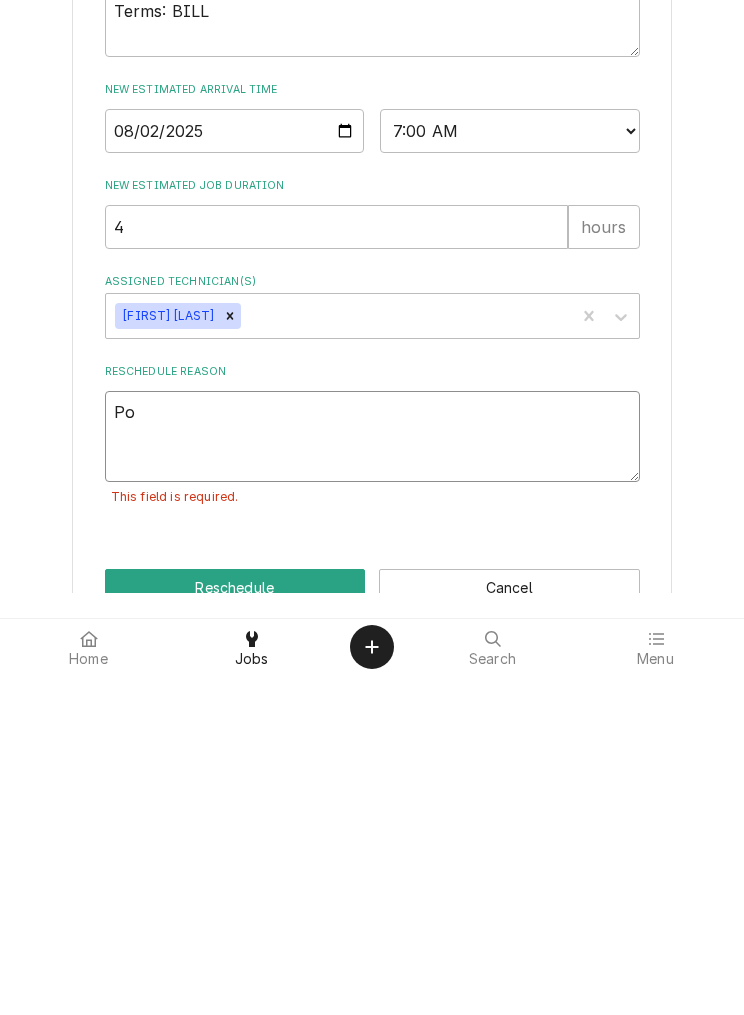 type on "x" 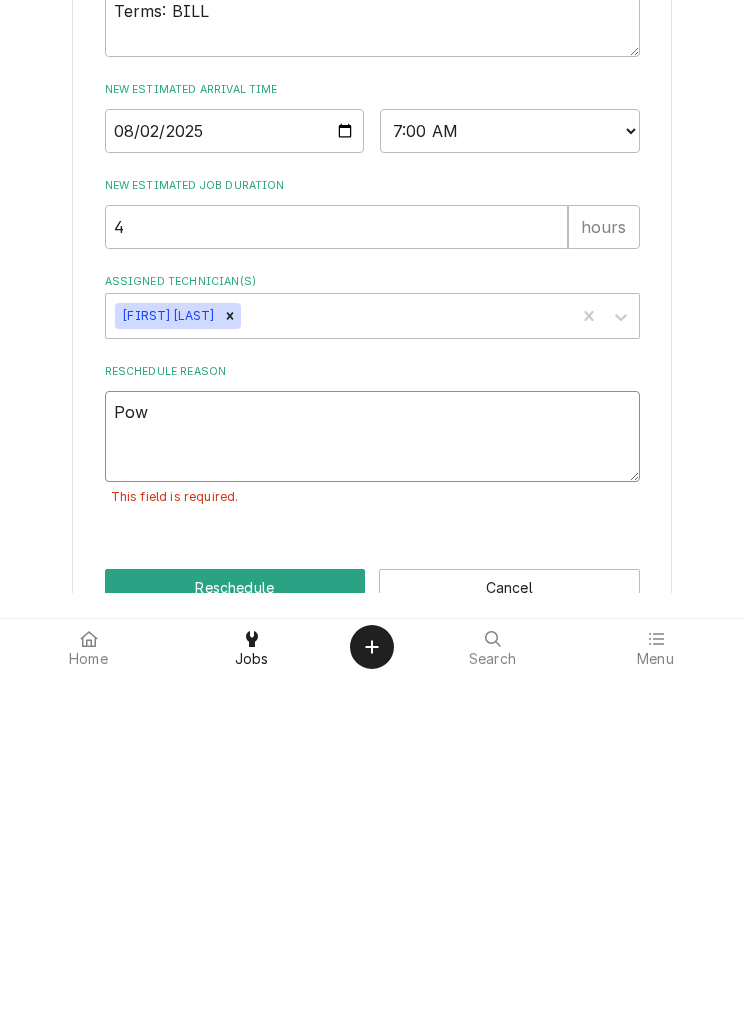 type on "x" 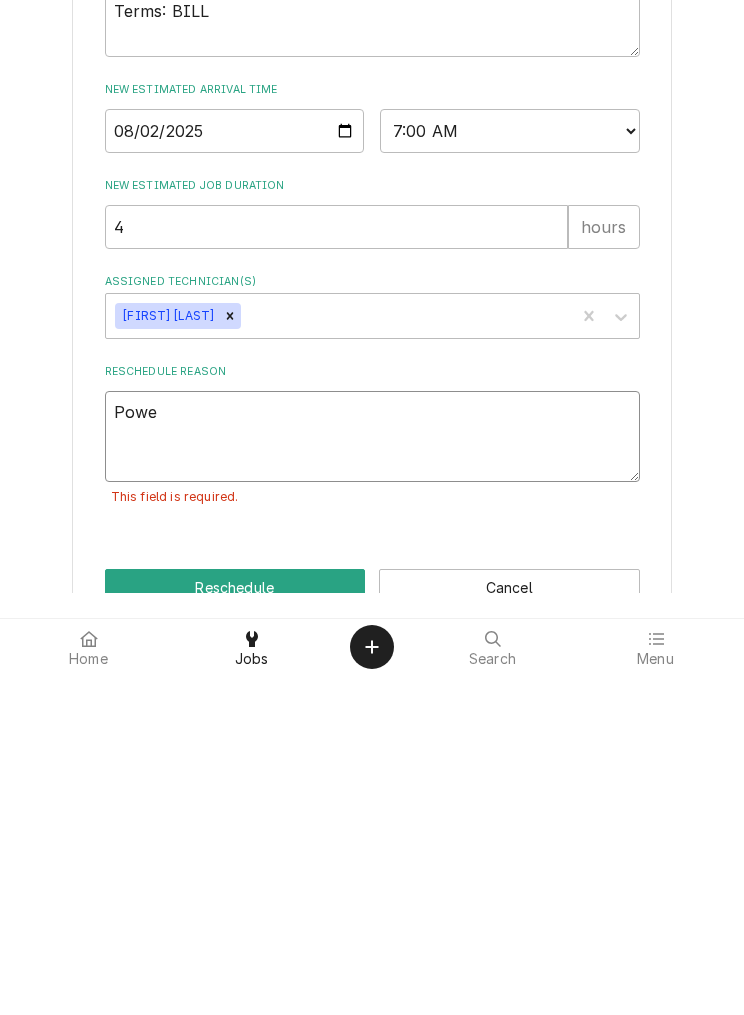 type on "x" 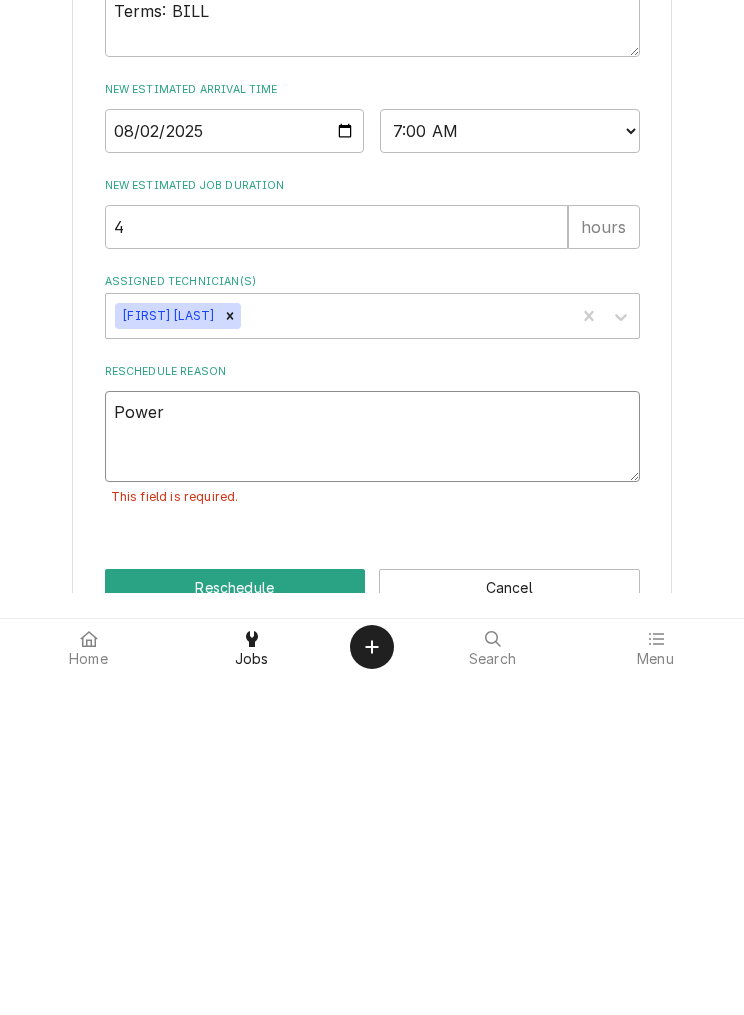 type on "x" 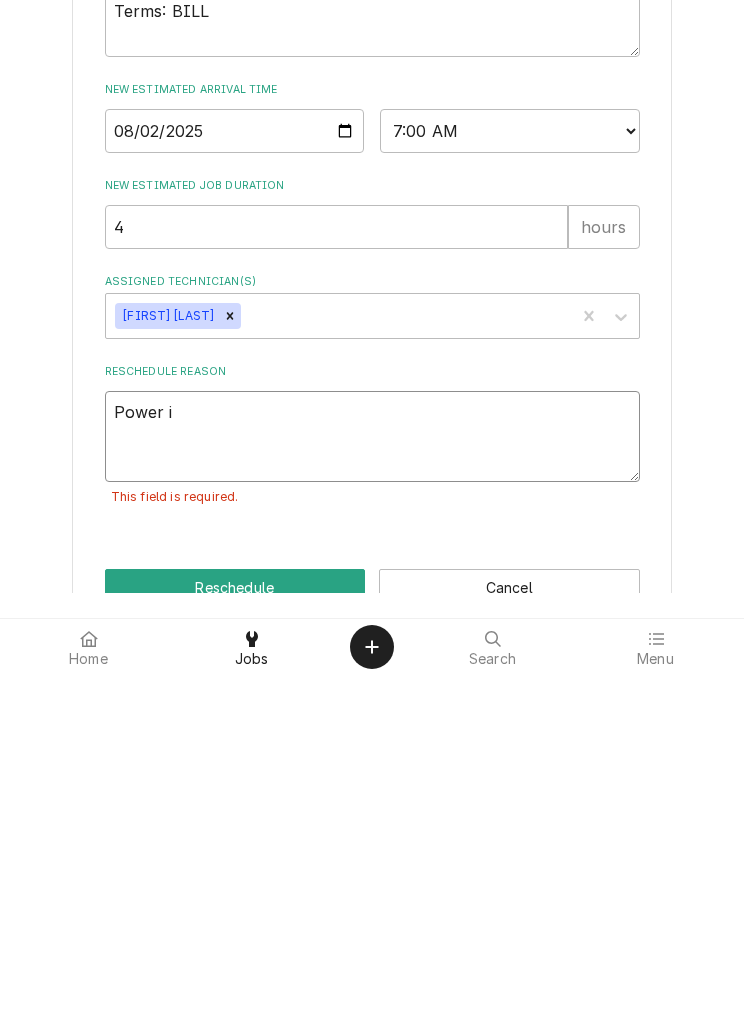 type on "x" 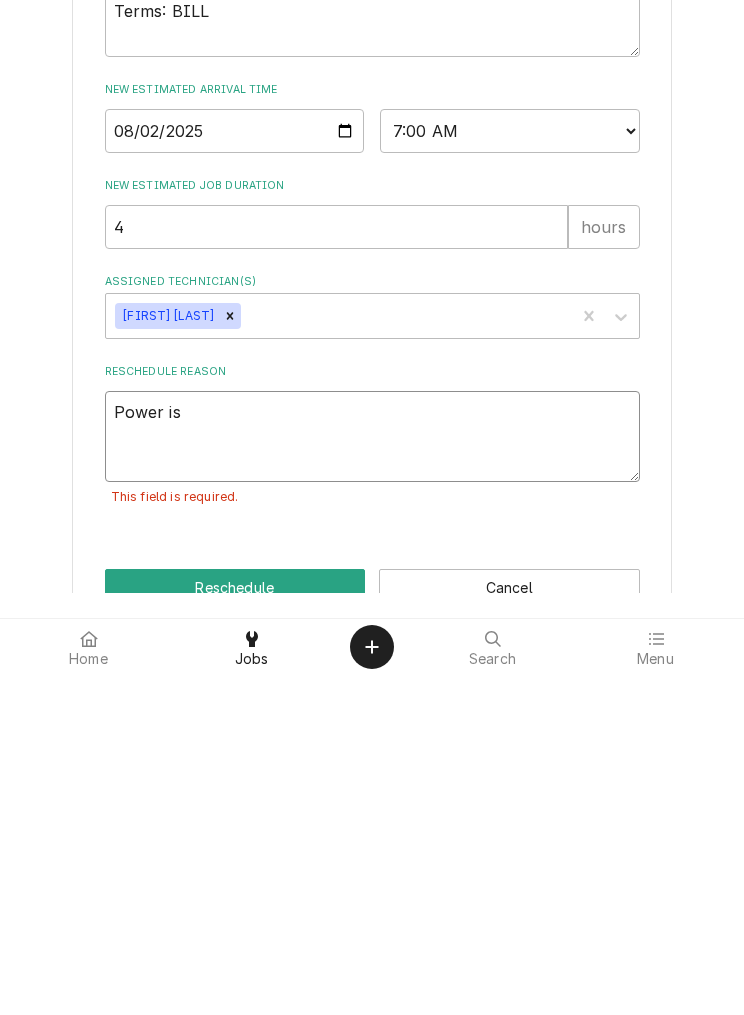 type on "x" 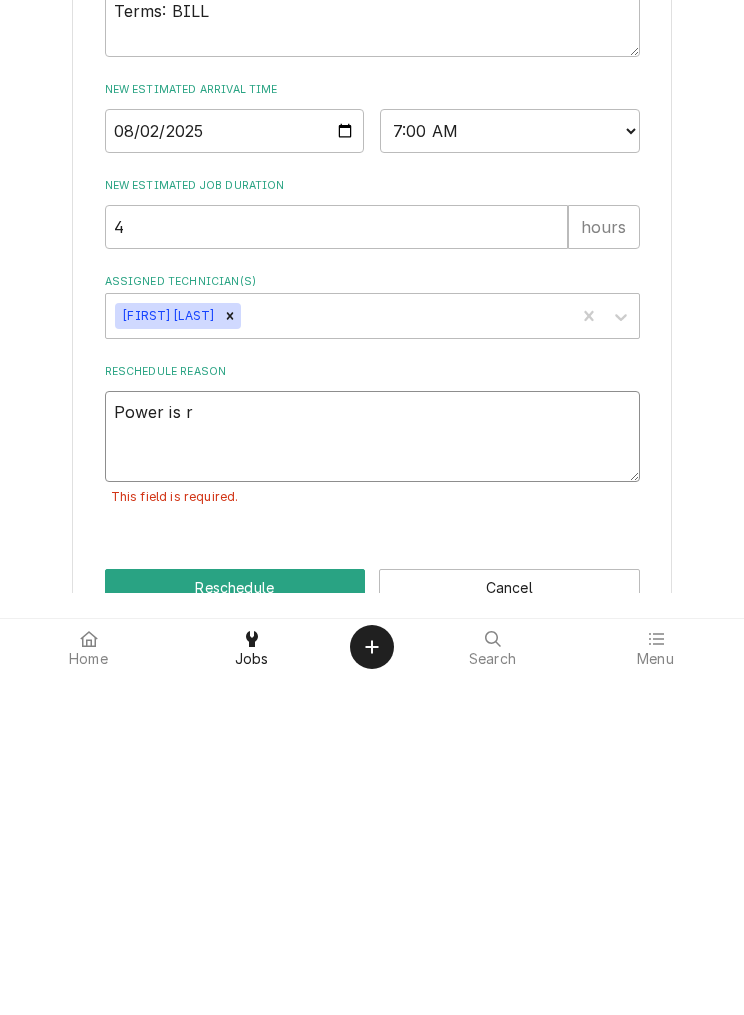 type on "x" 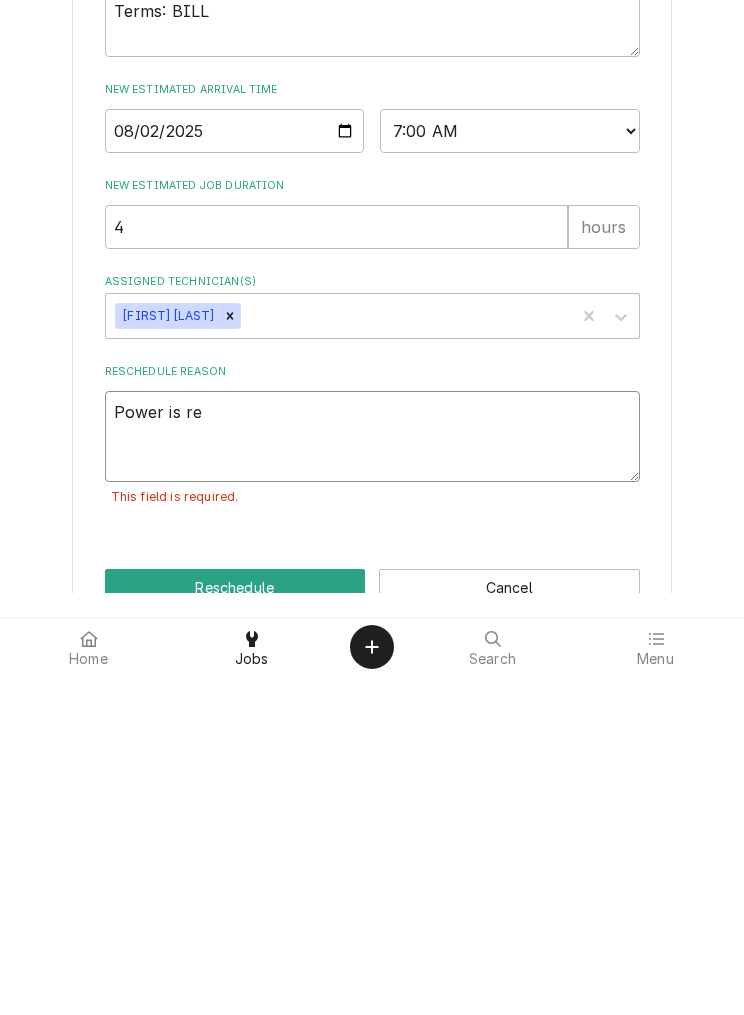 type on "x" 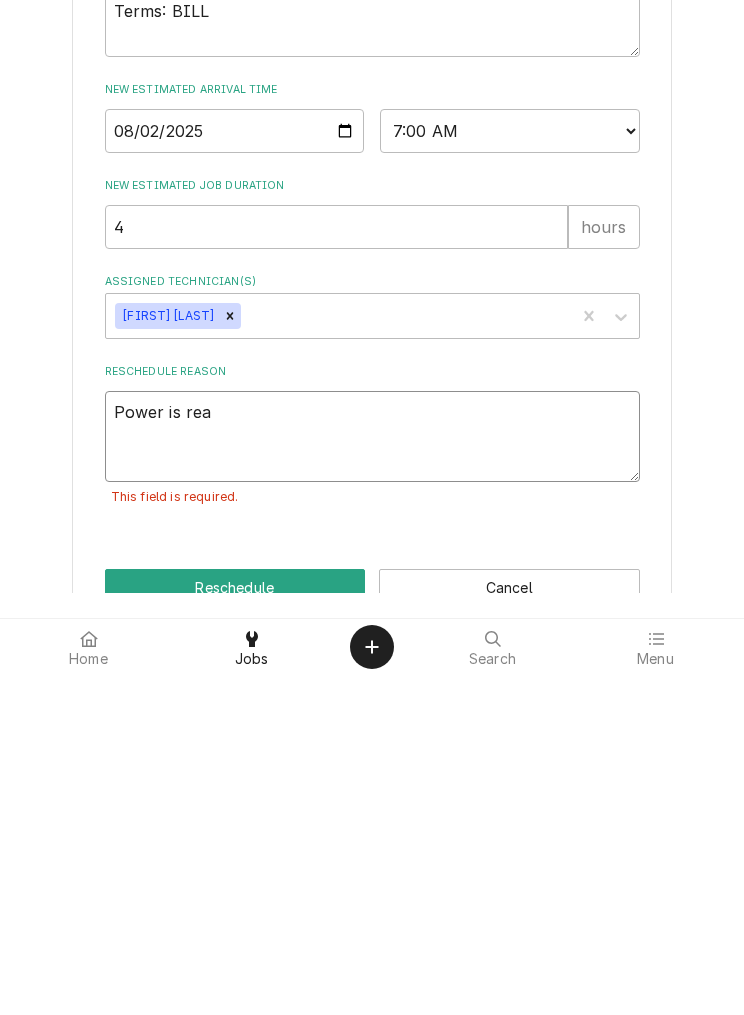 type on "x" 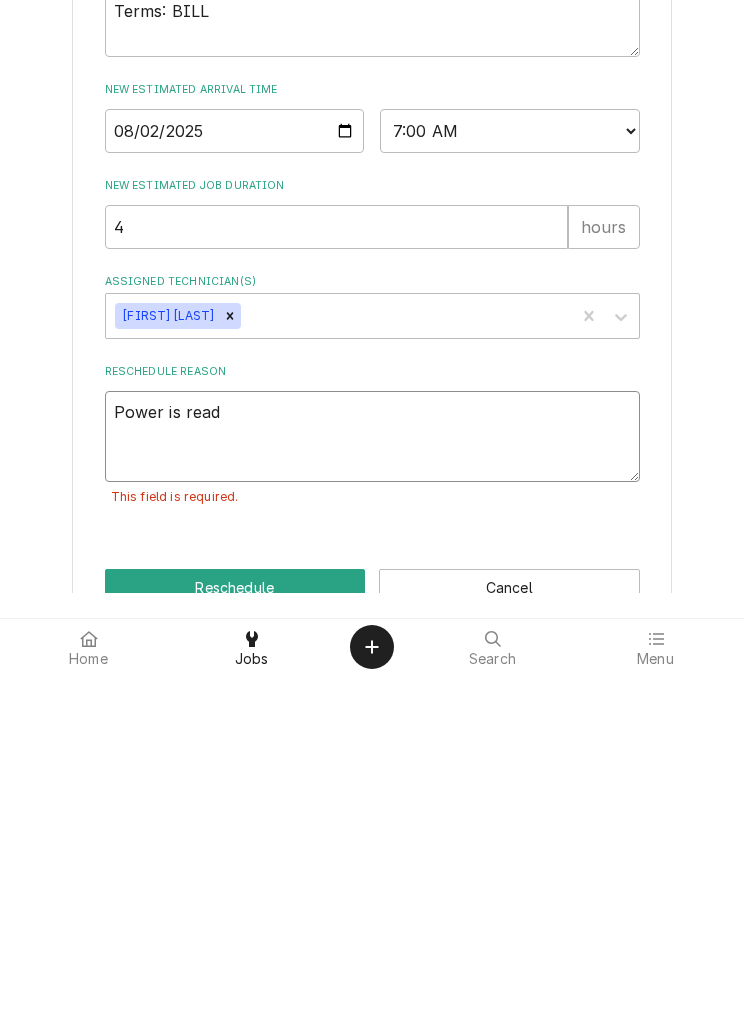 type on "x" 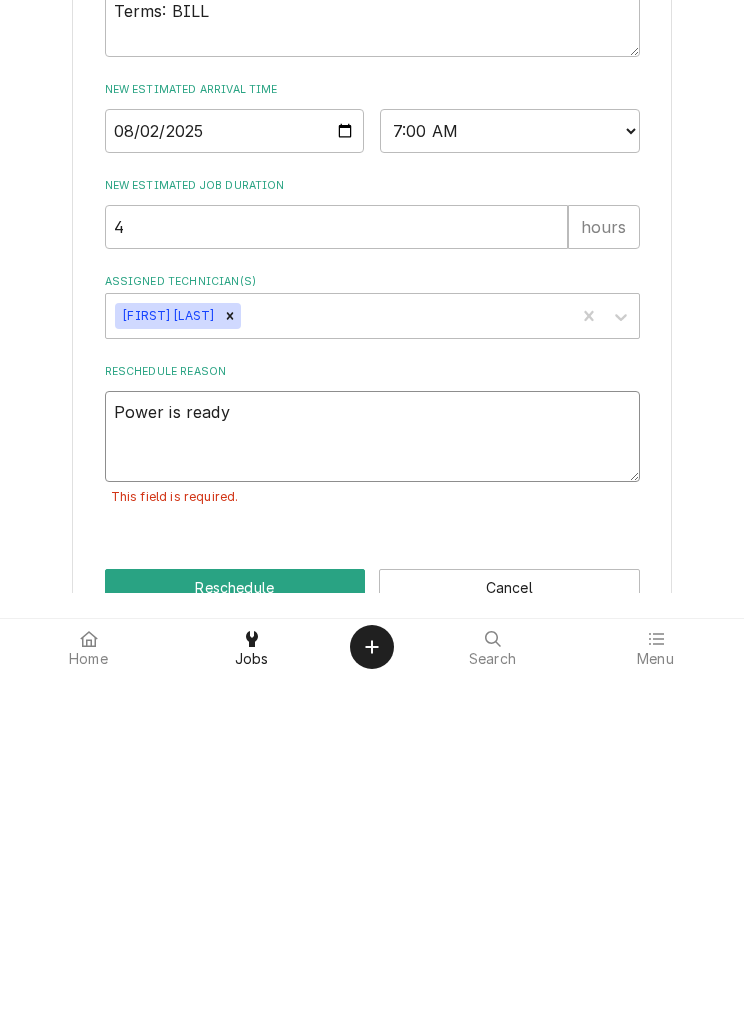 type on "x" 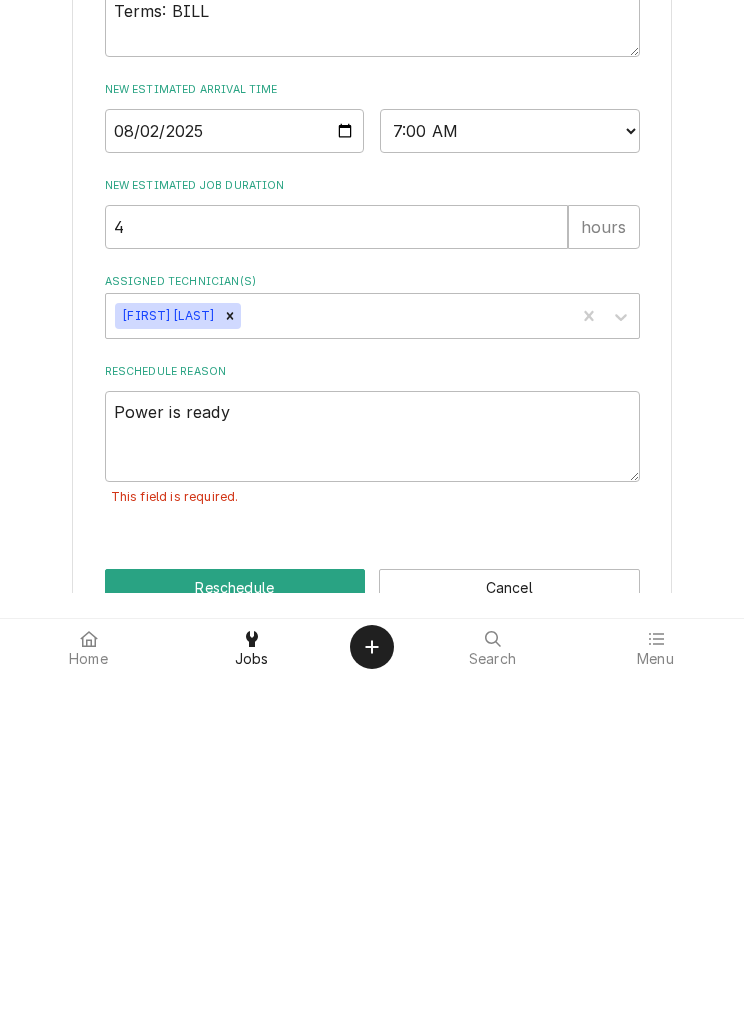 click on "Reschedule" at bounding box center [235, 927] 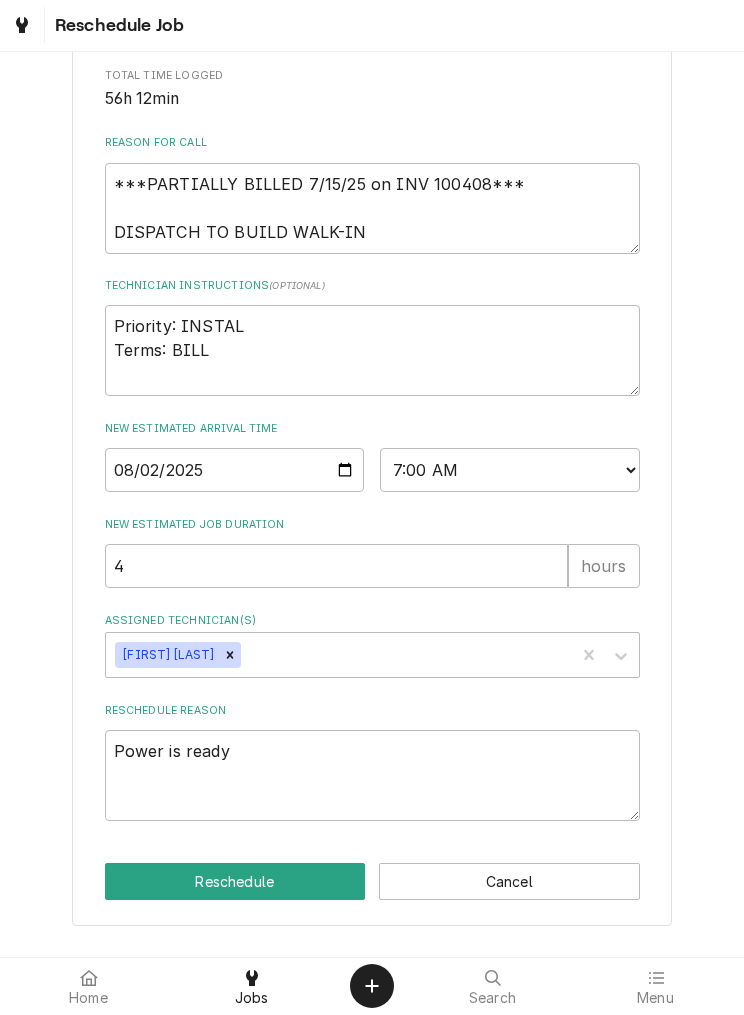 type on "x" 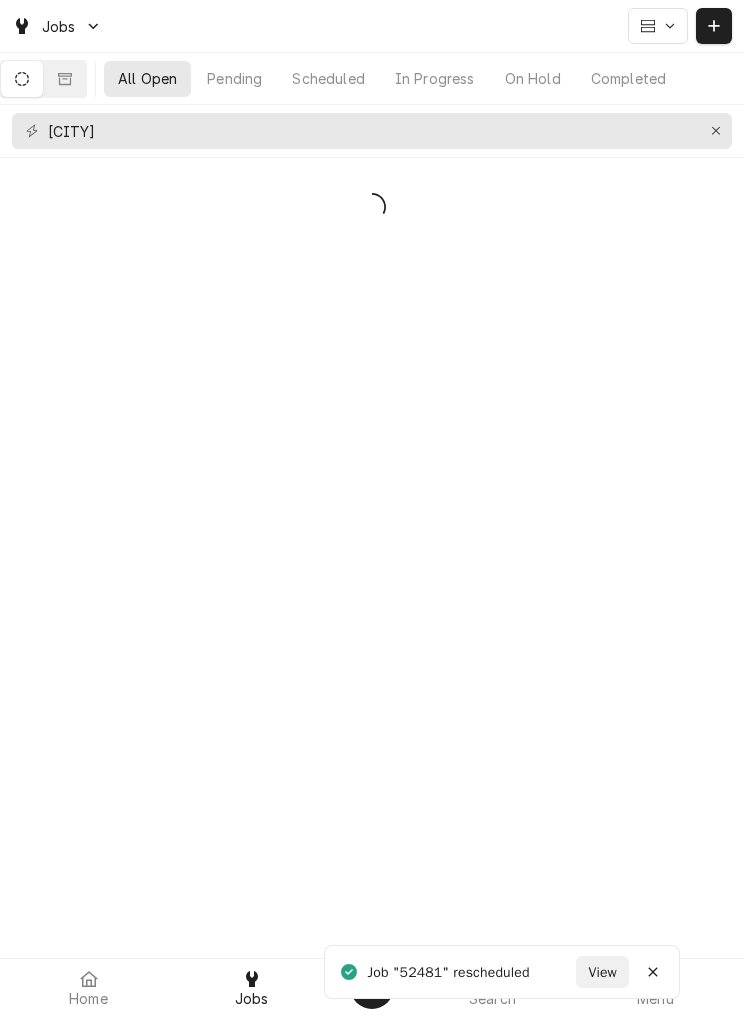 scroll, scrollTop: 0, scrollLeft: 0, axis: both 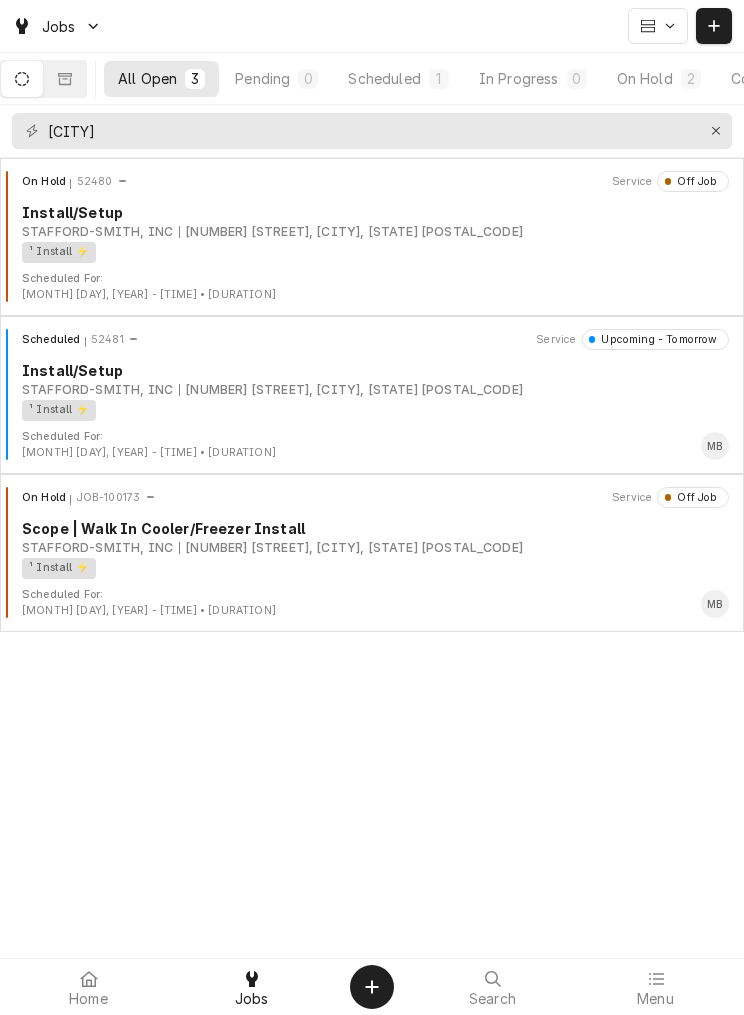 click on "¹ Install ⚡️" at bounding box center [368, 568] 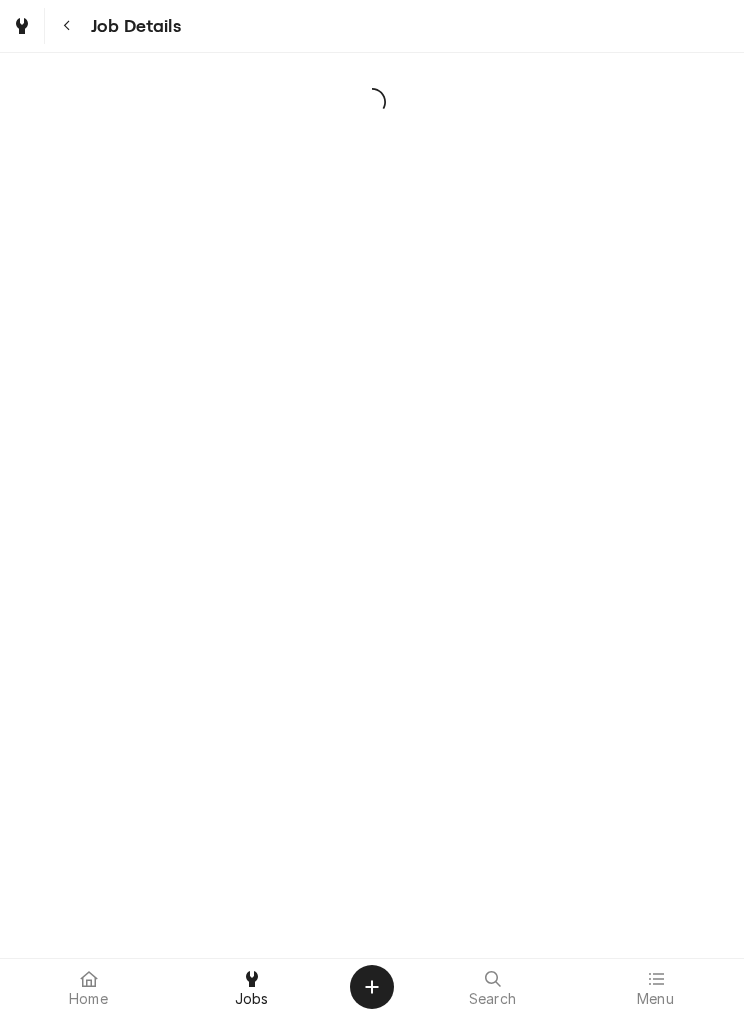 scroll, scrollTop: 0, scrollLeft: 0, axis: both 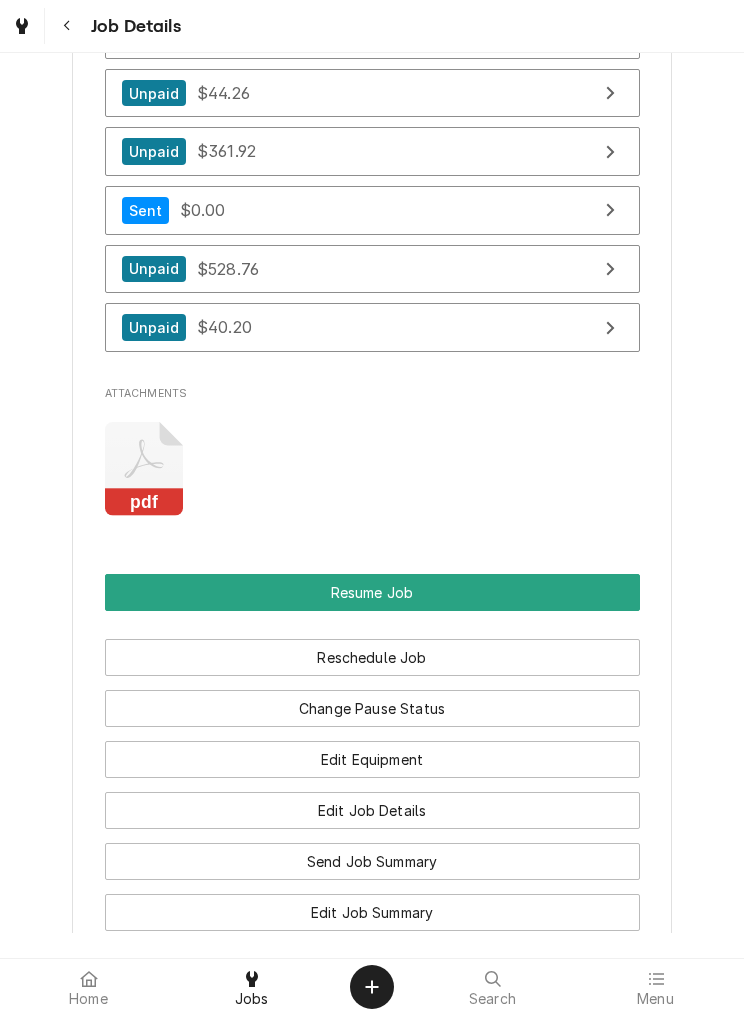 click on "Reschedule Job" at bounding box center (372, 657) 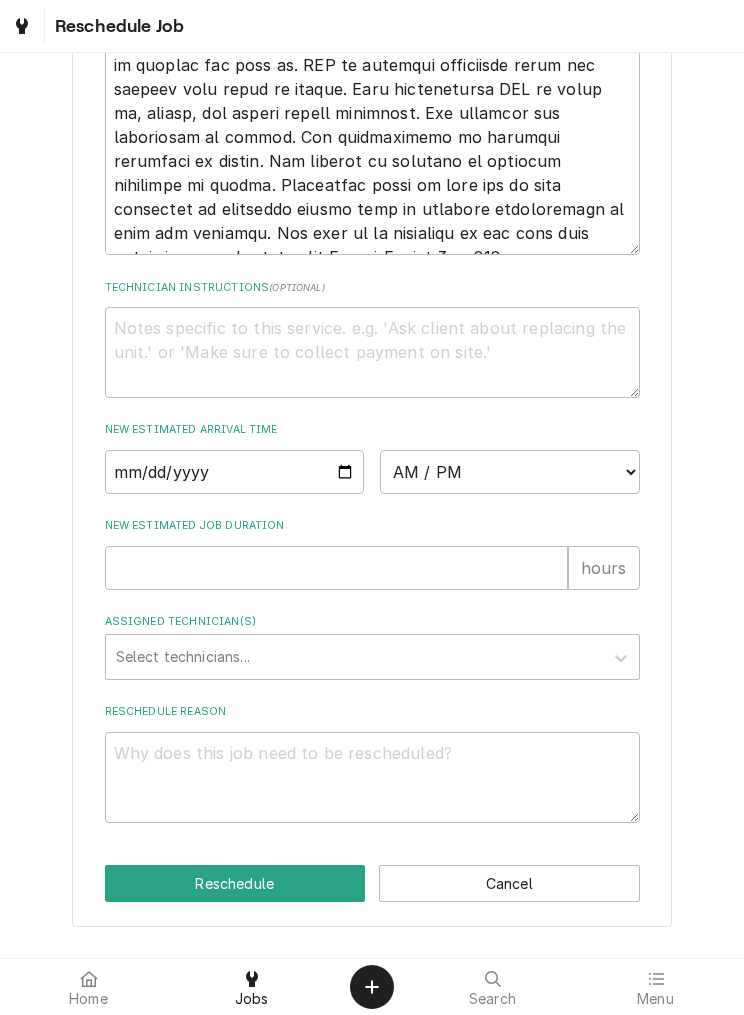 scroll, scrollTop: 977, scrollLeft: 0, axis: vertical 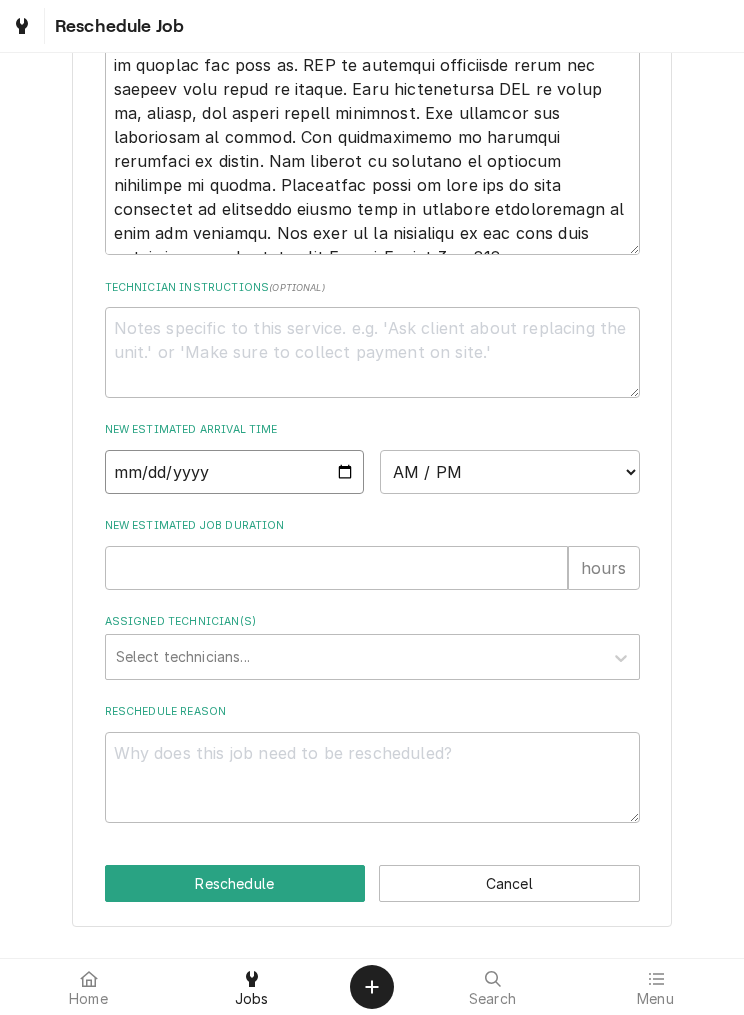 click at bounding box center (235, 472) 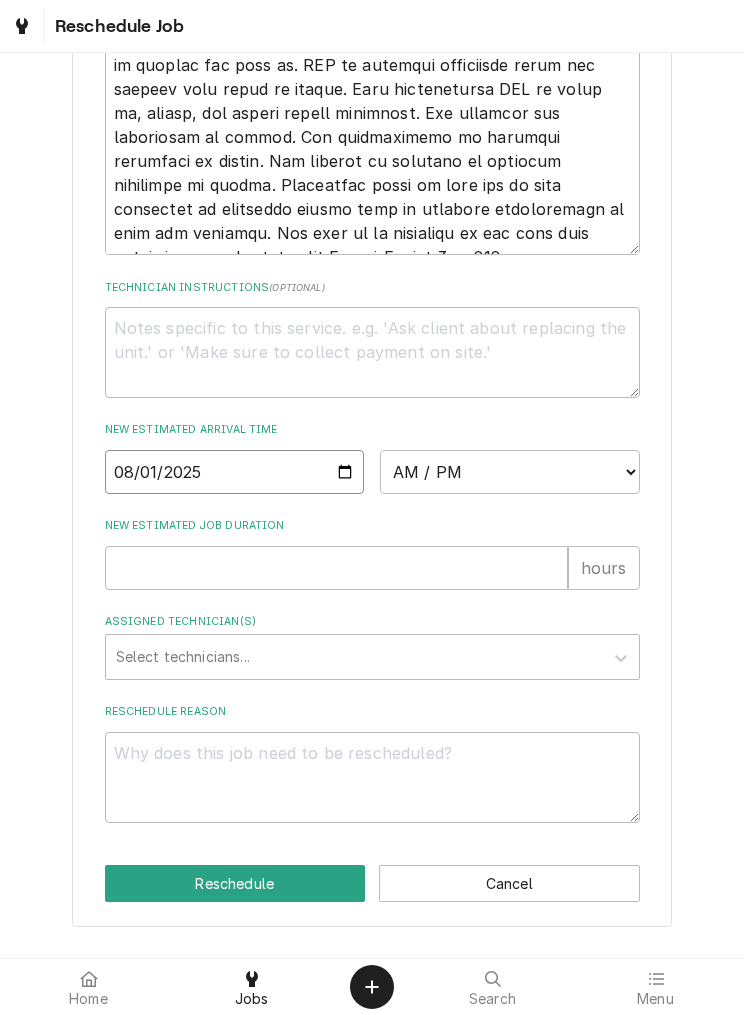 type on "2025-08-02" 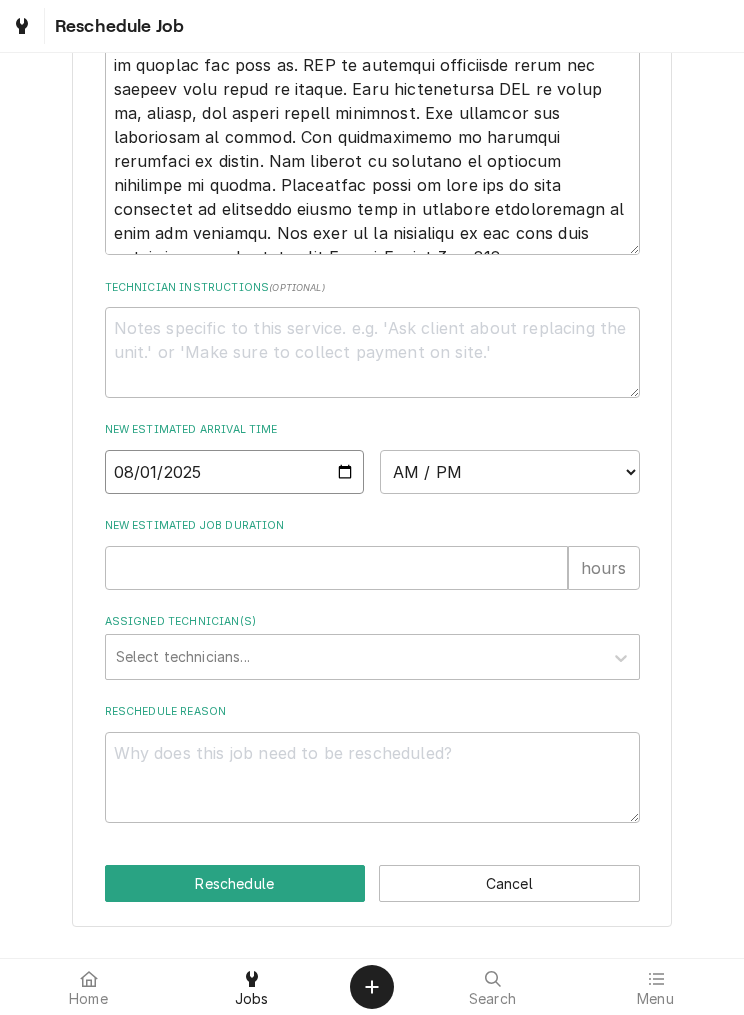 type on "x" 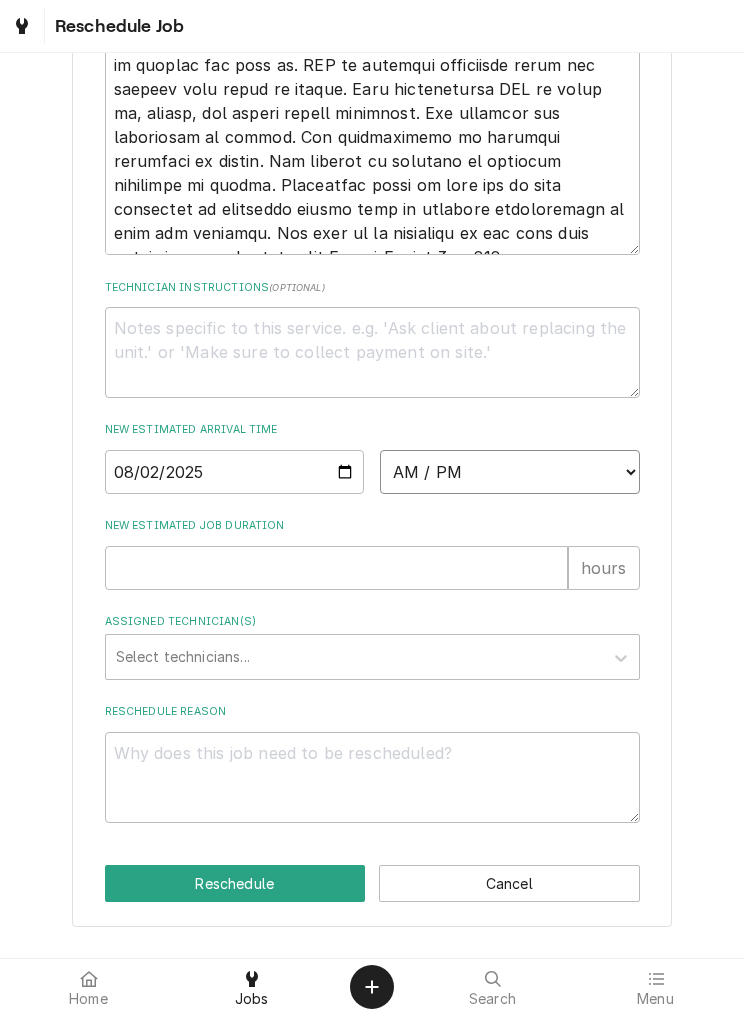 click on "AM / PM 6:00 AM 6:15 AM 6:30 AM 6:45 AM 7:00 AM 7:15 AM 7:30 AM 7:45 AM 8:00 AM 8:15 AM 8:30 AM 8:45 AM 9:00 AM 9:15 AM 9:30 AM 9:45 AM 10:00 AM 10:15 AM 10:30 AM 10:45 AM 11:00 AM 11:15 AM 11:30 AM 11:45 AM 12:00 PM 12:15 PM 12:30 PM 12:45 PM 1:00 PM 1:15 PM 1:30 PM 1:45 PM 2:00 PM 2:15 PM 2:30 PM 2:45 PM 3:00 PM 3:15 PM 3:30 PM 3:45 PM 4:00 PM 4:15 PM 4:30 PM 4:45 PM 5:00 PM 5:15 PM 5:30 PM 5:45 PM 6:00 PM 6:15 PM 6:30 PM 6:45 PM 7:00 PM 7:15 PM 7:30 PM 7:45 PM 8:00 PM 8:15 PM 8:30 PM 8:45 PM 9:00 PM 9:15 PM 9:30 PM 9:45 PM 10:00 PM 10:15 PM 10:30 PM 10:45 PM 11:00 PM 11:15 PM 11:30 PM 11:45 PM 12:00 AM 12:15 AM 12:30 AM 12:45 AM 1:00 AM 1:15 AM 1:30 AM 1:45 AM 2:00 AM 2:15 AM 2:30 AM 2:45 AM 3:00 AM 3:15 AM 3:30 AM 3:45 AM 4:00 AM 4:15 AM 4:30 AM 4:45 AM 5:00 AM 5:15 AM 5:30 AM 5:45 AM" at bounding box center (510, 472) 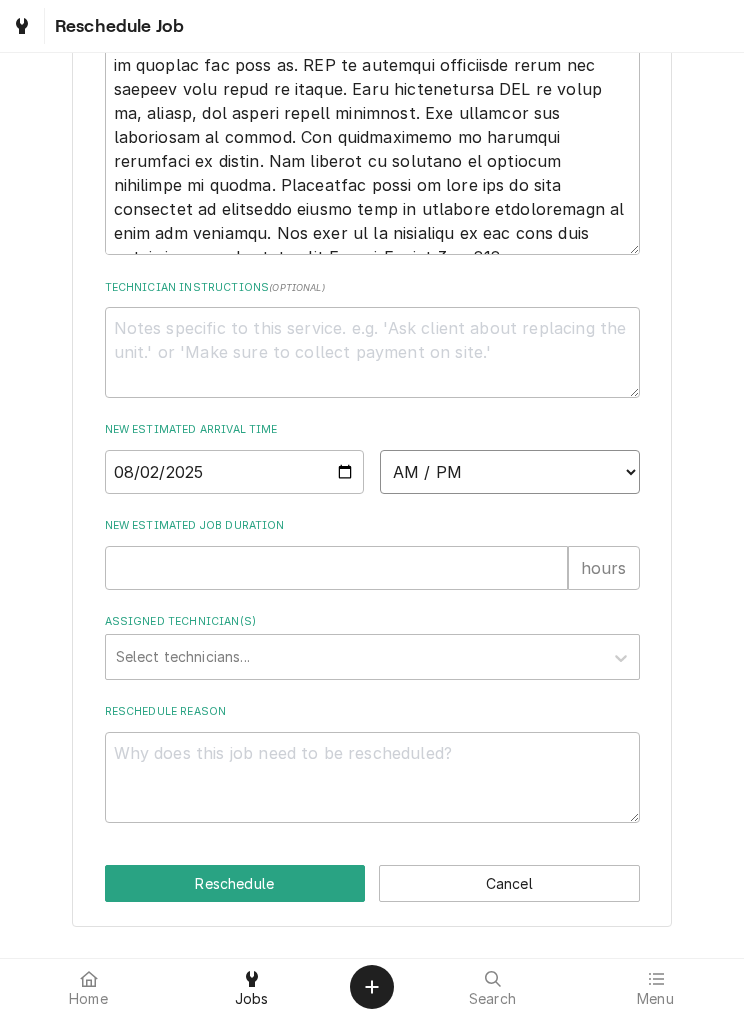 select on "07:00:00" 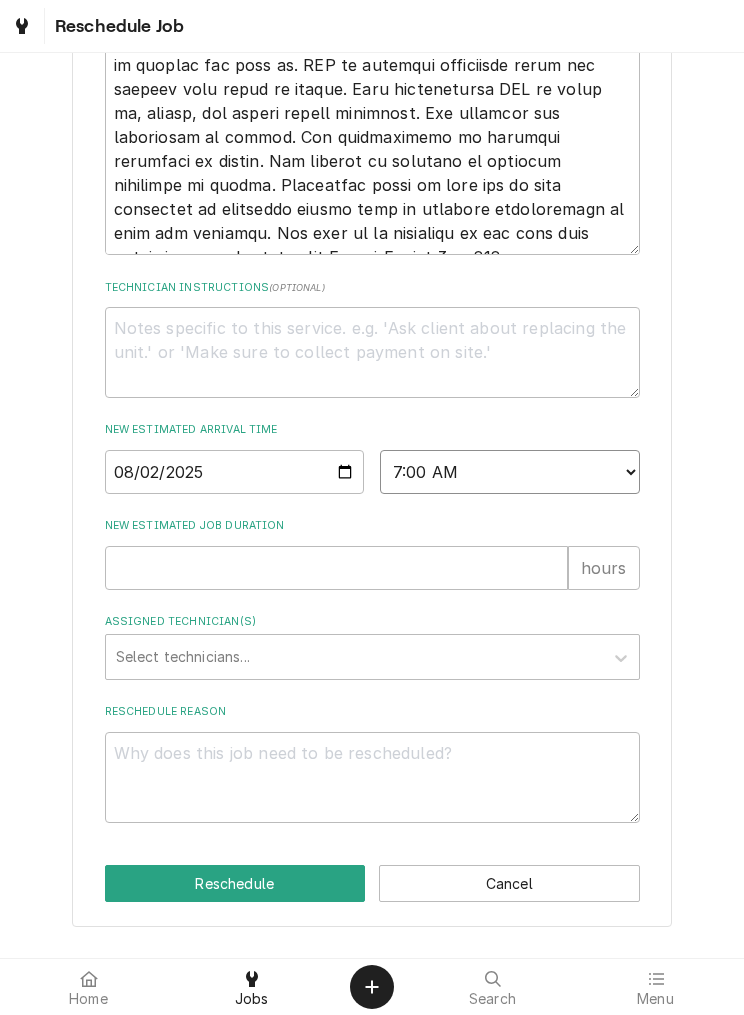 type on "x" 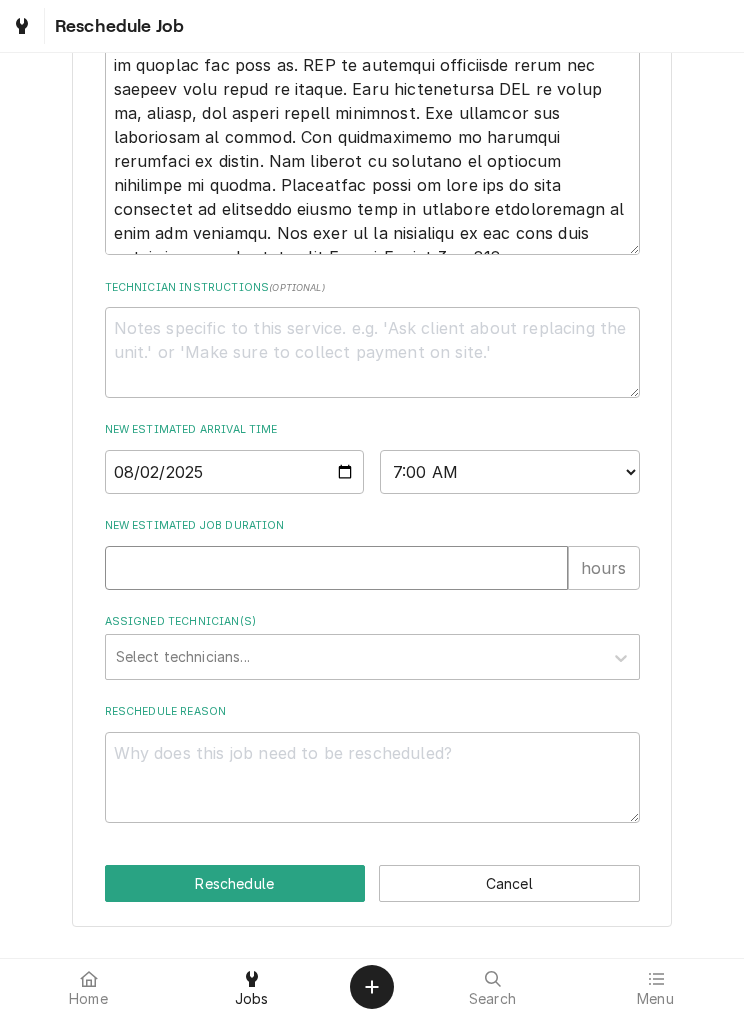 click on "New Estimated Job Duration" at bounding box center (336, 568) 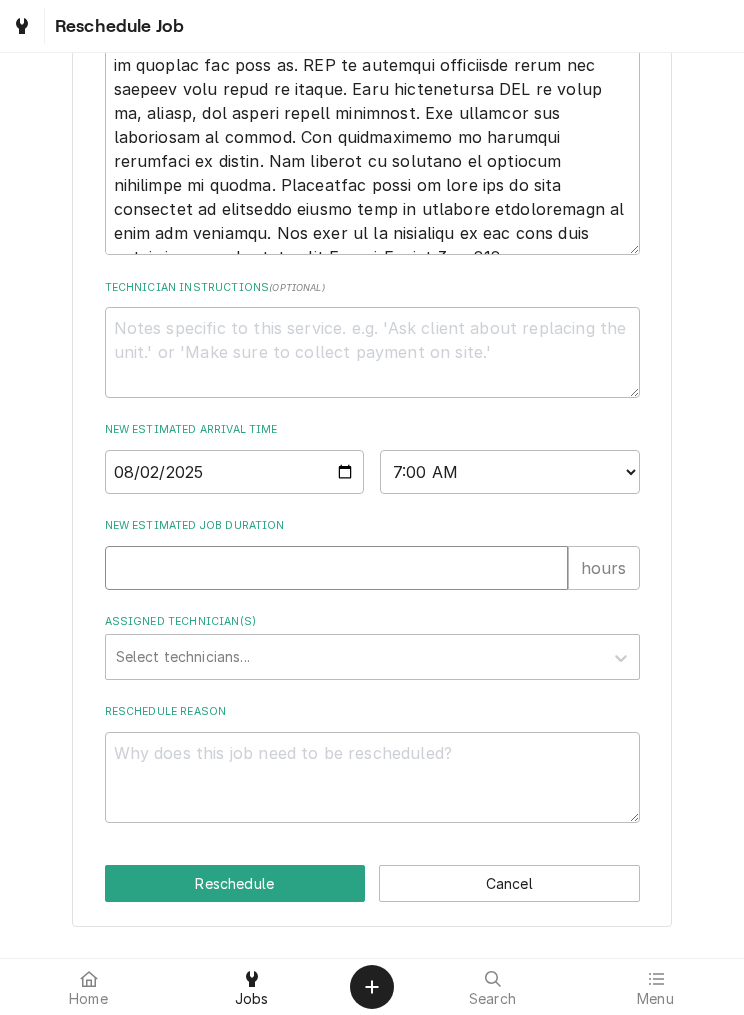 type on "4" 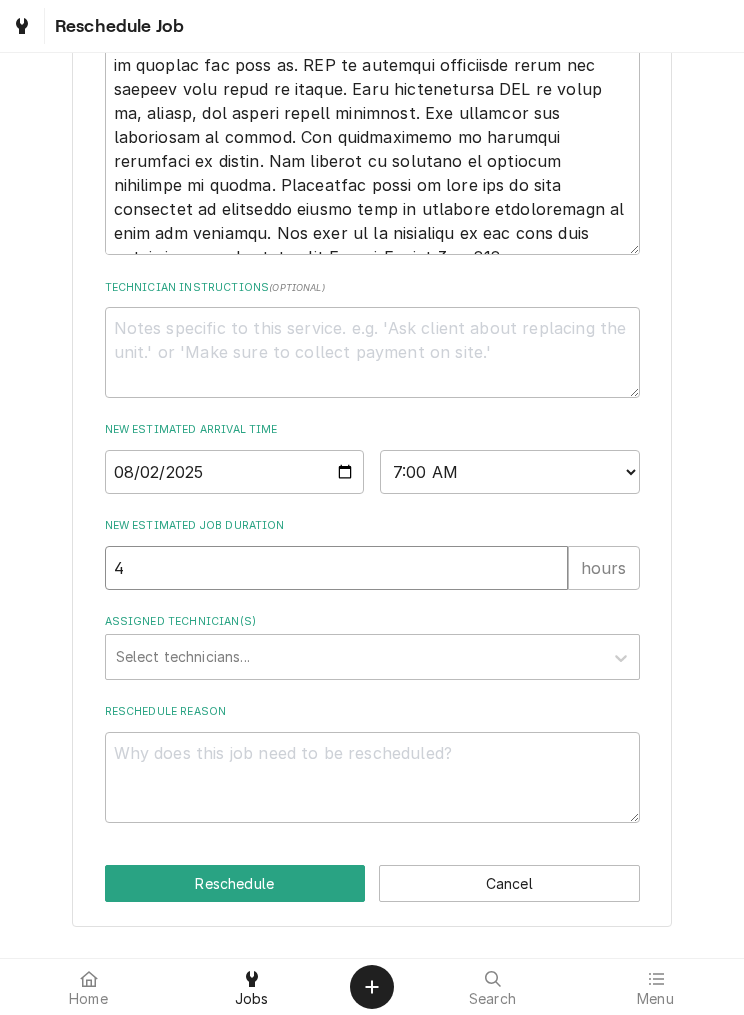 type on "x" 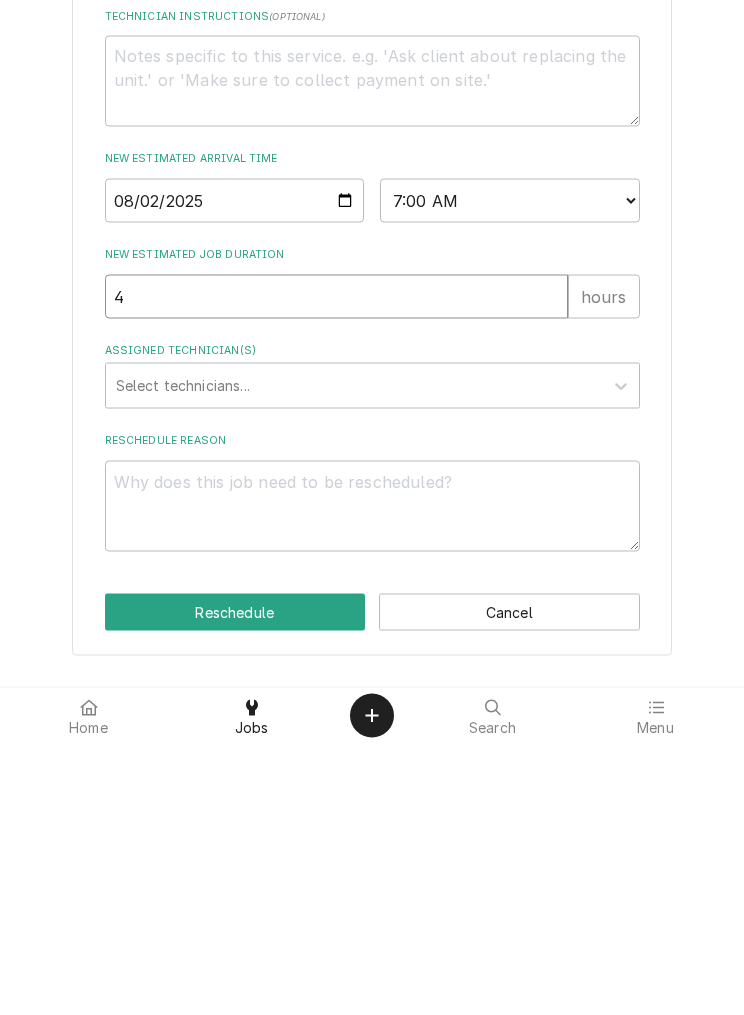 type on "4" 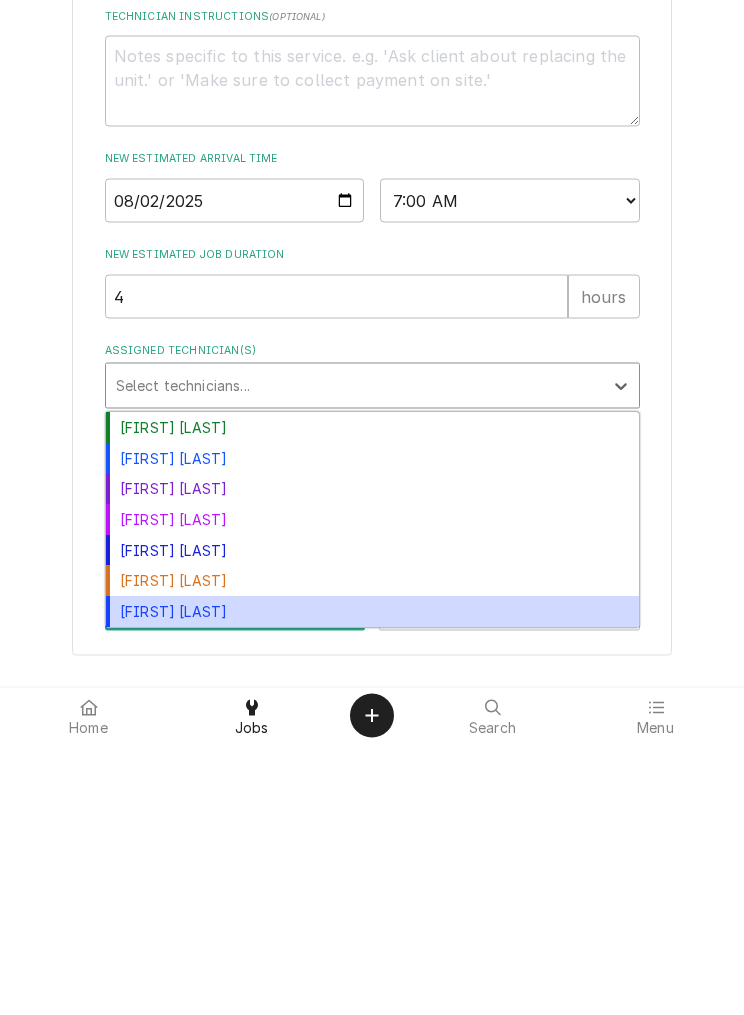 click on "Matt Brewington" at bounding box center [372, 883] 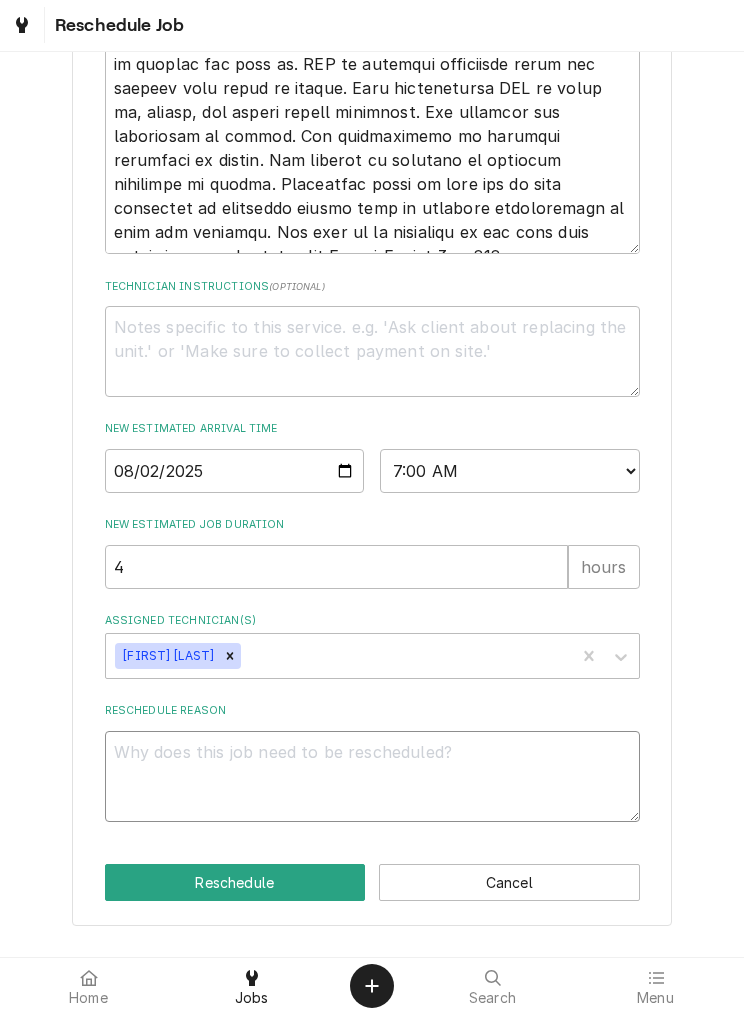 click on "Reschedule Reason" at bounding box center [372, 777] 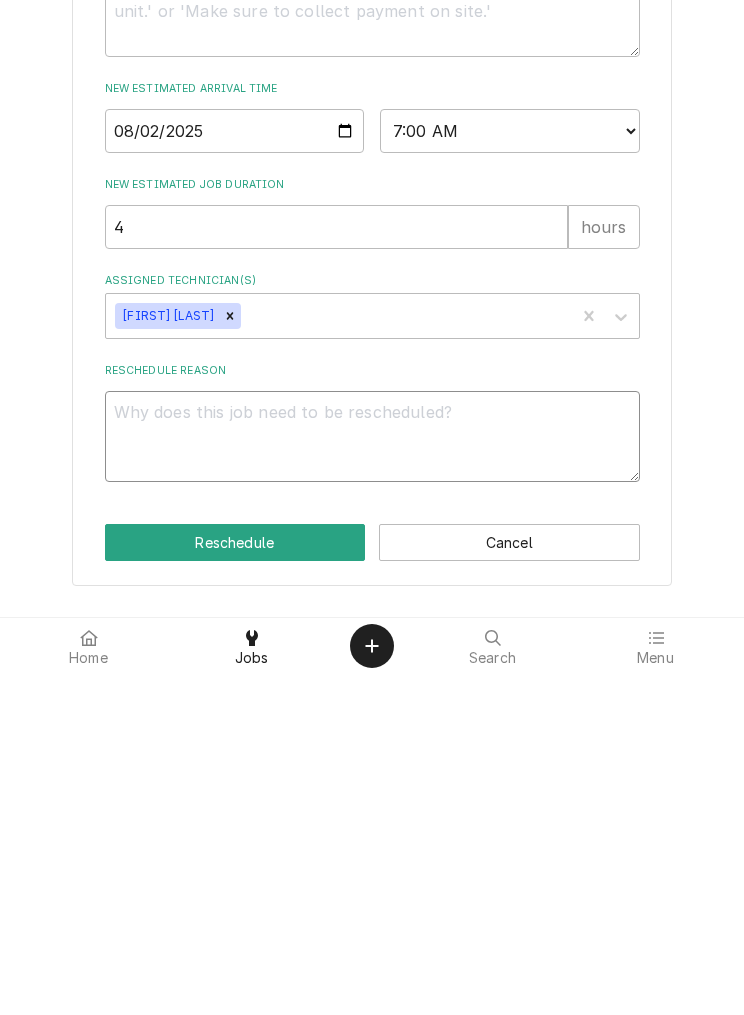 type on "x" 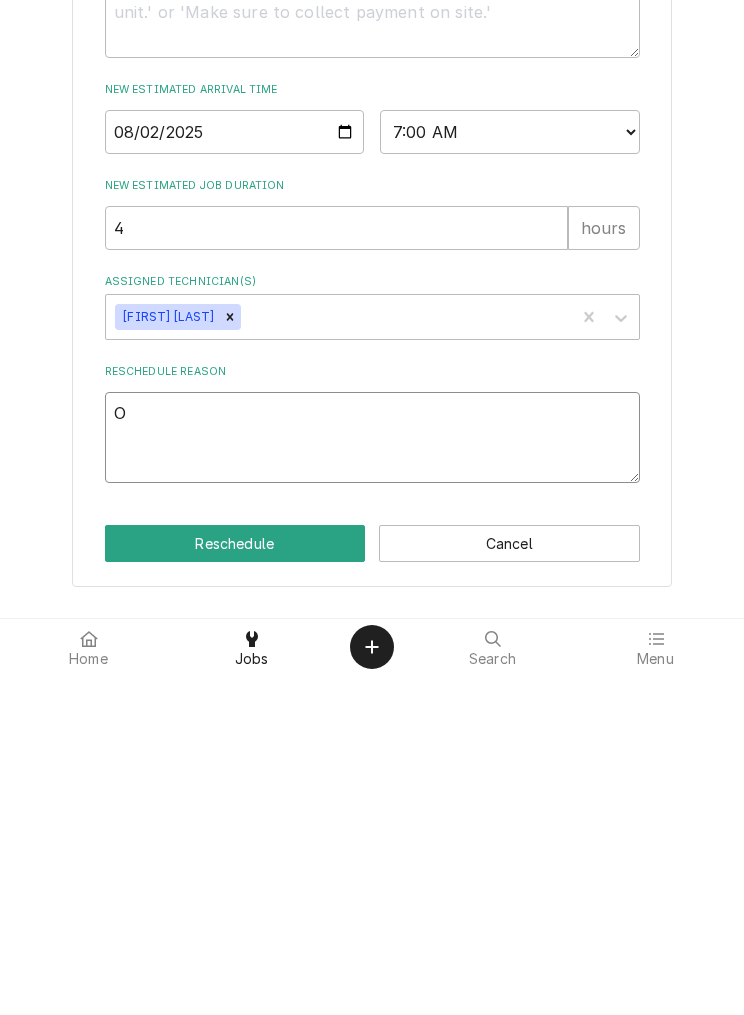 type on "Ou" 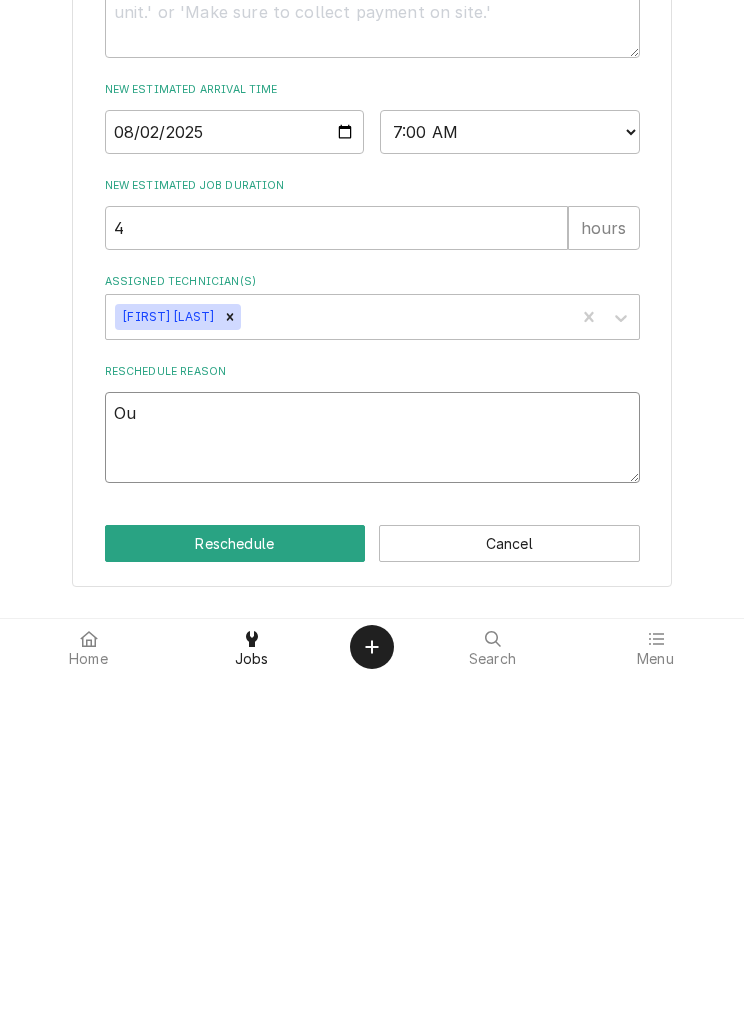 type on "x" 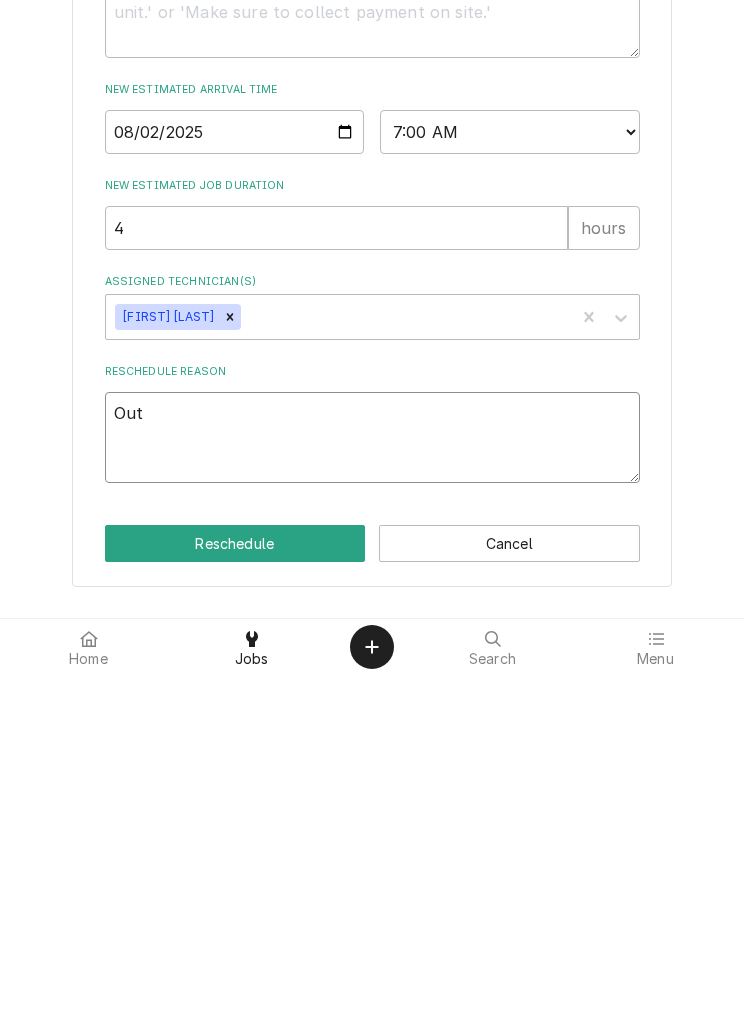 type on "x" 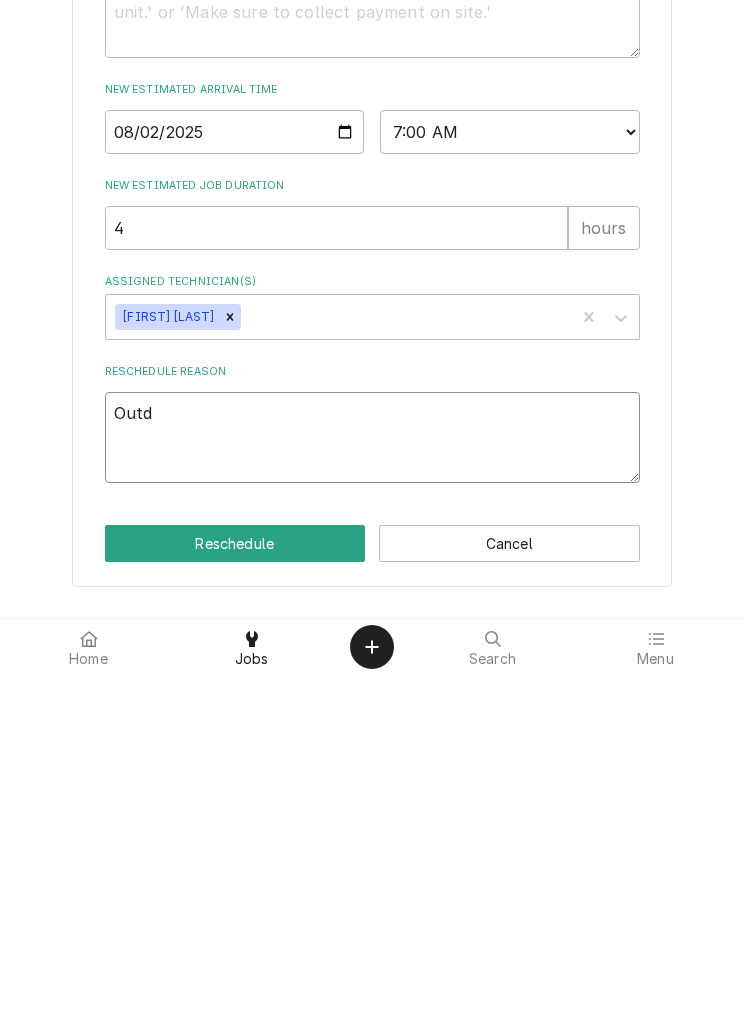 type on "x" 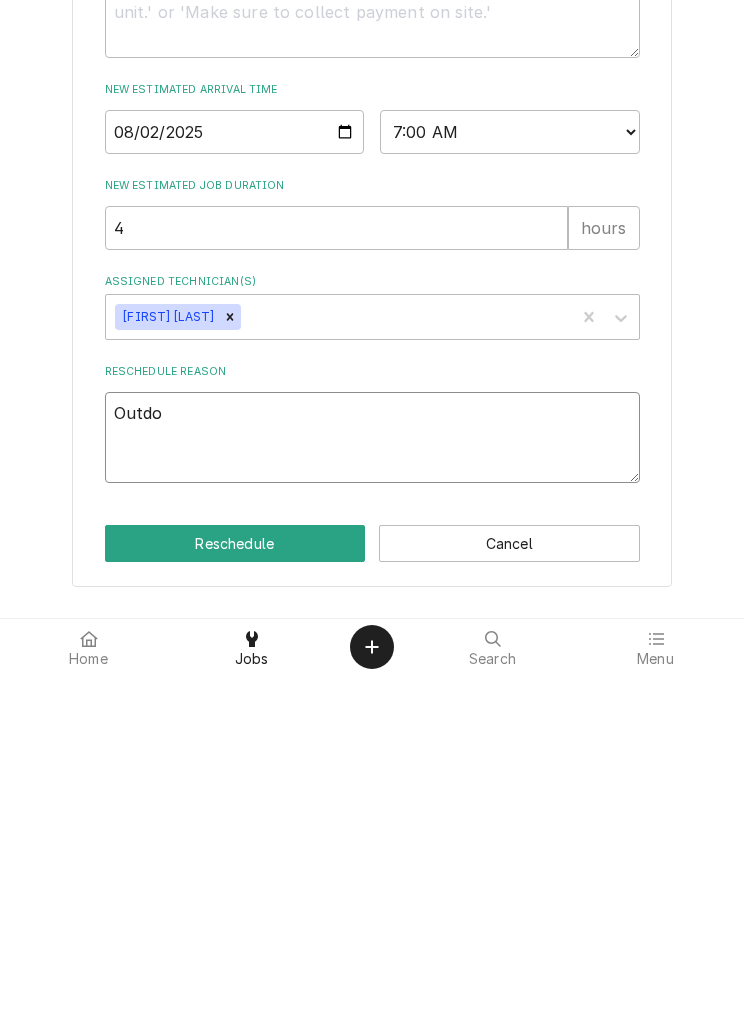 type on "x" 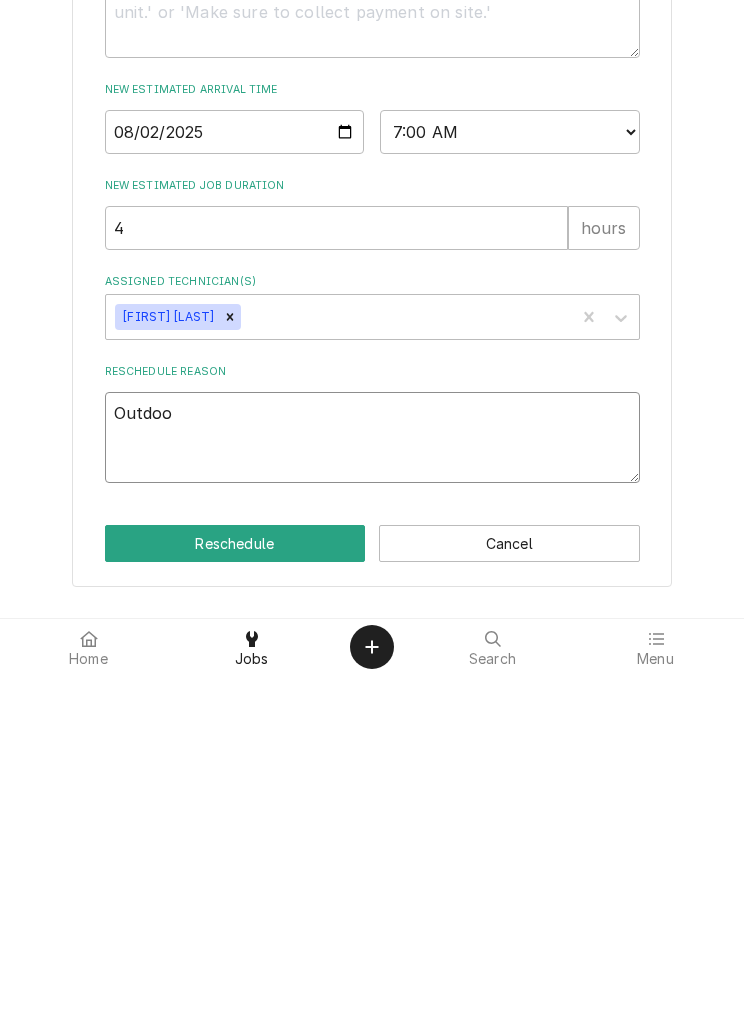 type on "x" 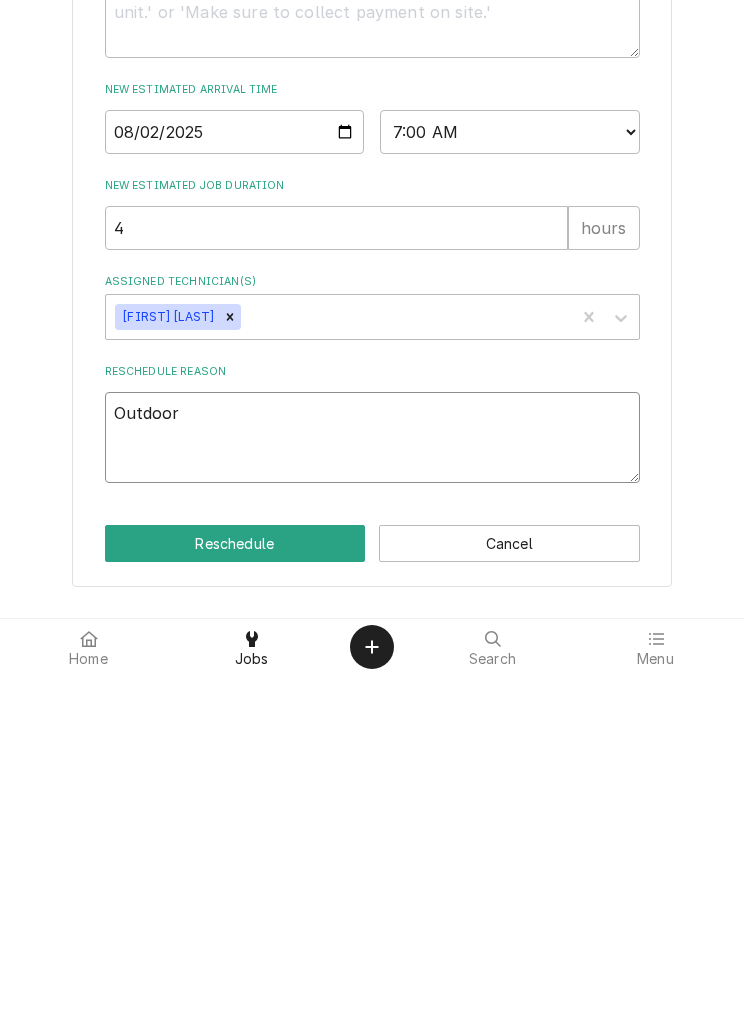 type on "x" 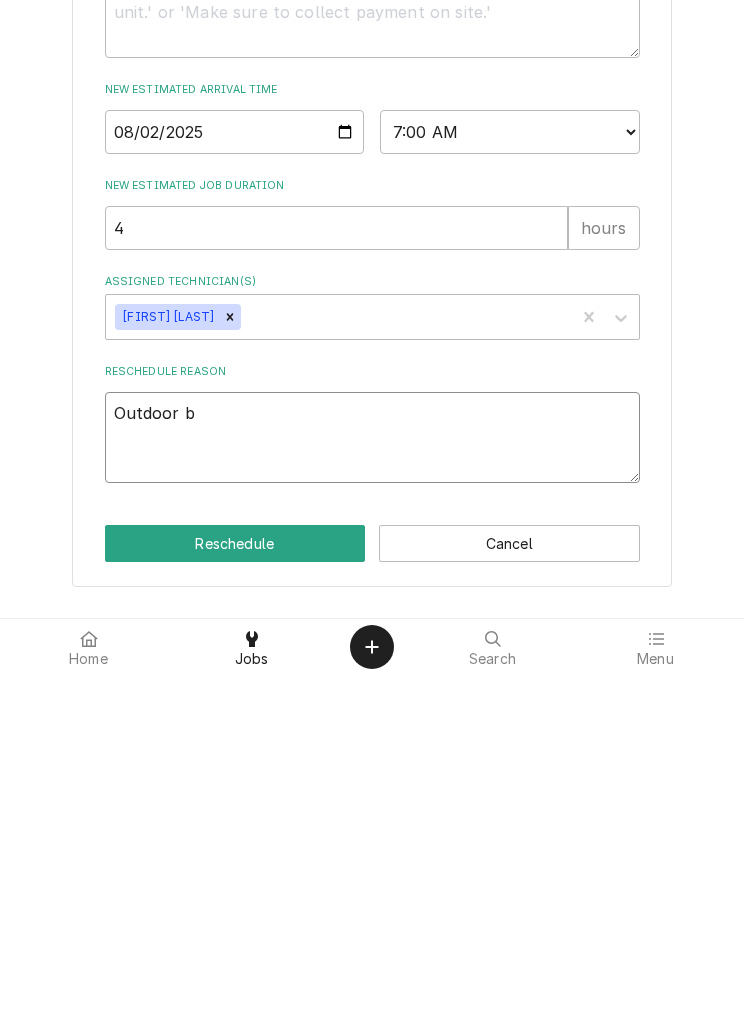 type on "x" 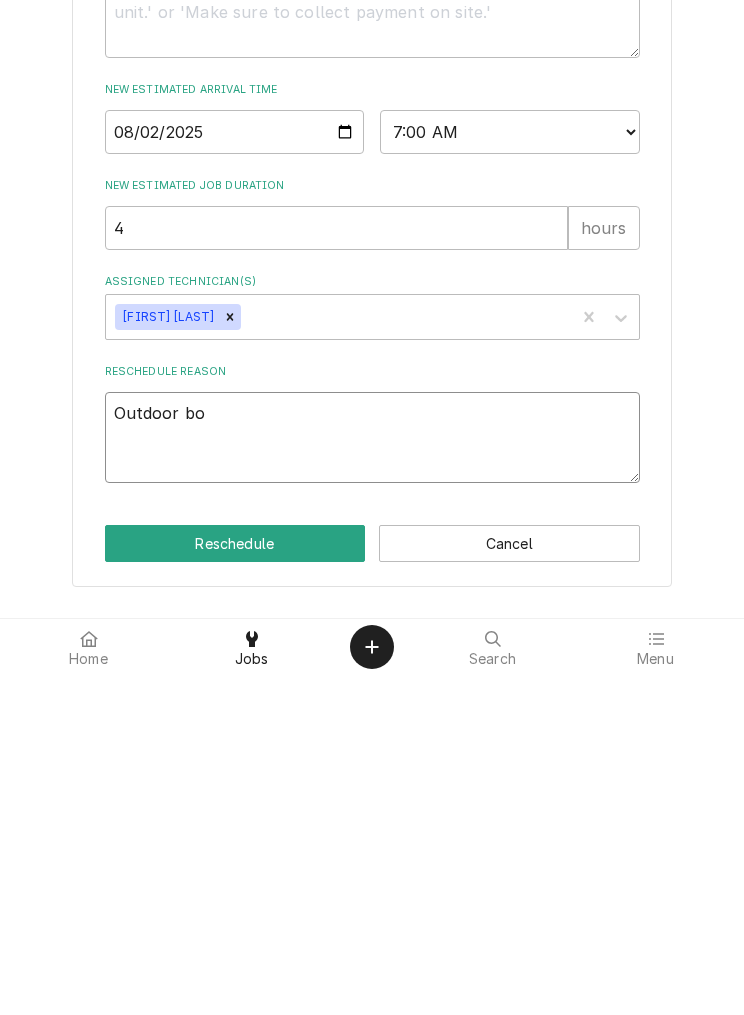 type on "x" 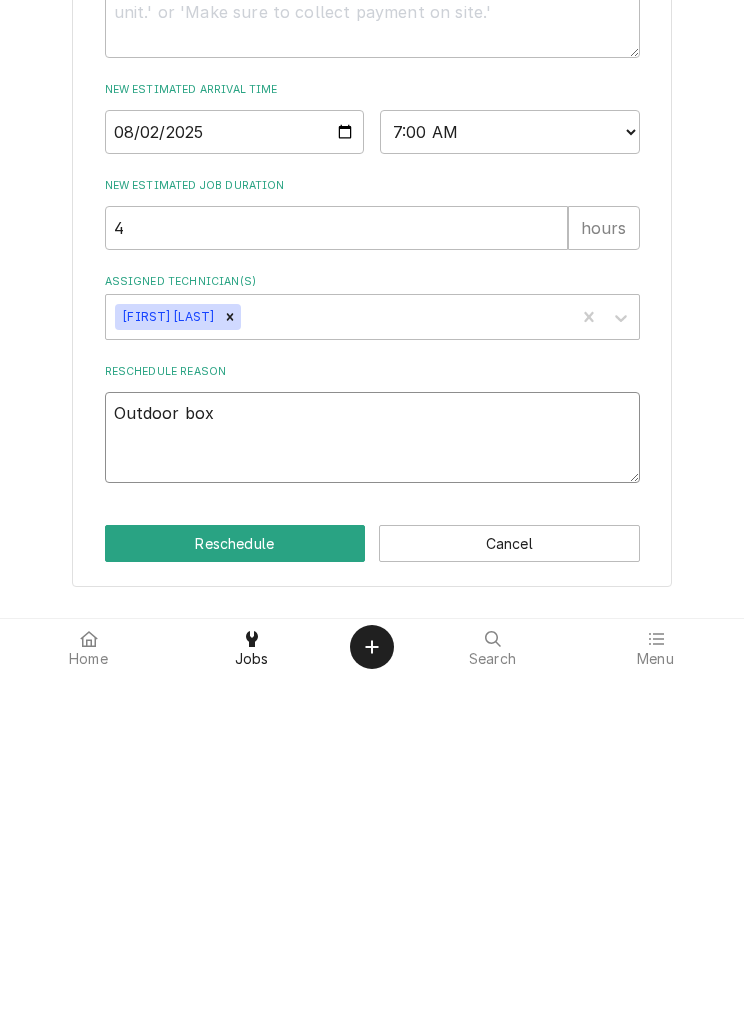 type on "x" 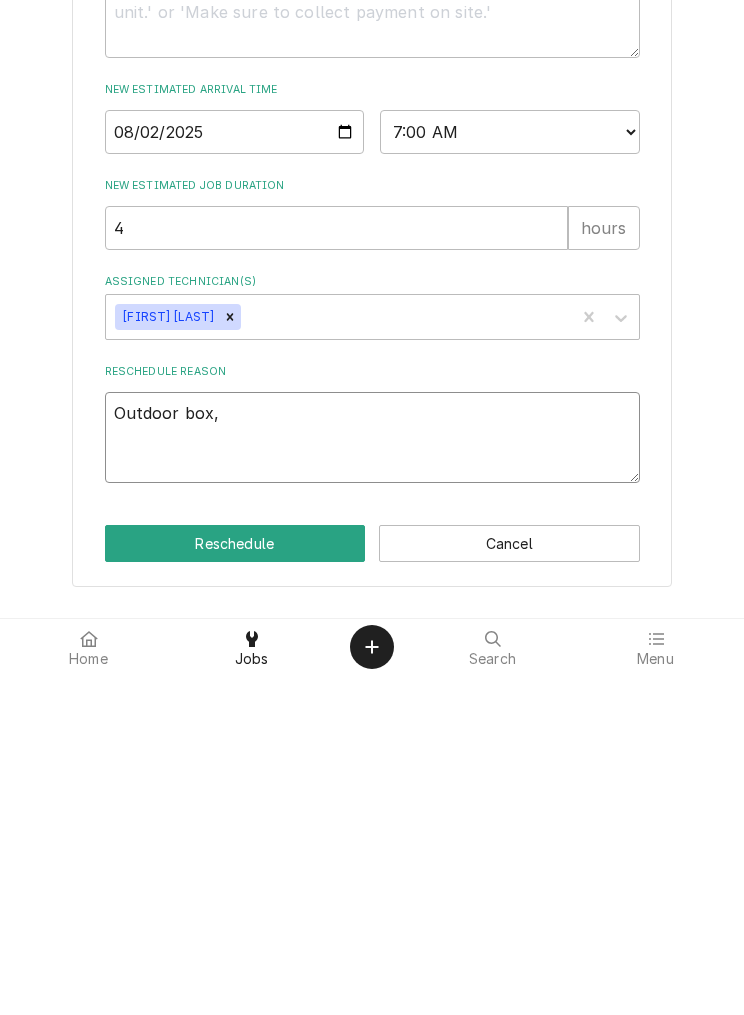 type on "x" 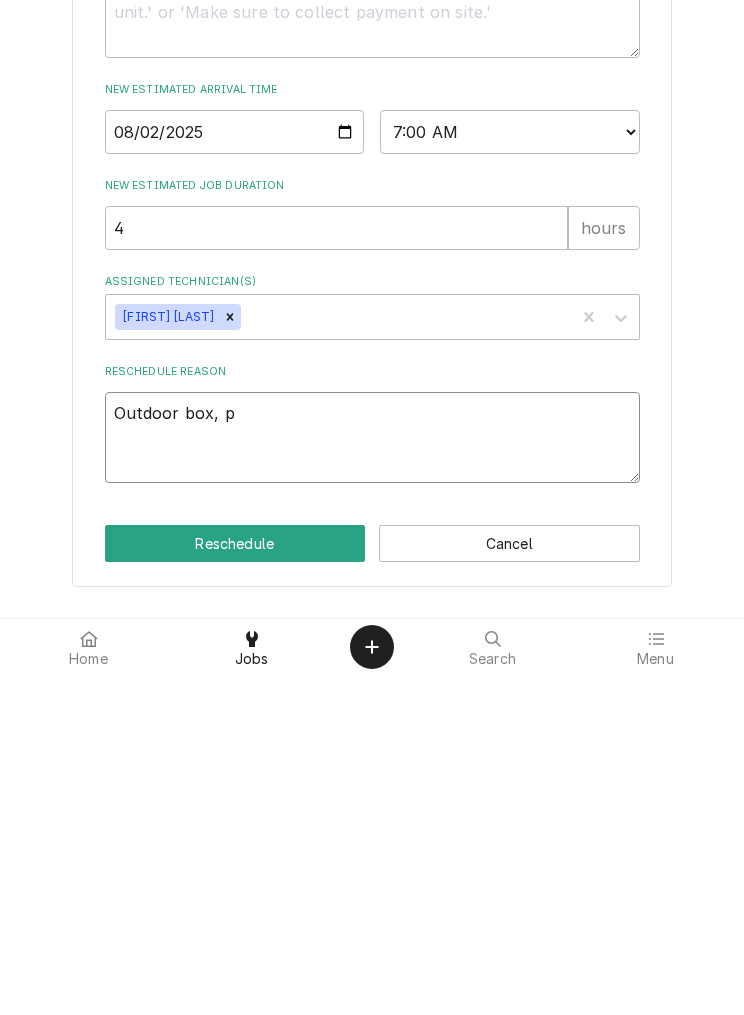 type on "x" 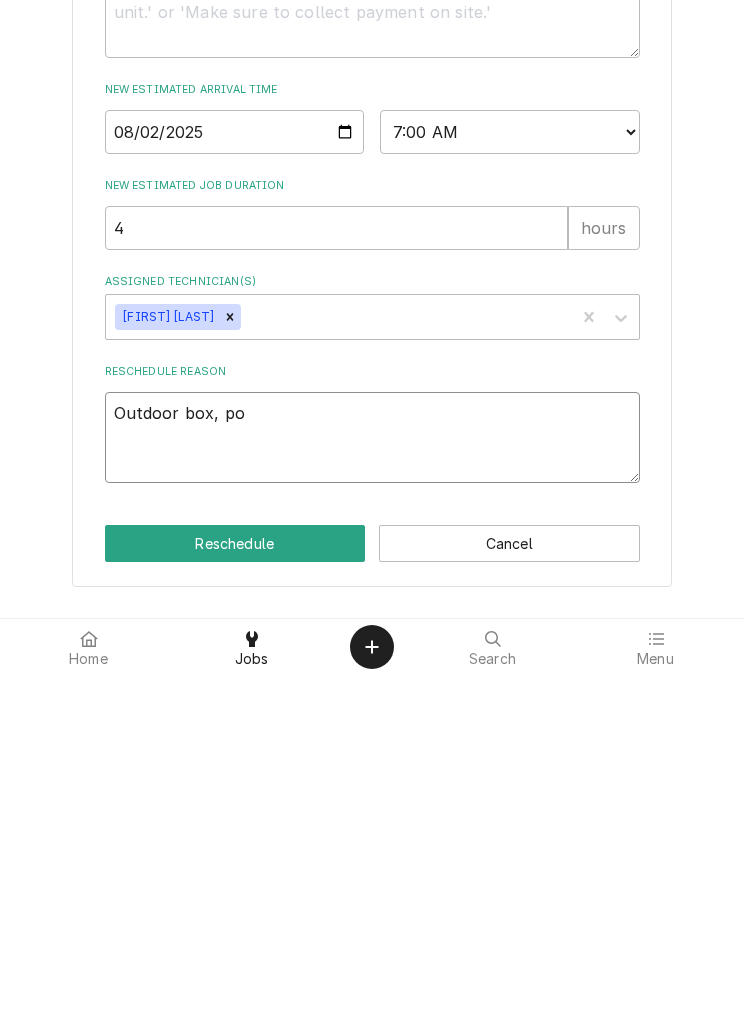 type on "x" 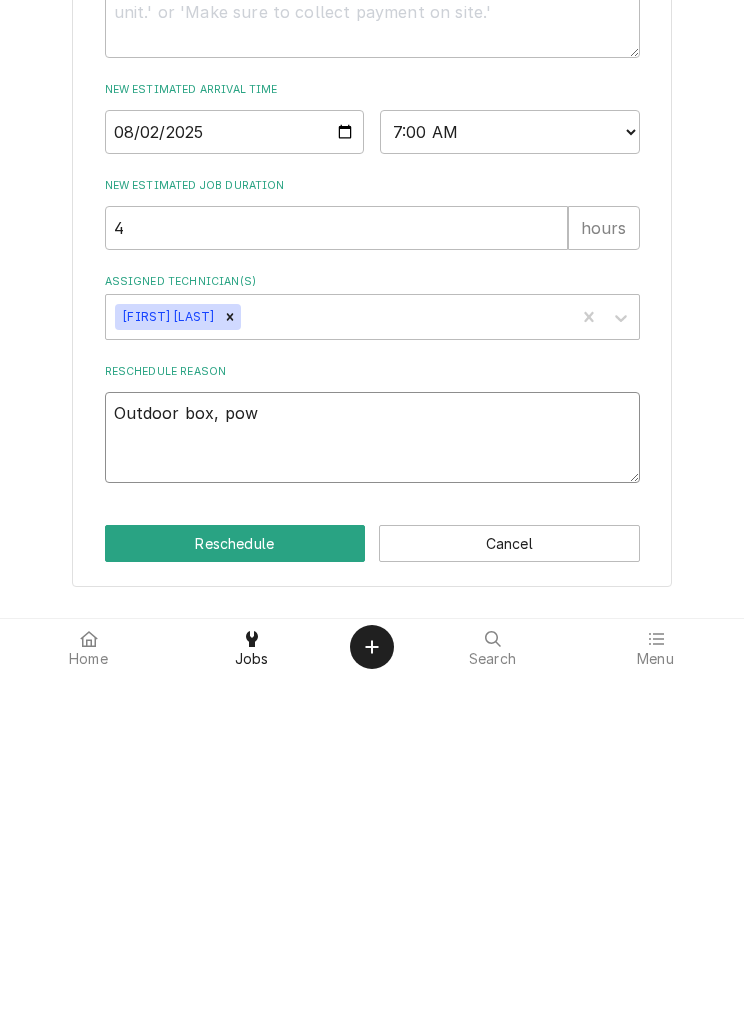 type on "x" 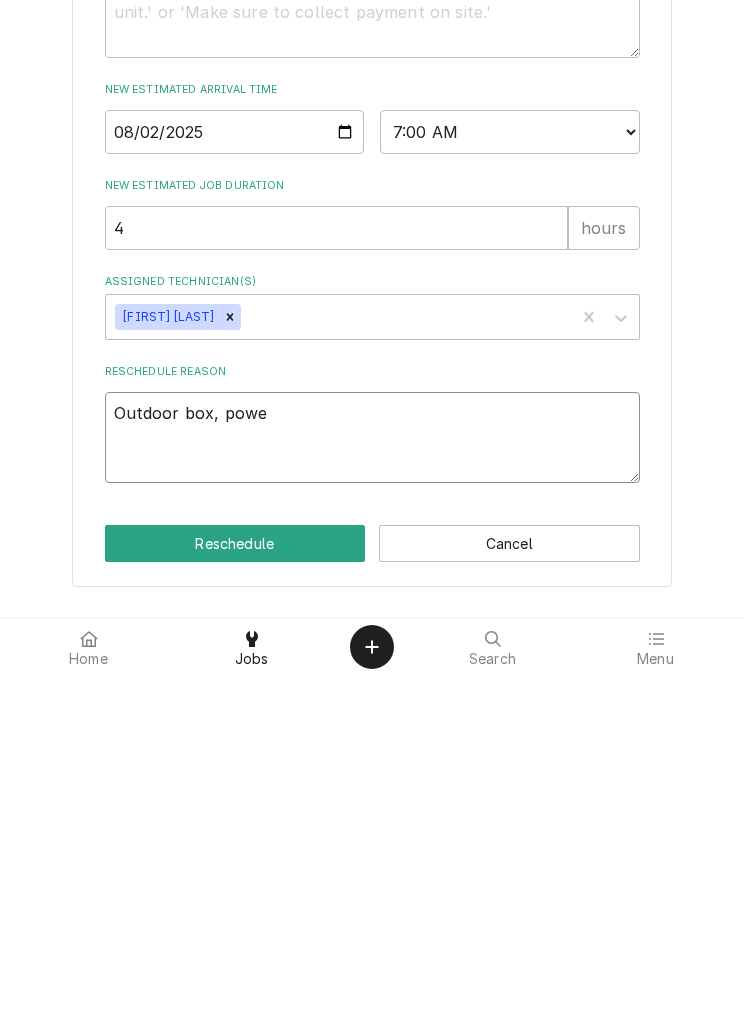 type on "x" 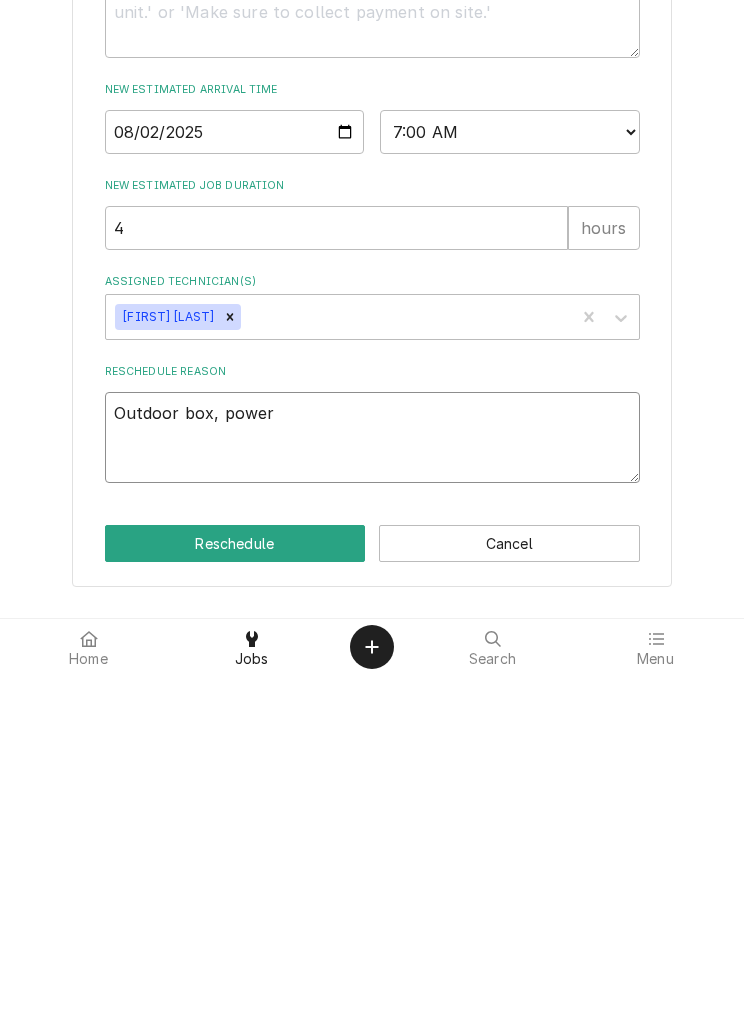 type on "x" 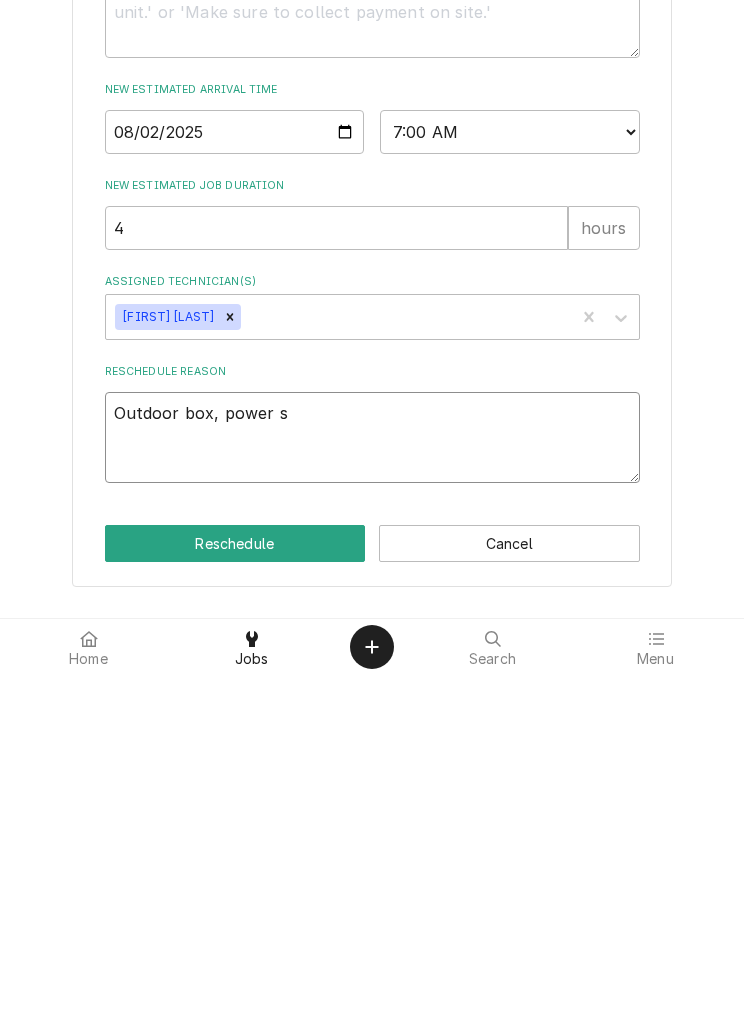 type on "x" 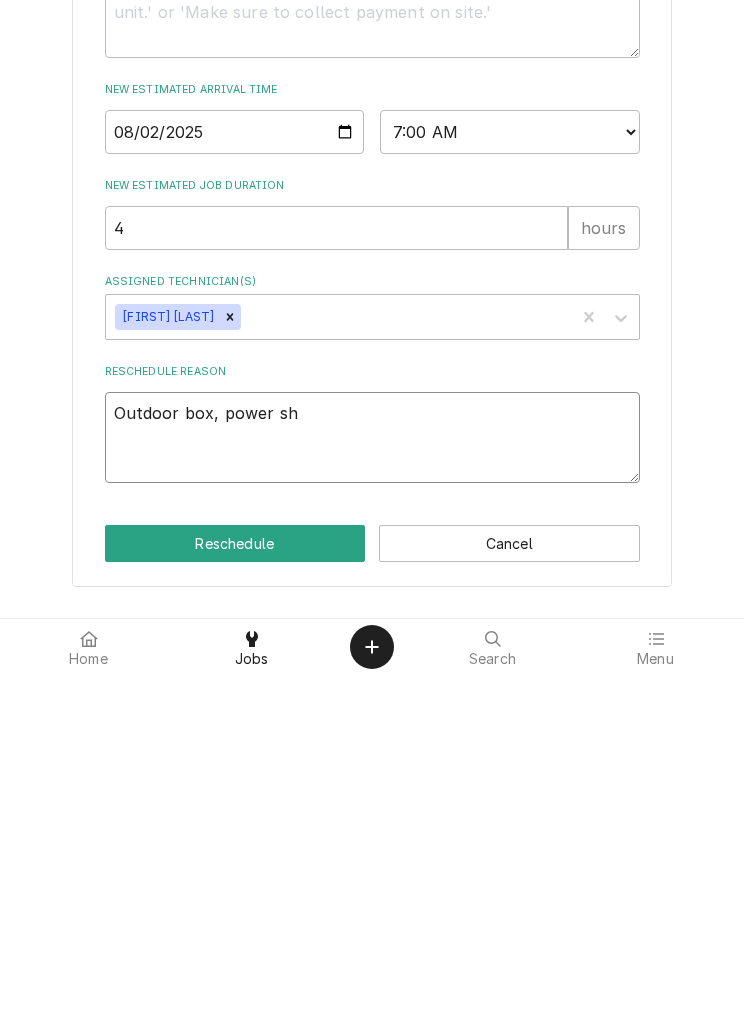 type on "x" 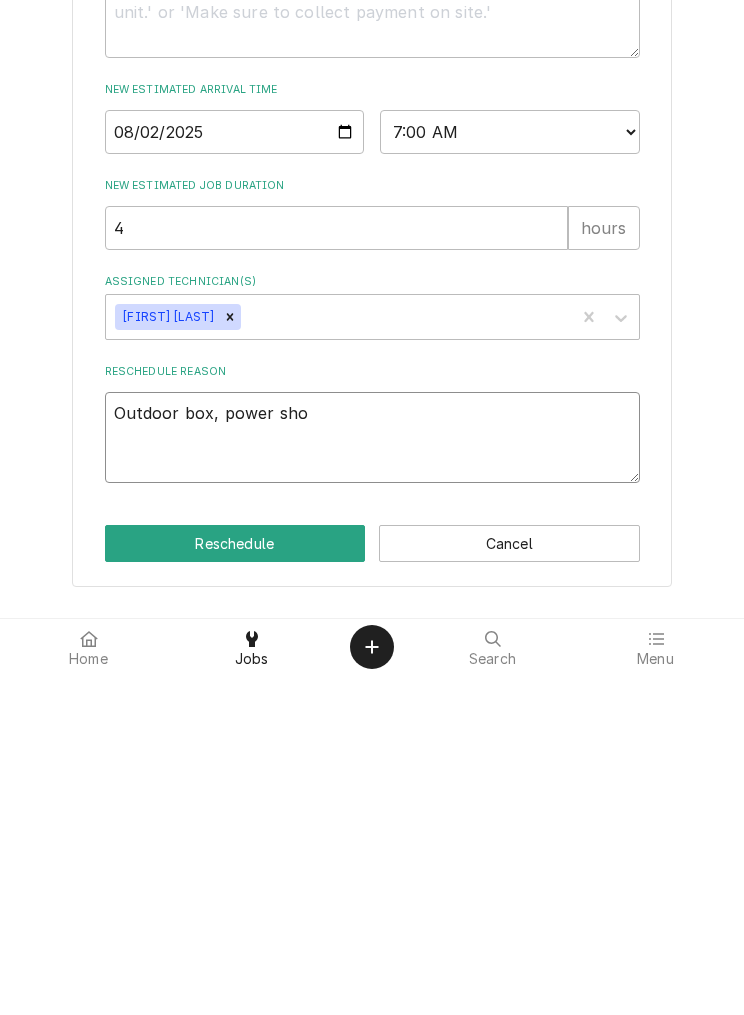 type on "x" 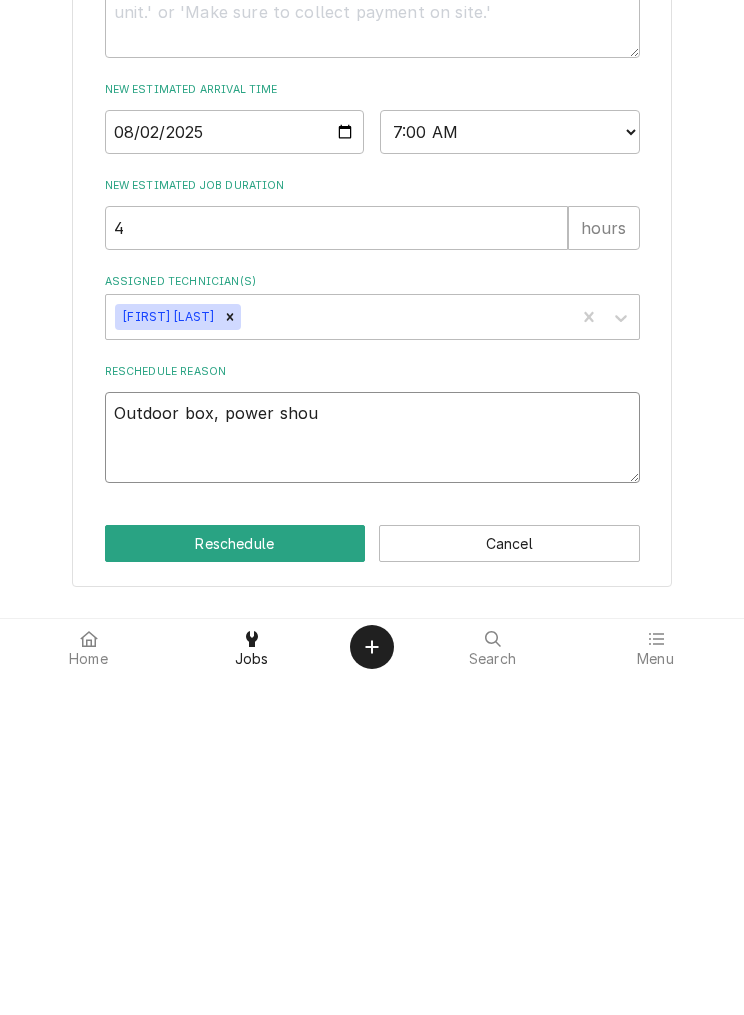 type on "x" 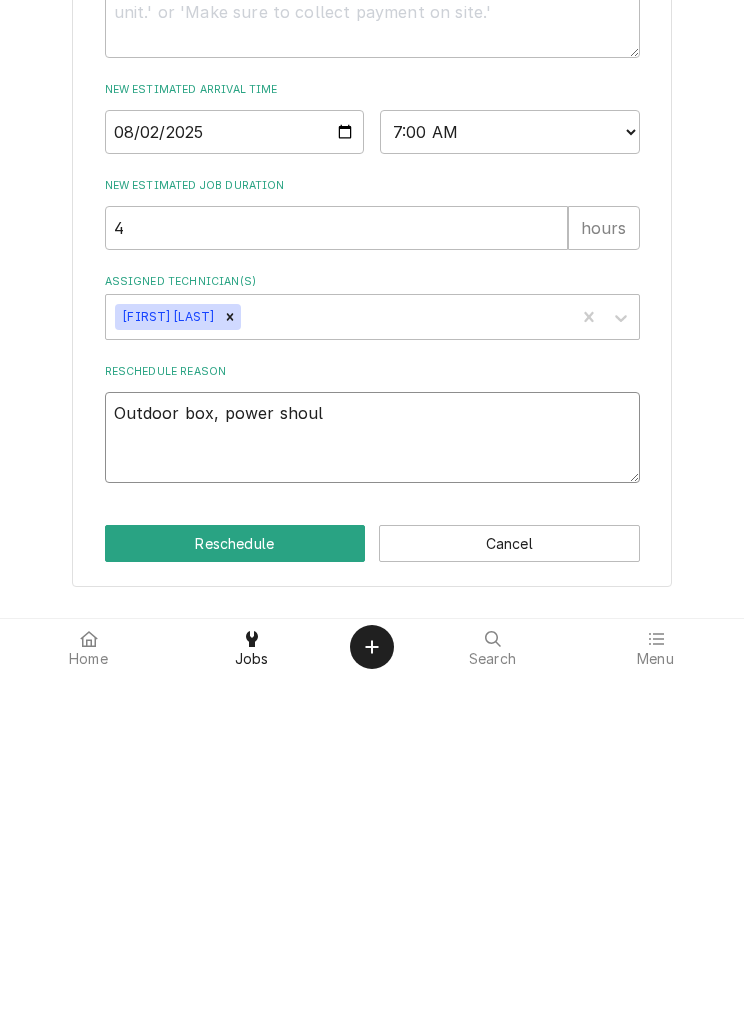 type on "x" 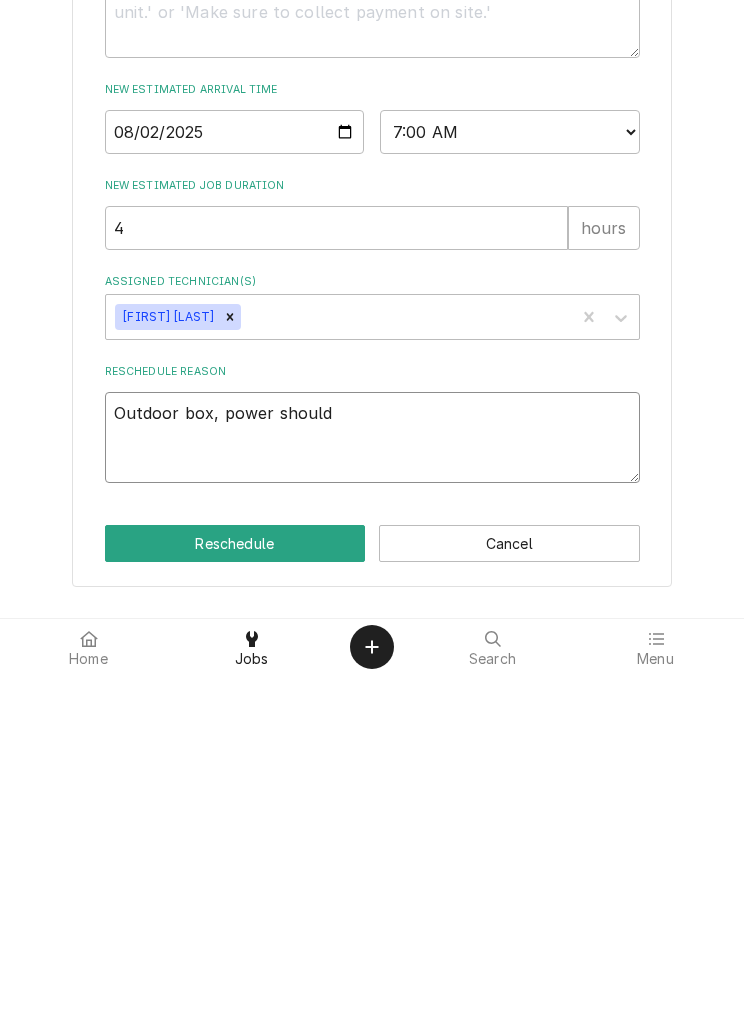 type on "x" 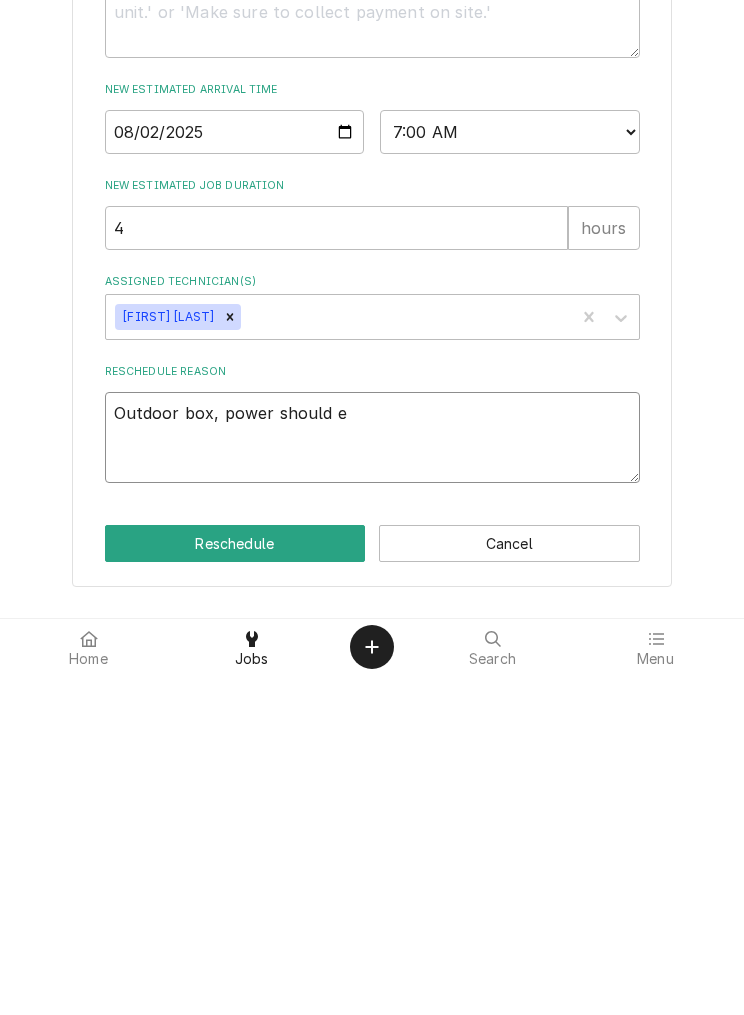 type on "x" 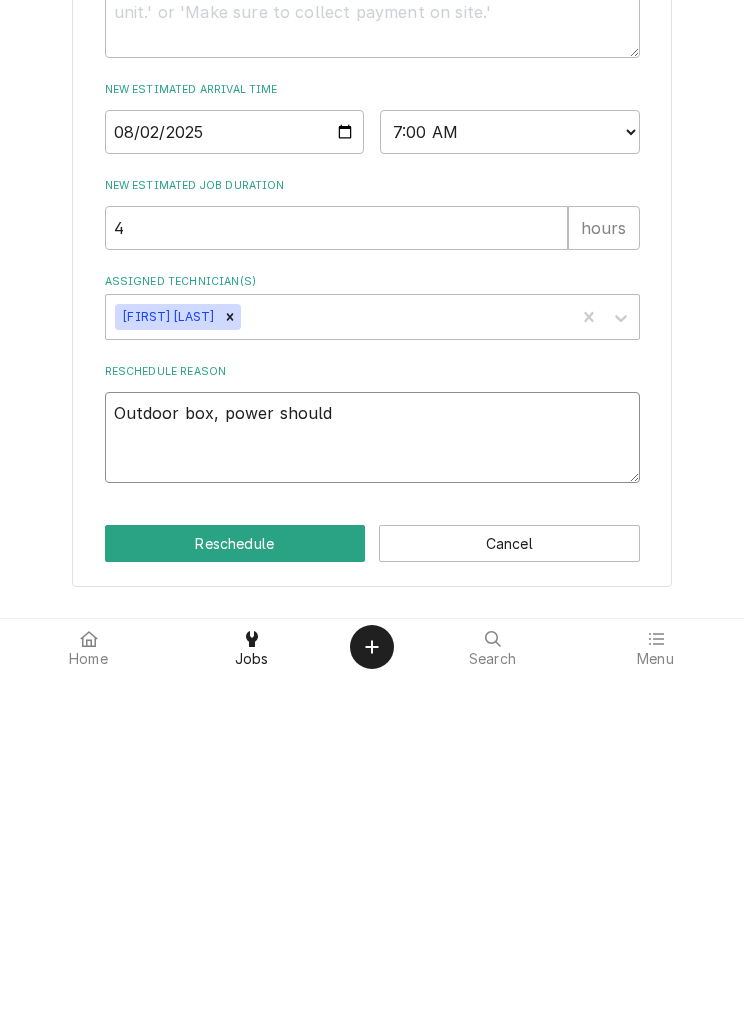 type on "Outdoor box, power should b" 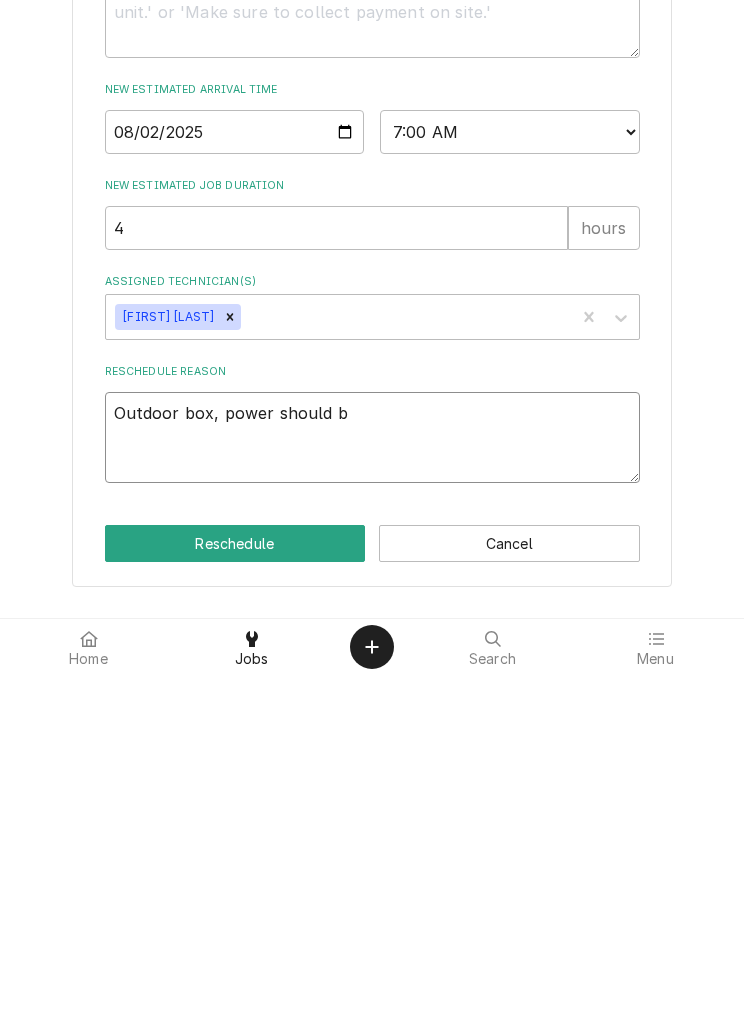 type on "x" 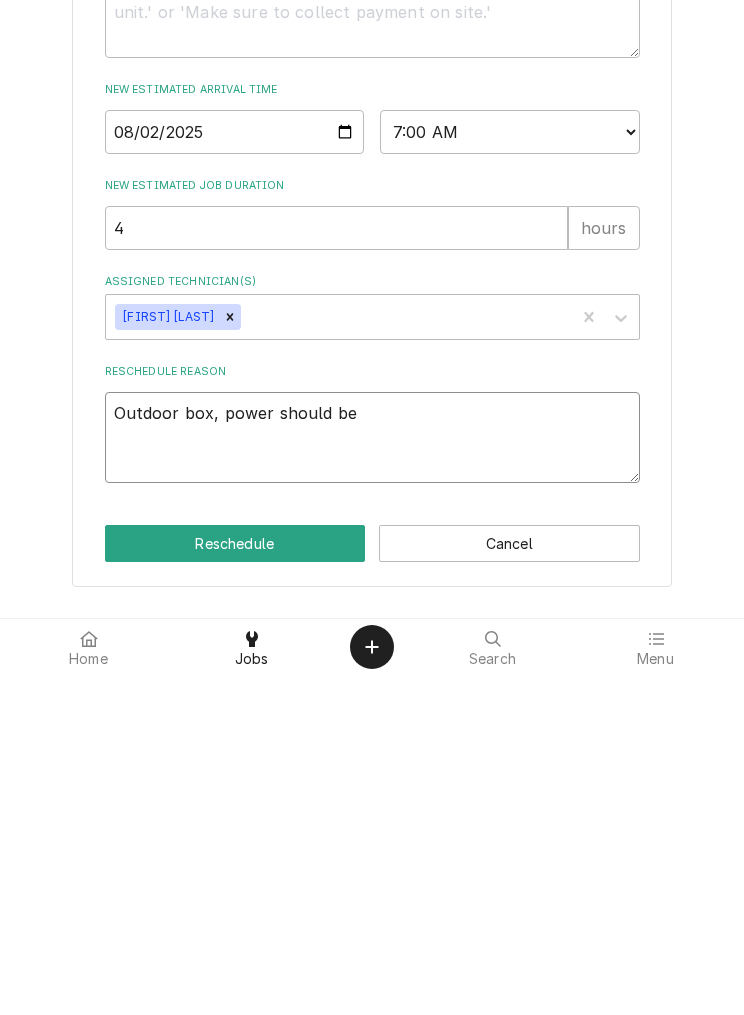 type on "x" 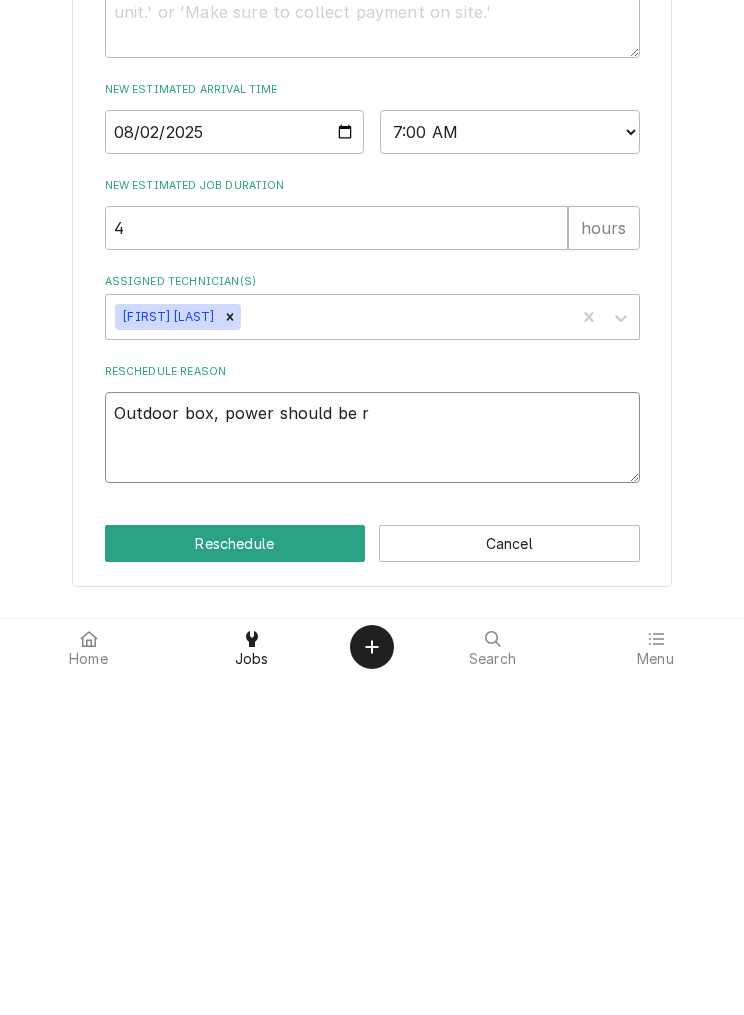 type on "x" 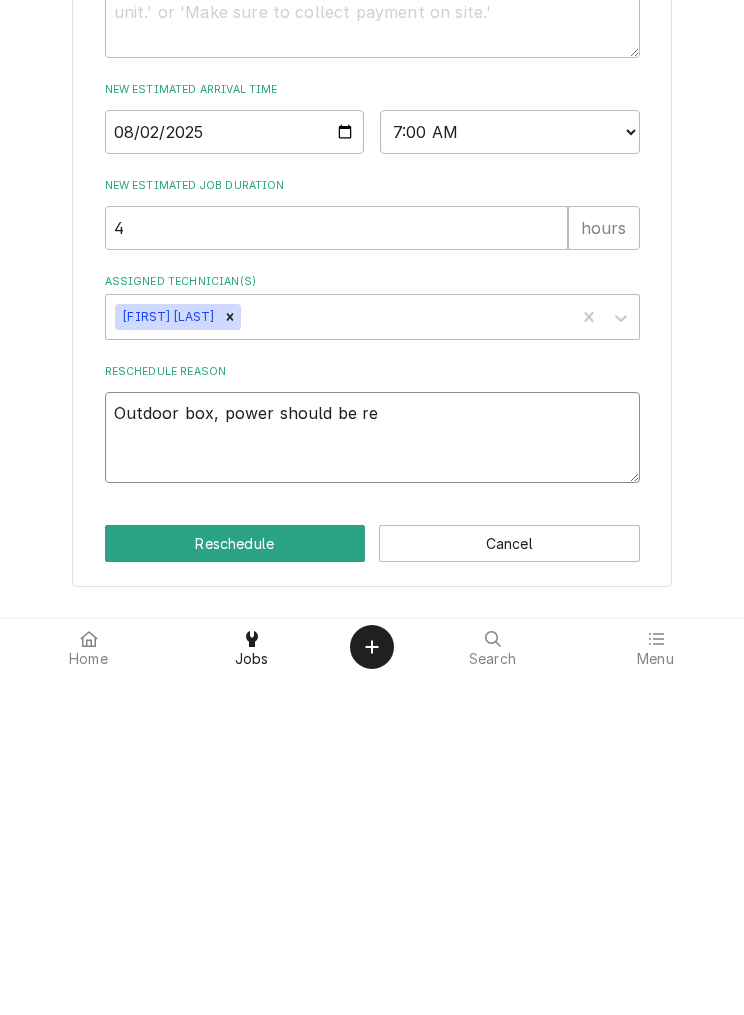 type on "x" 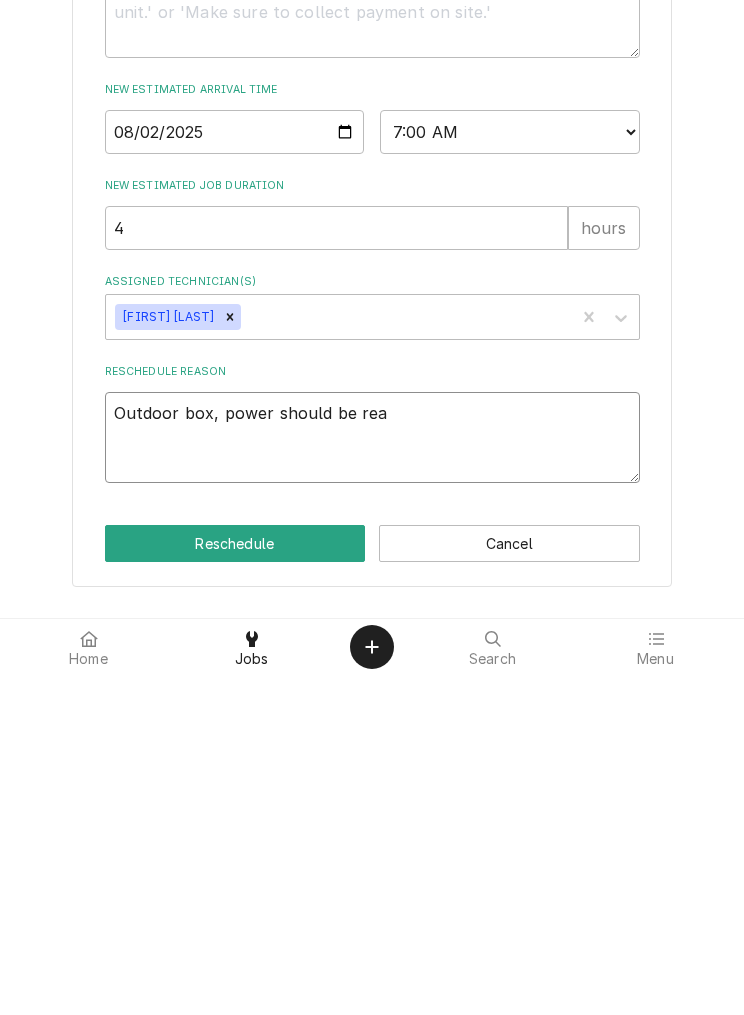 type on "x" 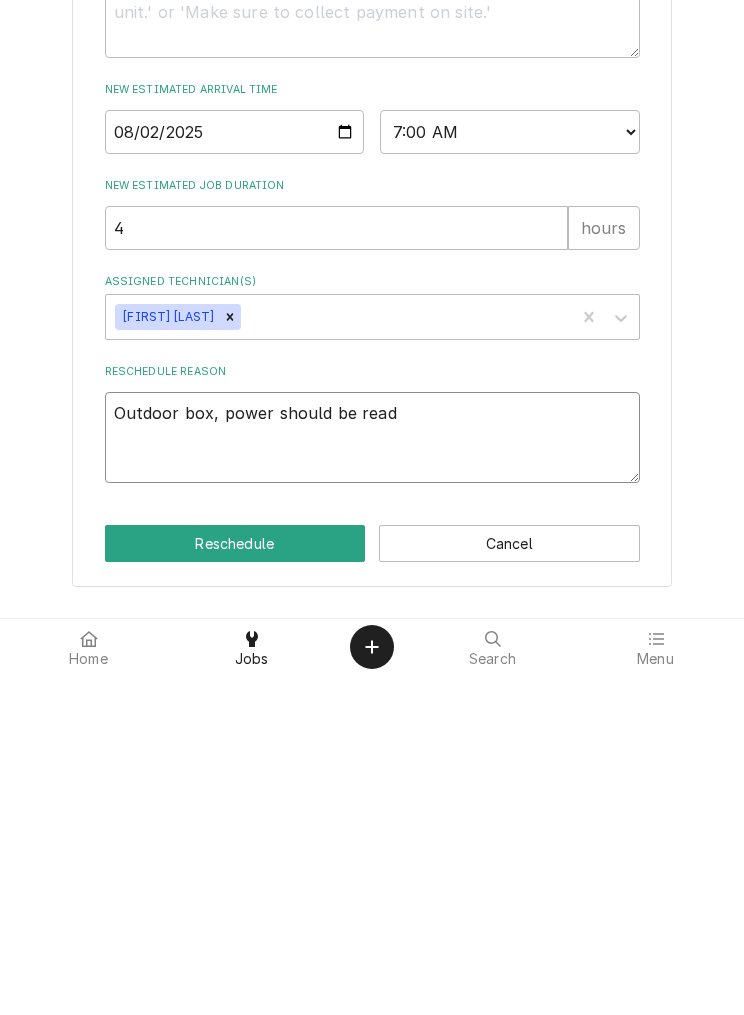 type on "Outdoor box, power should be ready" 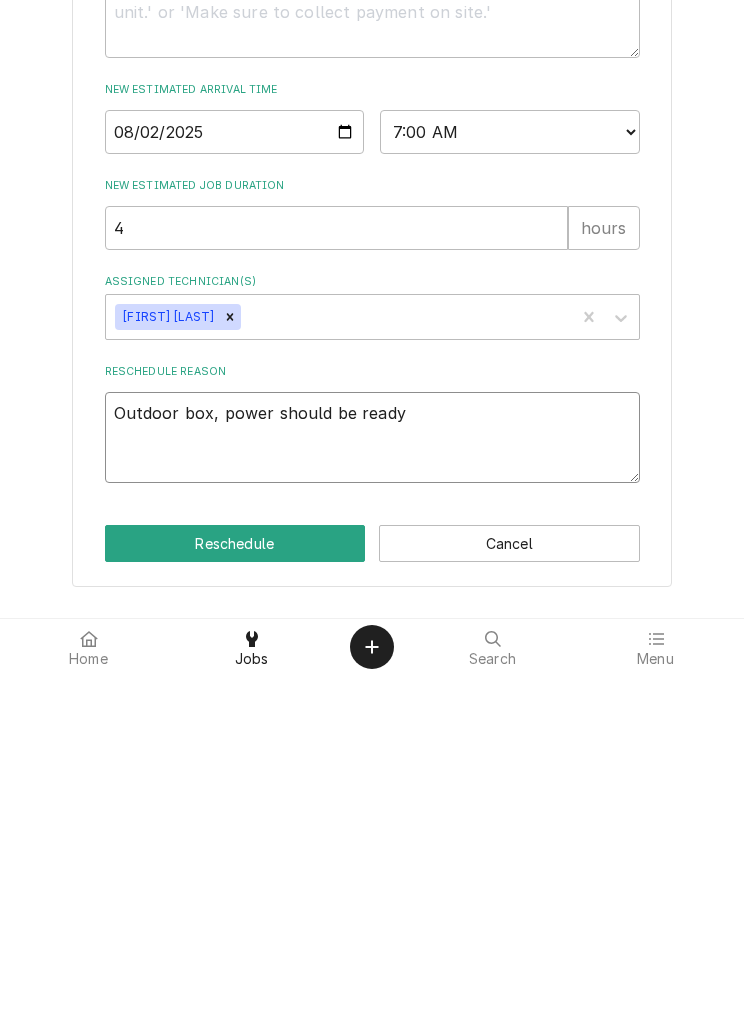 type on "x" 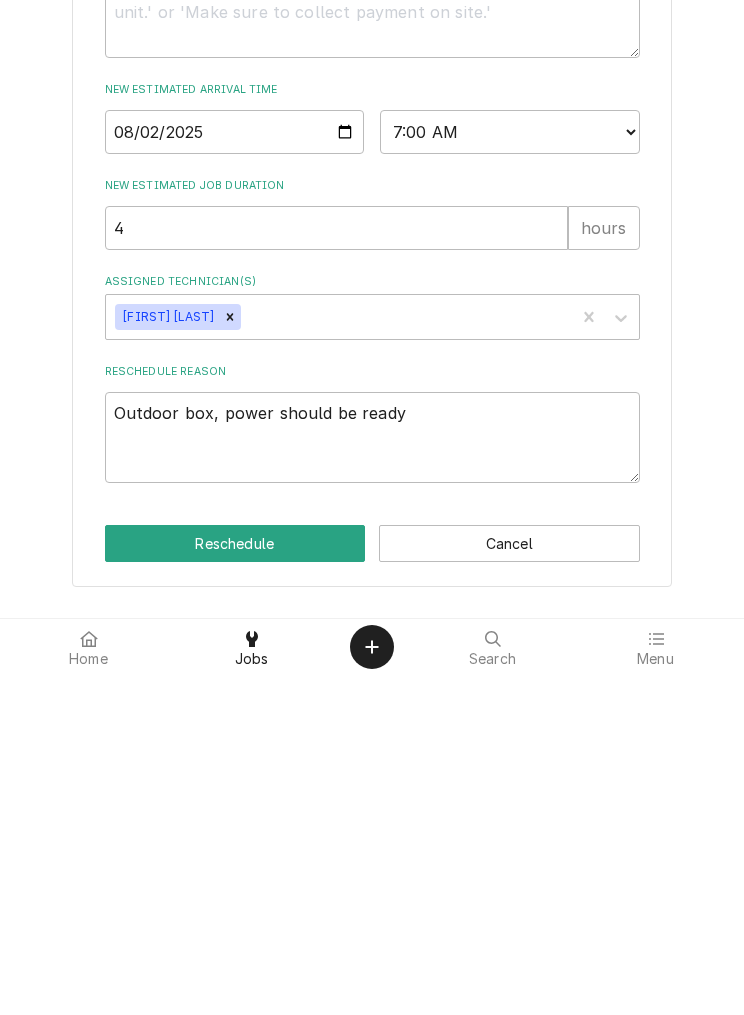 click on "Reschedule" at bounding box center (235, 883) 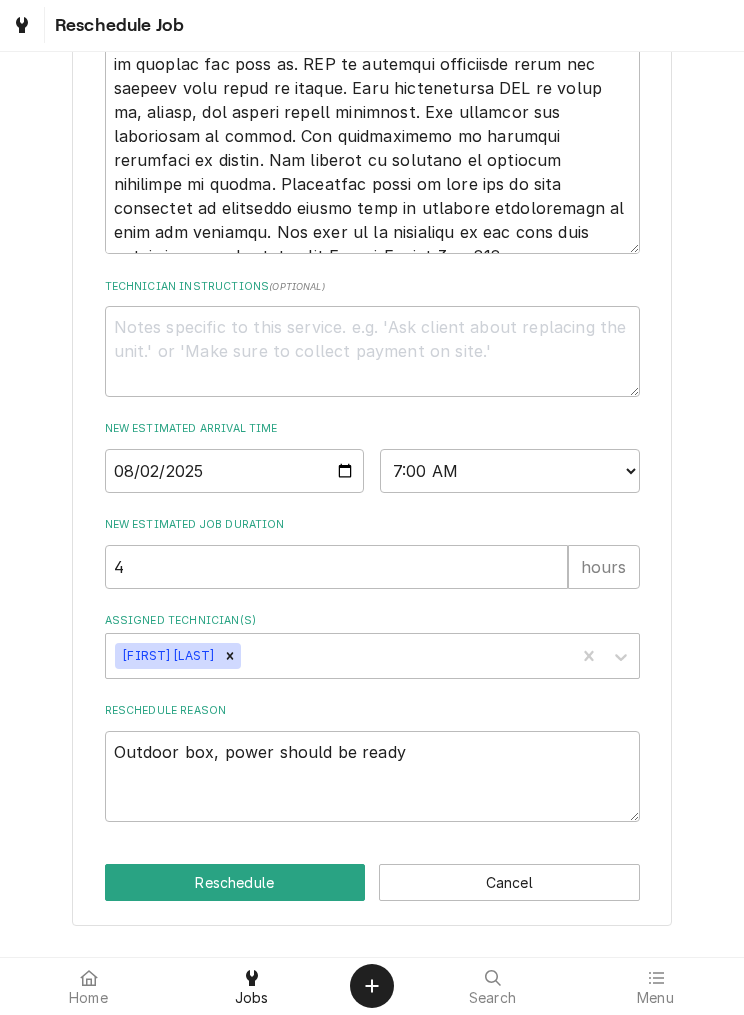 type on "x" 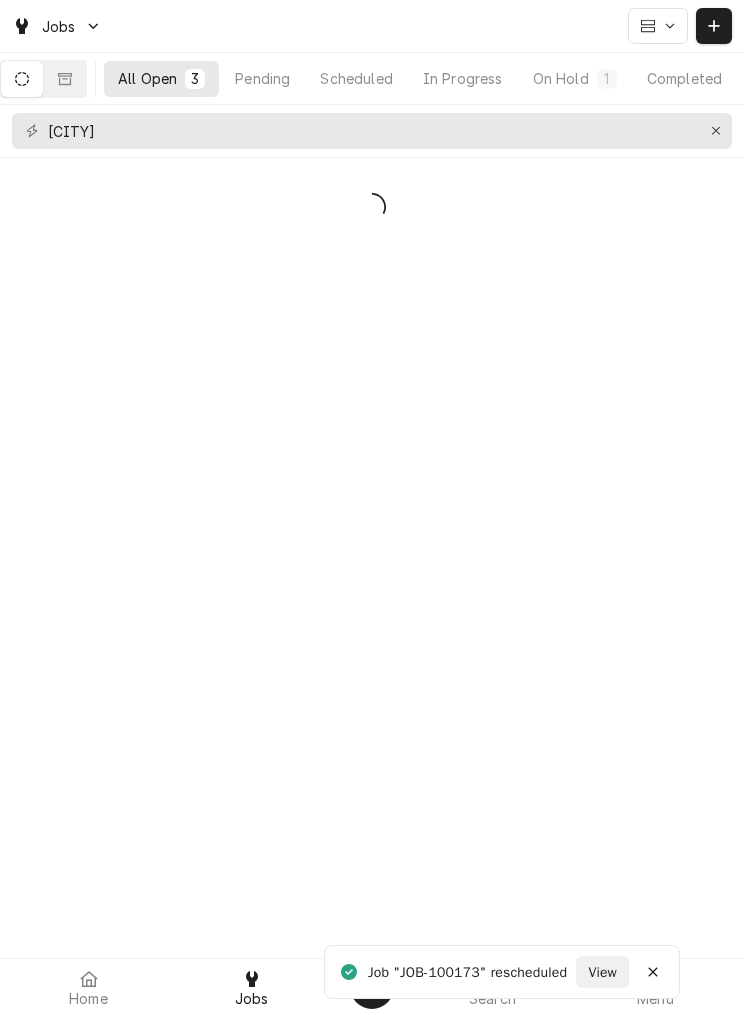 scroll, scrollTop: 0, scrollLeft: 0, axis: both 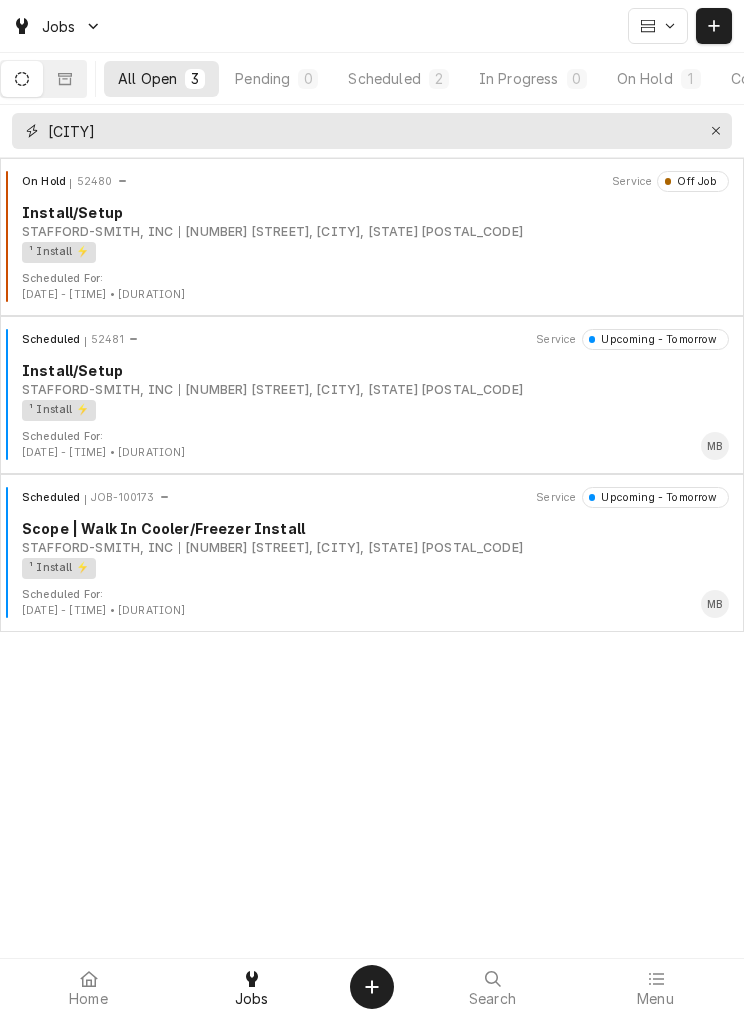 click at bounding box center [716, 131] 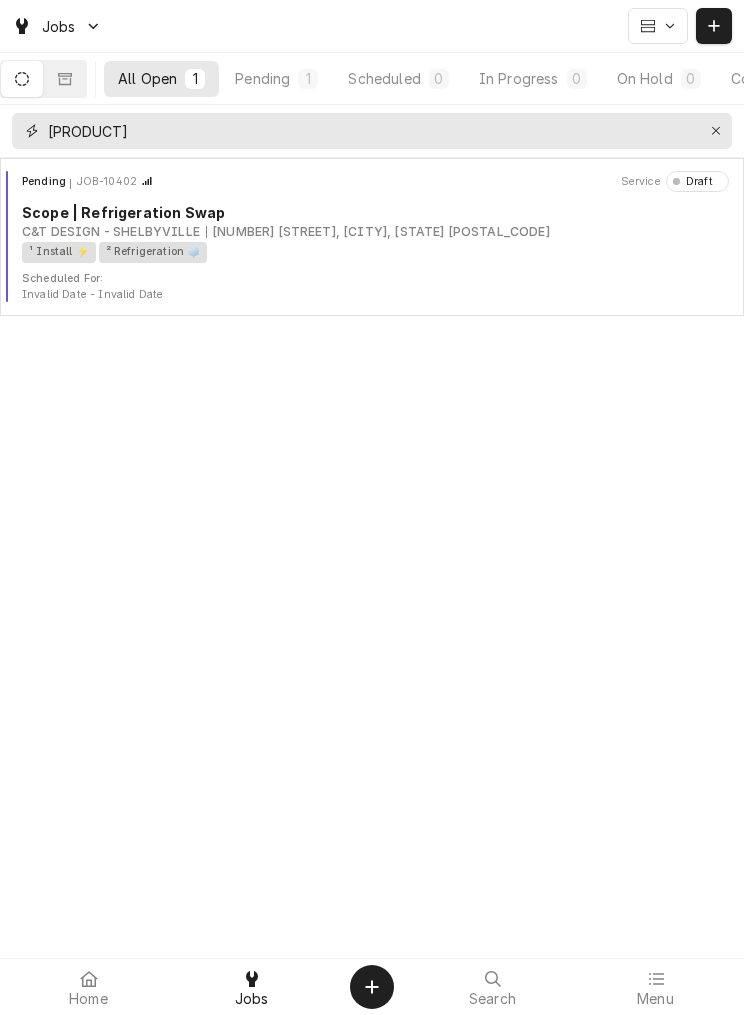 type on "[PRODUCT]" 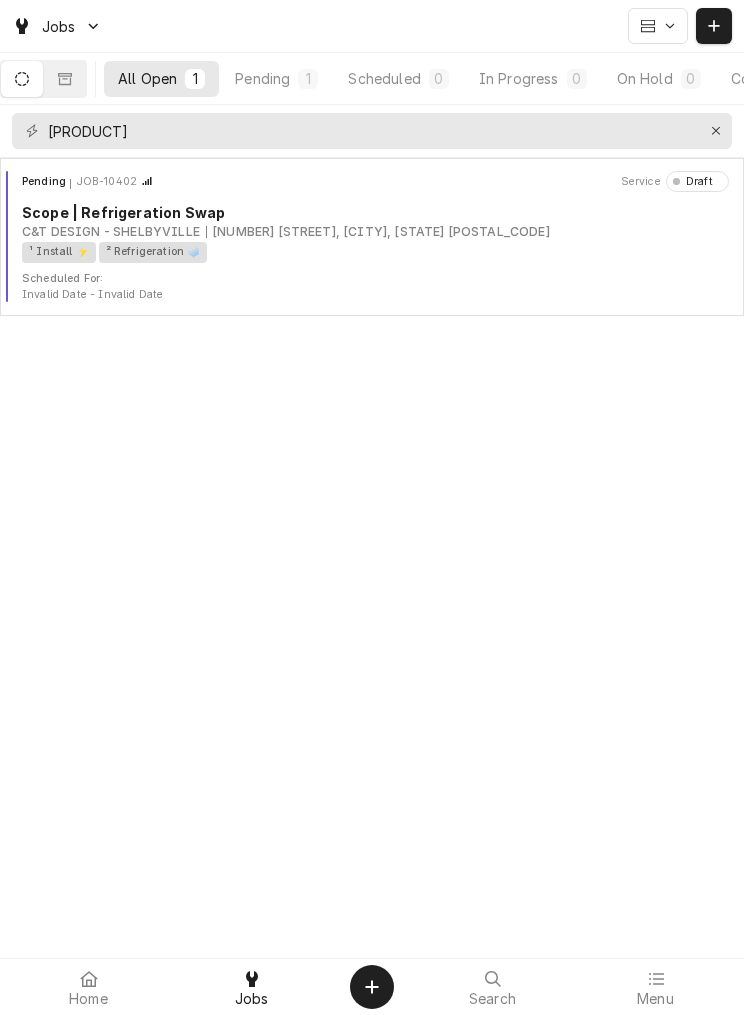 click on "¹ Install ⚡️ ² Refrigeration ❄️" at bounding box center (368, 252) 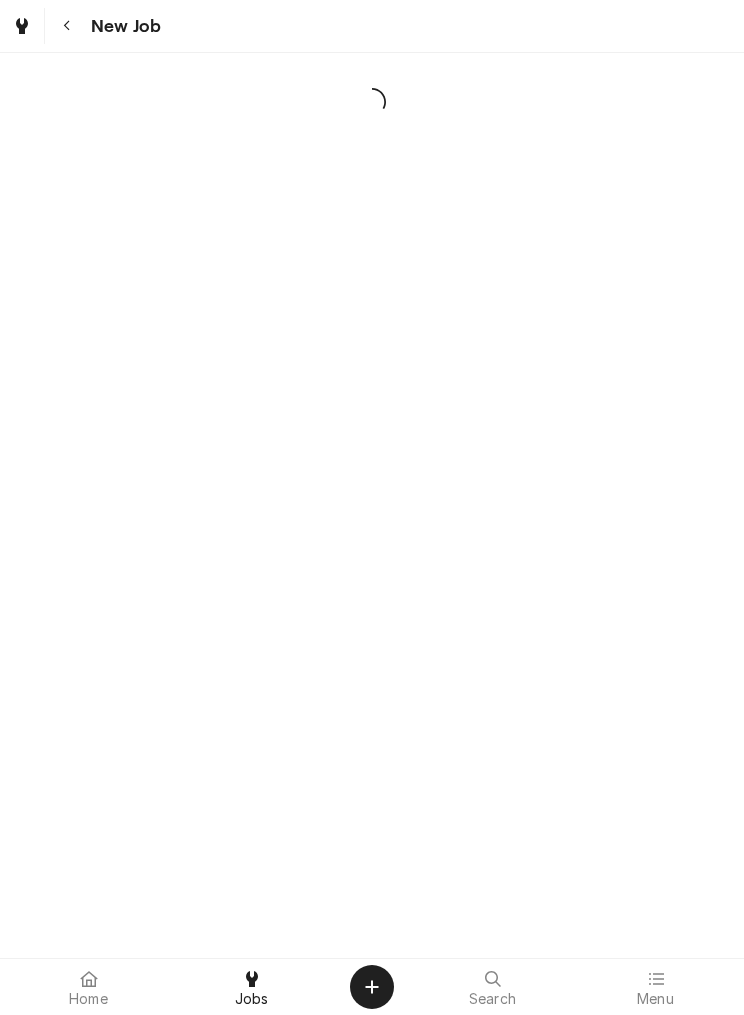 scroll, scrollTop: 0, scrollLeft: 0, axis: both 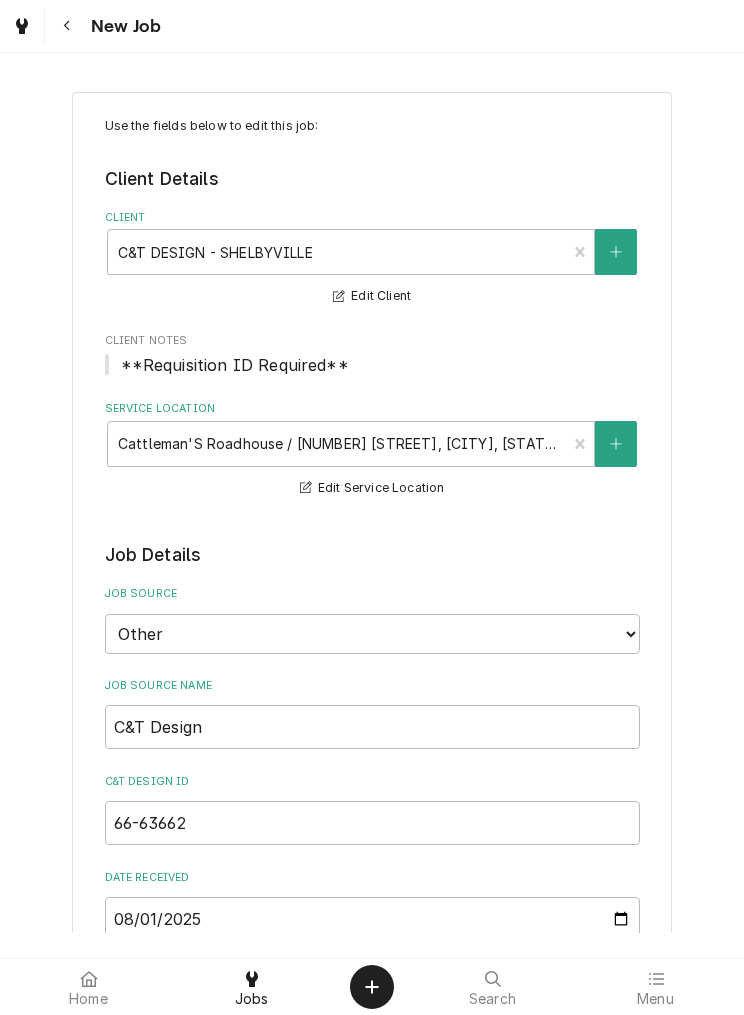 type on "x" 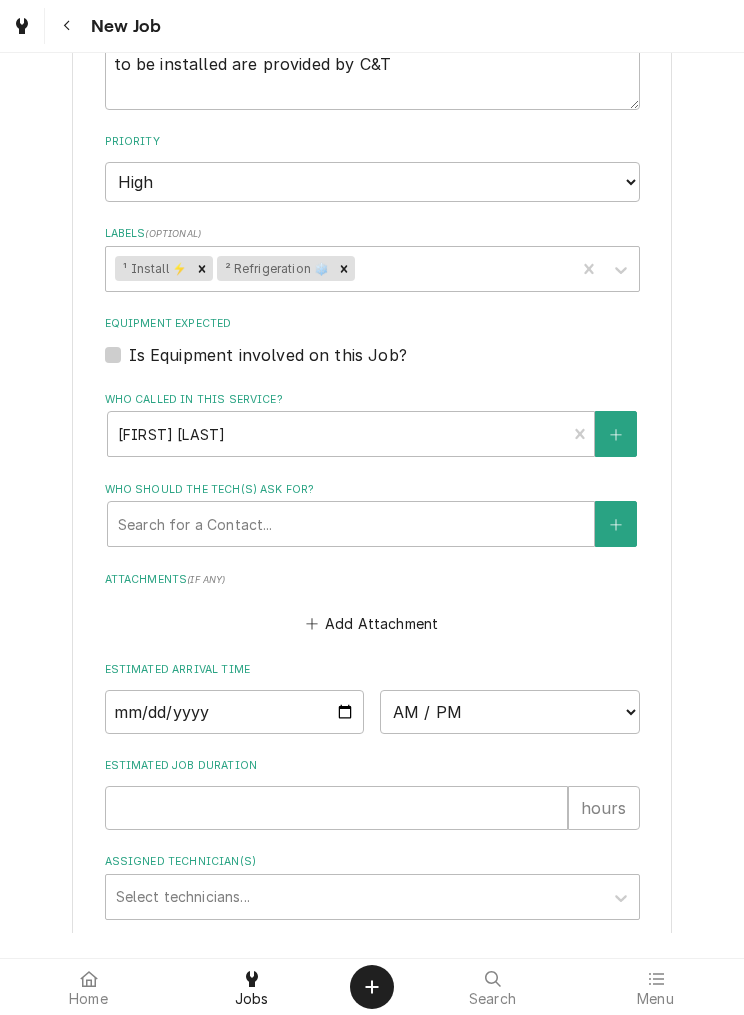 scroll, scrollTop: 1363, scrollLeft: 0, axis: vertical 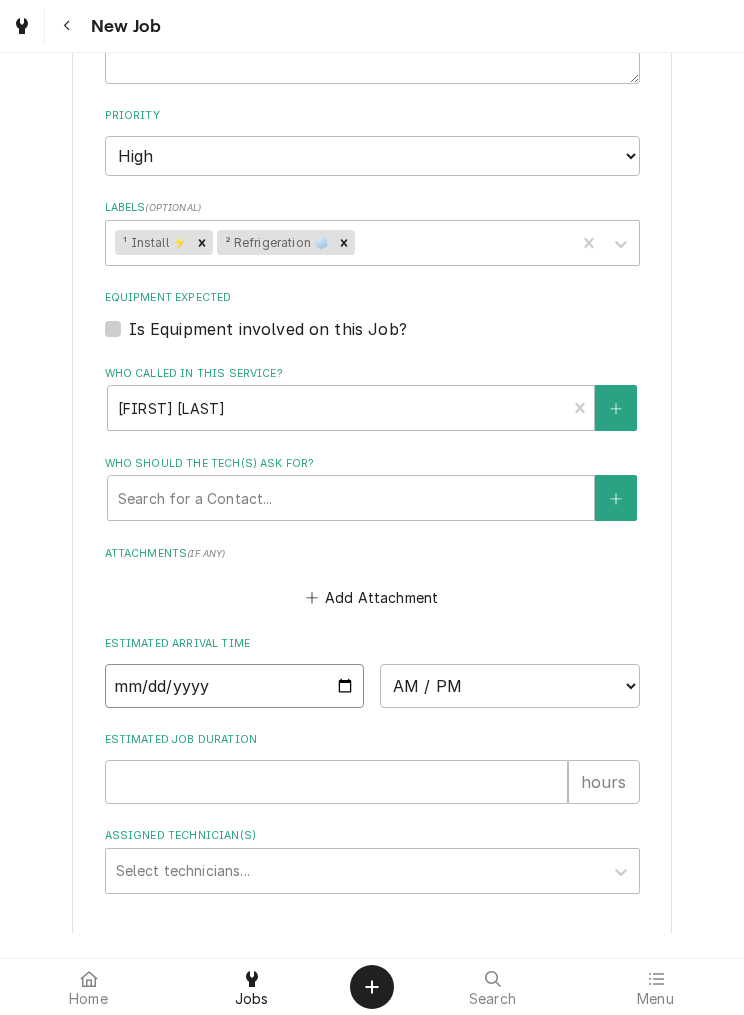 click at bounding box center [235, 686] 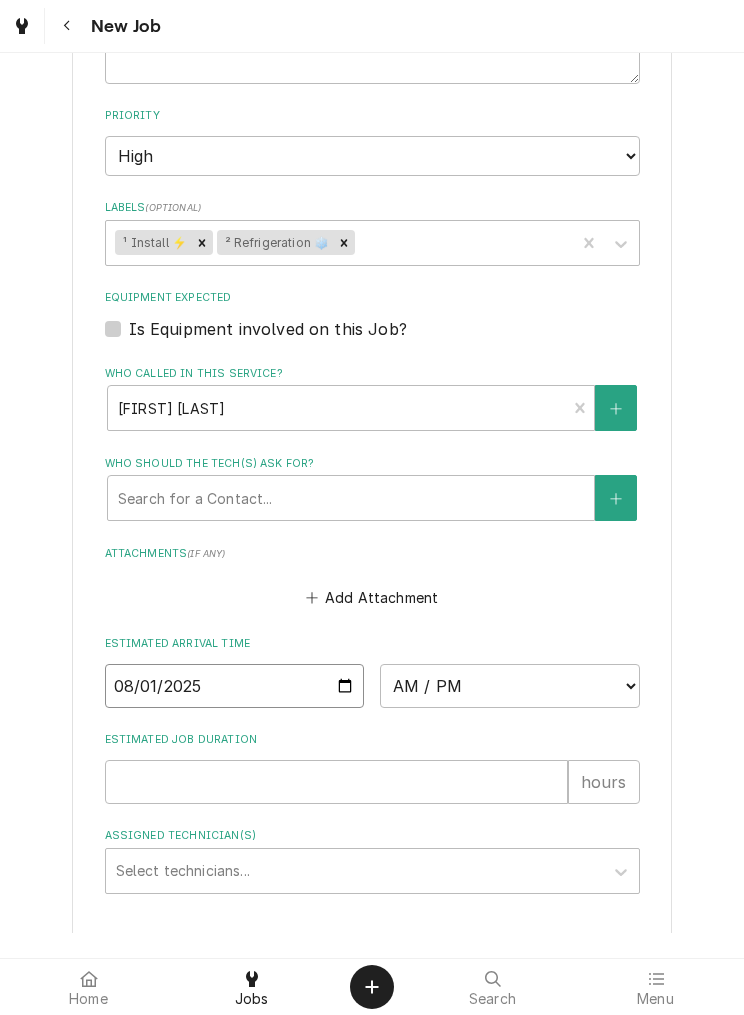 type on "x" 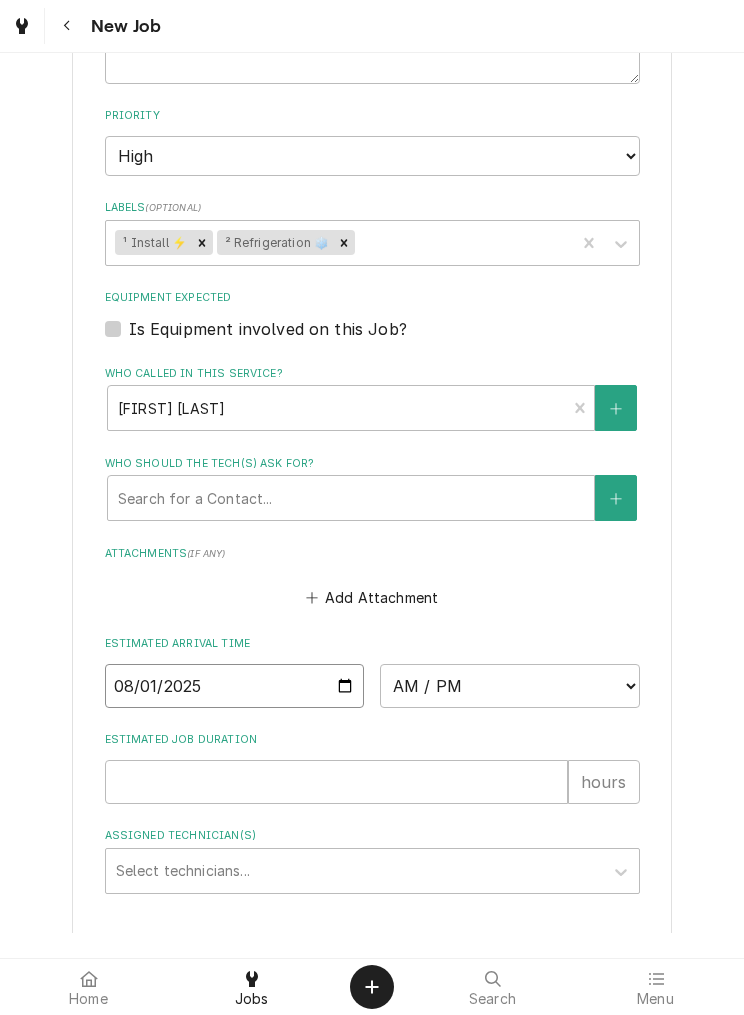 type on "2025-08-04" 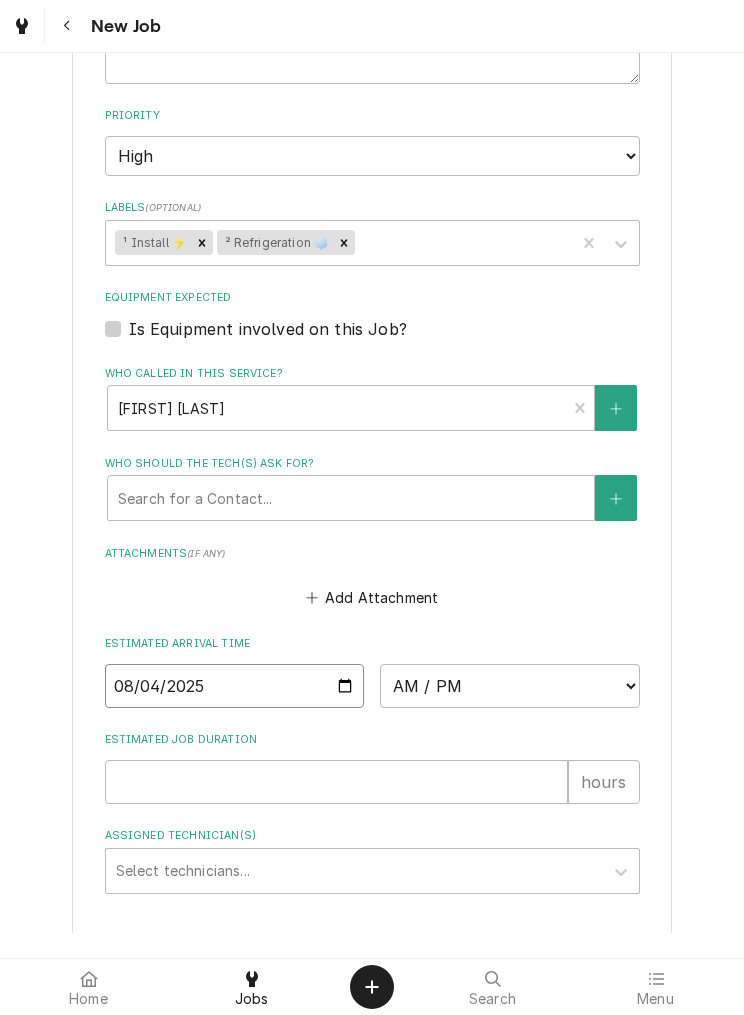 type on "x" 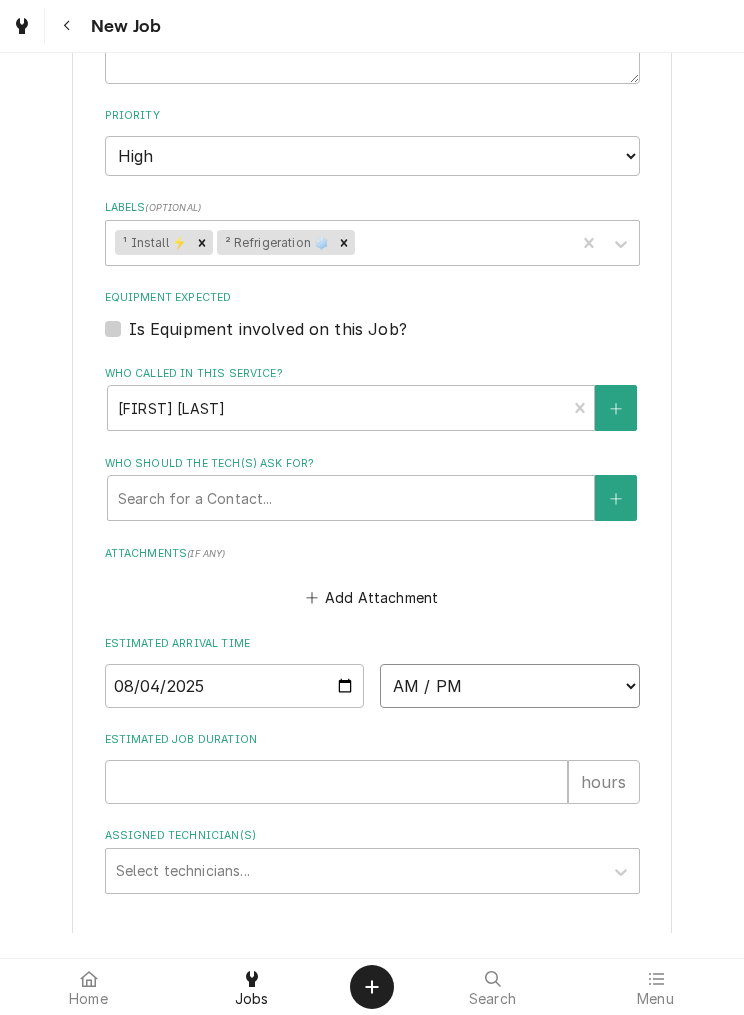 click on "AM / PM 6:00 AM 6:15 AM 6:30 AM 6:45 AM 7:00 AM 7:15 AM 7:30 AM 7:45 AM 8:00 AM 8:15 AM 8:30 AM 8:45 AM 9:00 AM 9:15 AM 9:30 AM 9:45 AM 10:00 AM 10:15 AM 10:30 AM 10:45 AM 11:00 AM 11:15 AM 11:30 AM 11:45 AM 12:00 PM 12:15 PM 12:30 PM 12:45 PM 1:00 PM 1:15 PM 1:30 PM 1:45 PM 2:00 PM 2:15 PM 2:30 PM 2:45 PM 3:00 PM 3:15 PM 3:30 PM 3:45 PM 4:00 PM 4:15 PM 4:30 PM 4:45 PM 5:00 PM 5:15 PM 5:30 PM 5:45 PM 6:00 PM 6:15 PM 6:30 PM 6:45 PM 7:00 PM 7:15 PM 7:30 PM 7:45 PM 8:00 PM 8:15 PM 8:30 PM 8:45 PM 9:00 PM 9:15 PM 9:30 PM 9:45 PM 10:00 PM 10:15 PM 10:30 PM 10:45 PM 11:00 PM 11:15 PM 11:30 PM 11:45 PM 12:00 AM 12:15 AM 12:30 AM 12:45 AM 1:00 AM 1:15 AM 1:30 AM 1:45 AM 2:00 AM 2:15 AM 2:30 AM 2:45 AM 3:00 AM 3:15 AM 3:30 AM 3:45 AM 4:00 AM 4:15 AM 4:30 AM 4:45 AM 5:00 AM 5:15 AM 5:30 AM 5:45 AM" at bounding box center (510, 686) 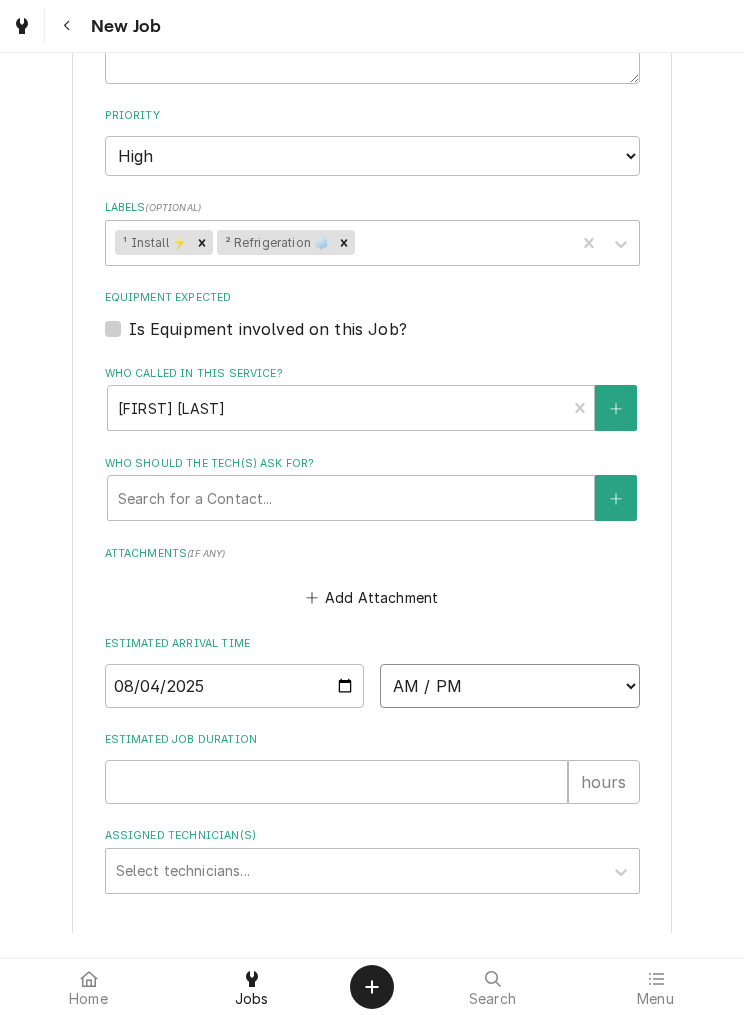 select on "07:00:00" 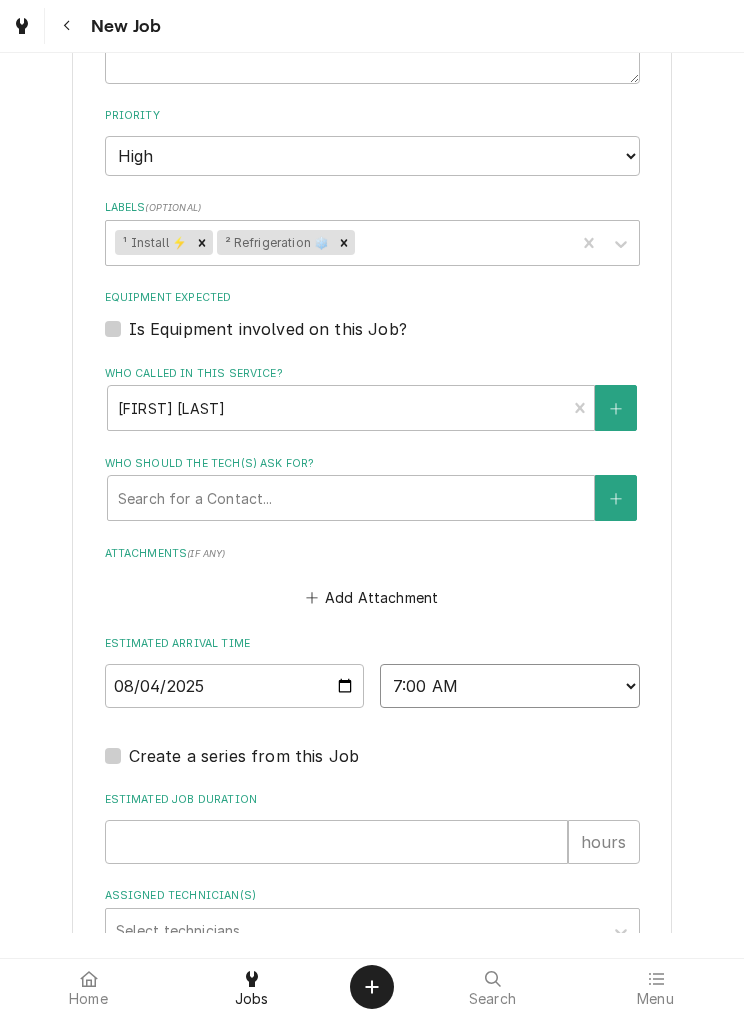 type on "x" 